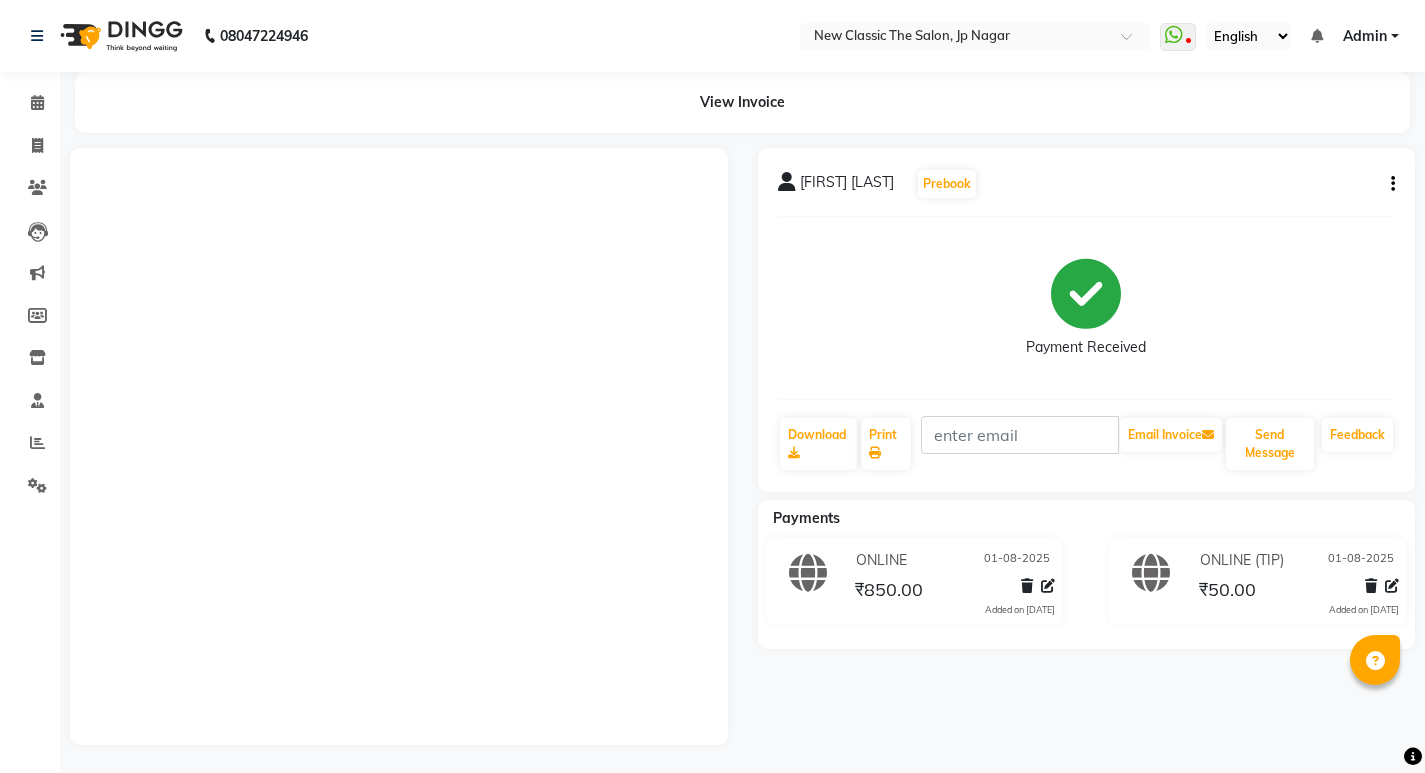 scroll, scrollTop: 0, scrollLeft: 0, axis: both 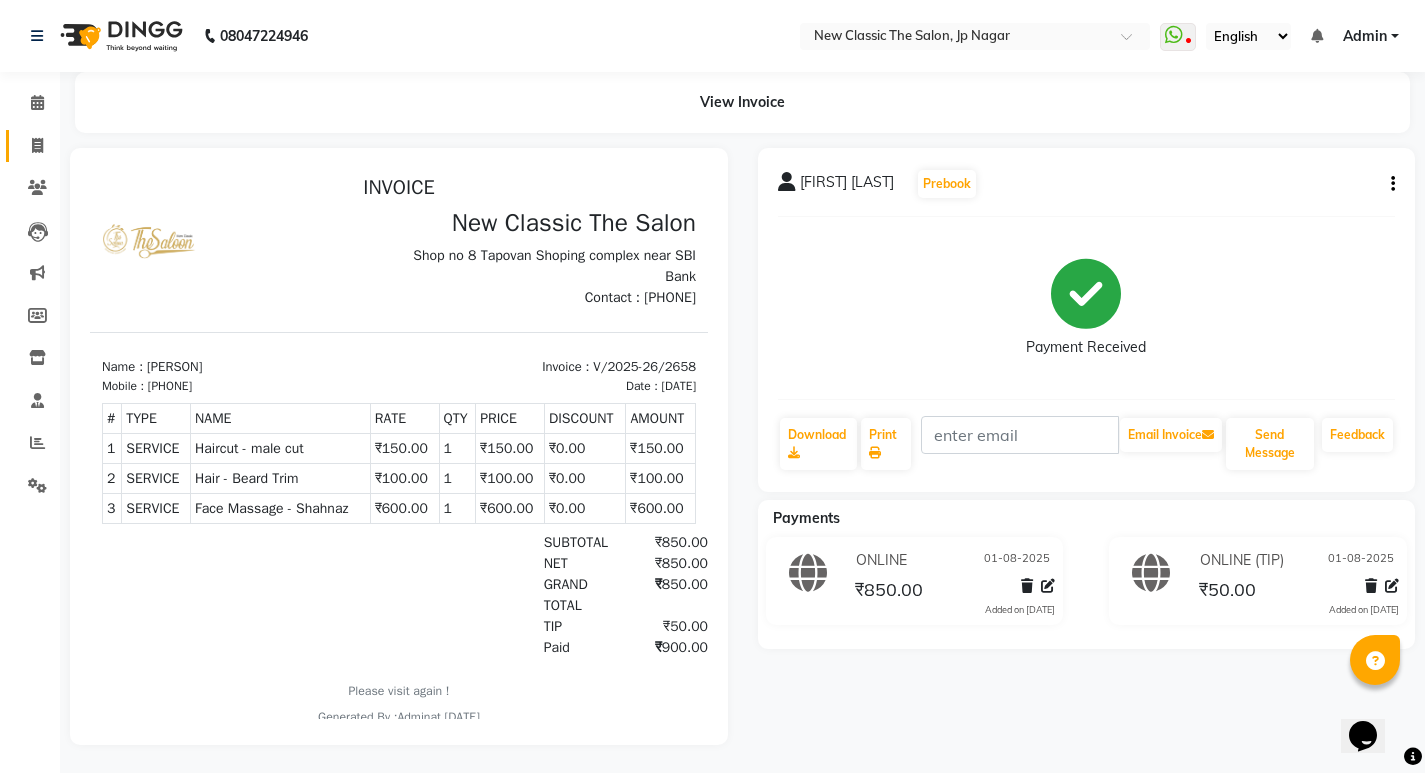 click 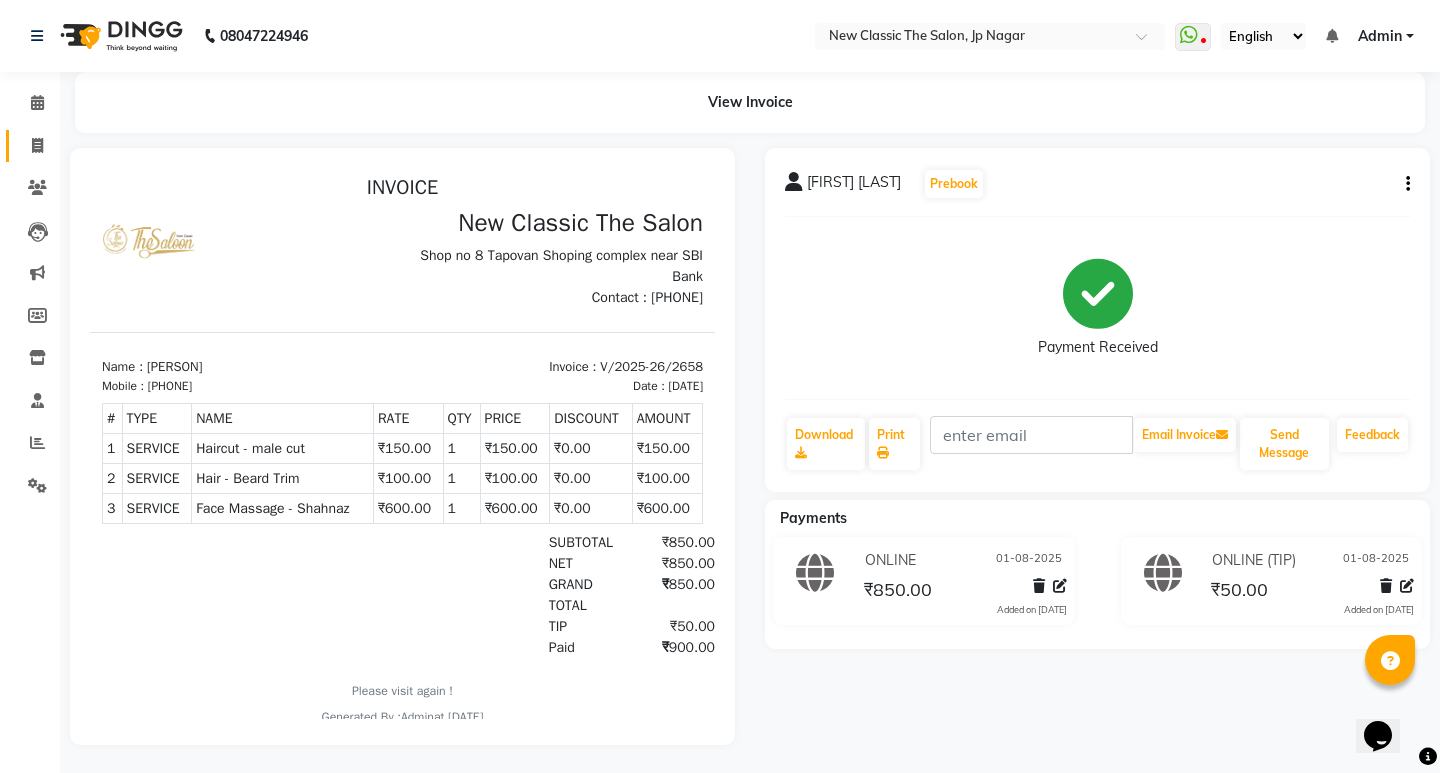 select on "4678" 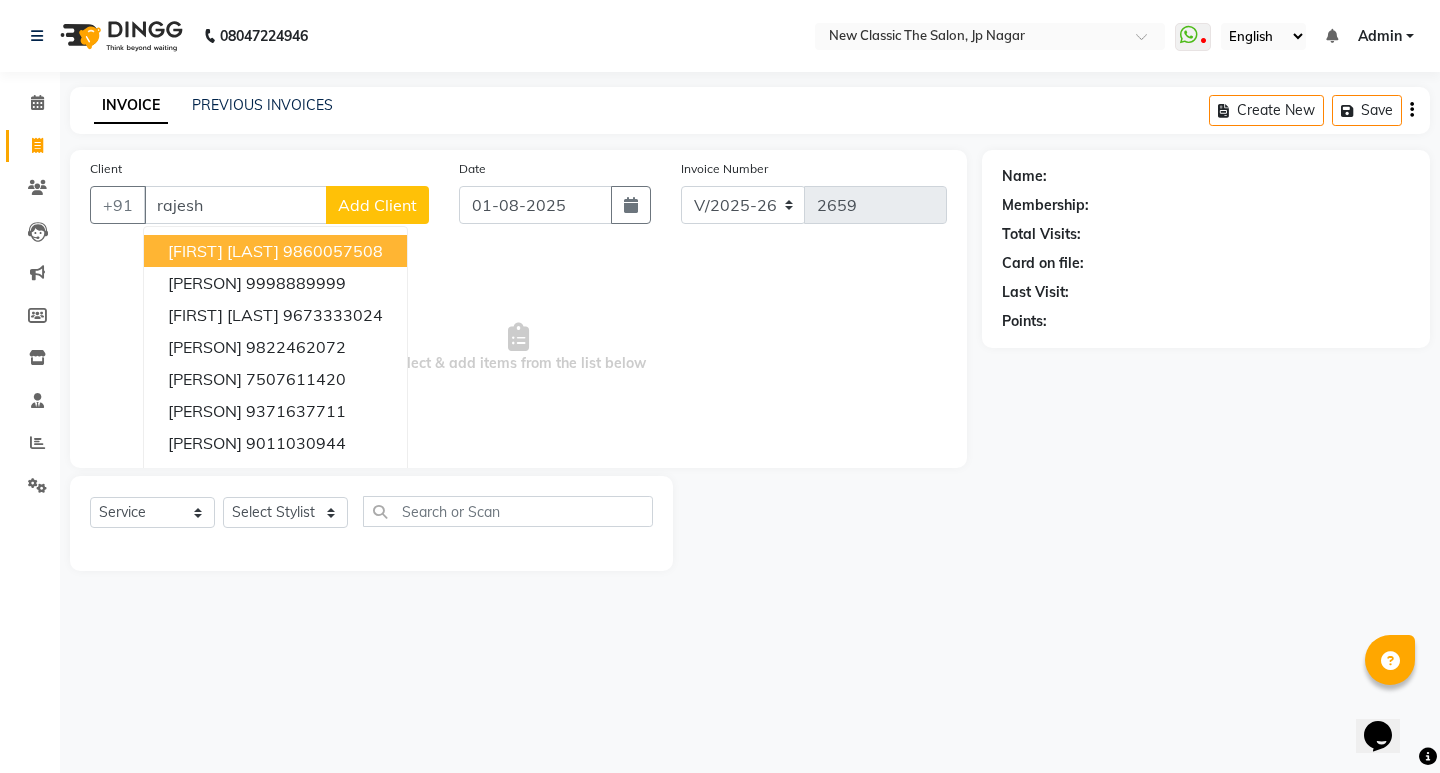 click on "[FIRST] [LAST]" at bounding box center [223, 251] 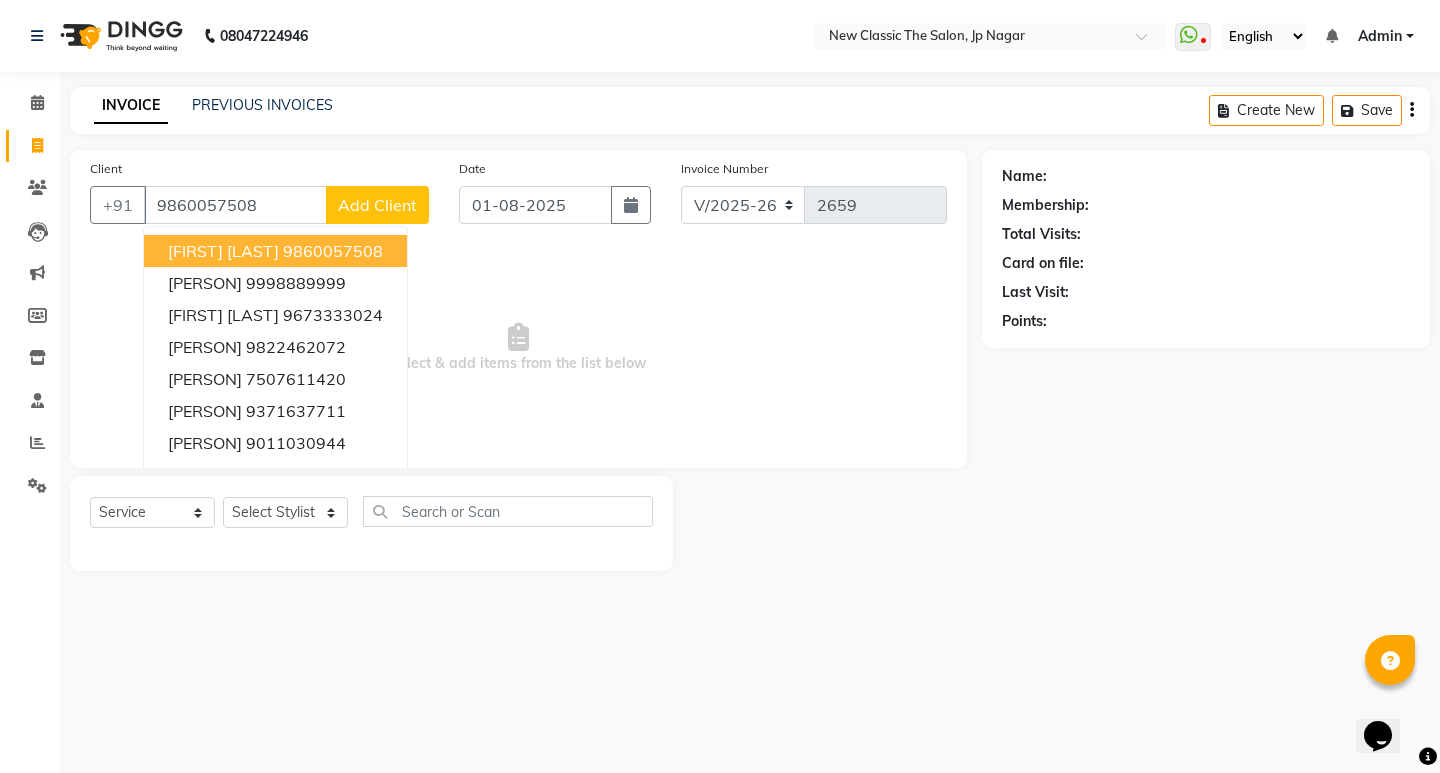 type on "9860057508" 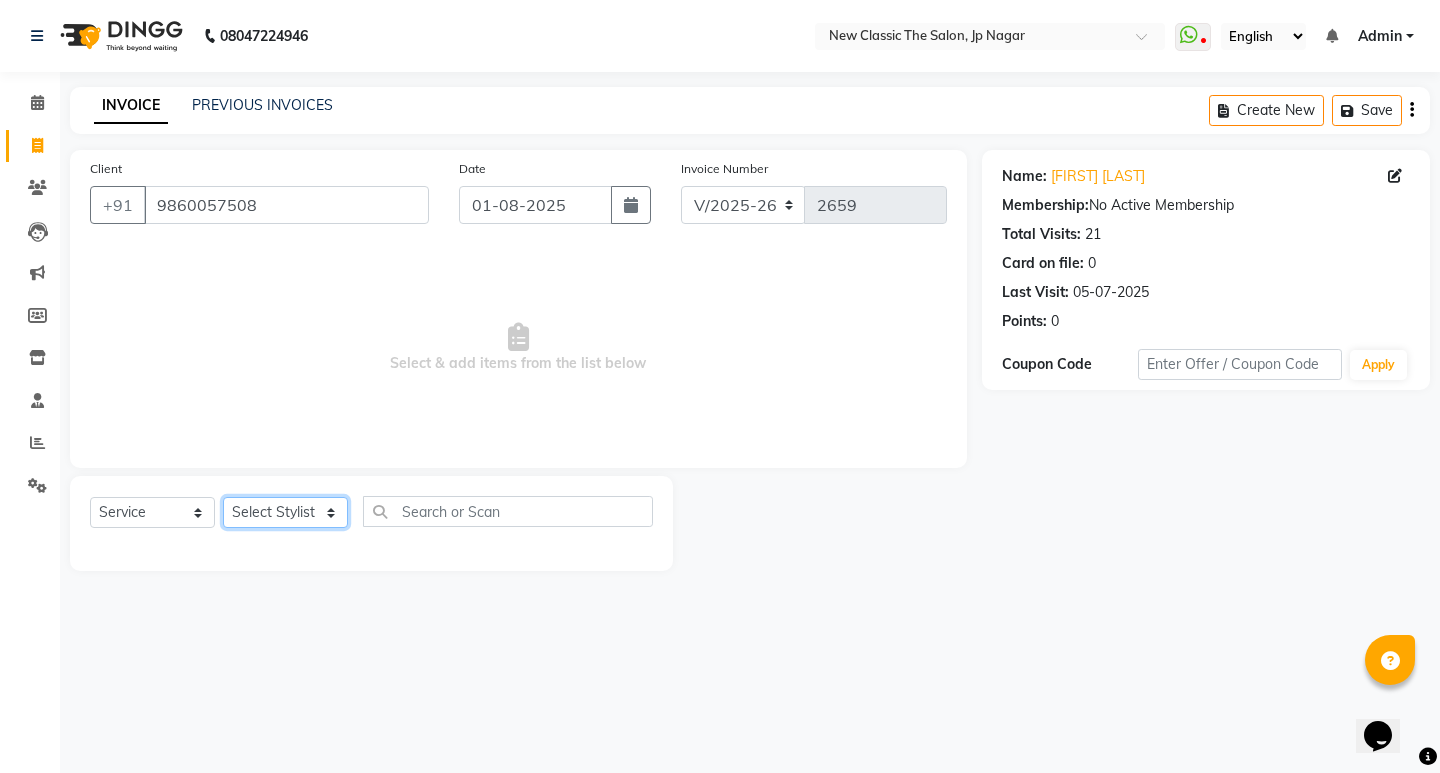 click on "Select Stylist [PERSON] [PERSON] [PERSON] [PERSON] [PERSON] [PERSON] [PERSON] [PERSON] [PERSON]" 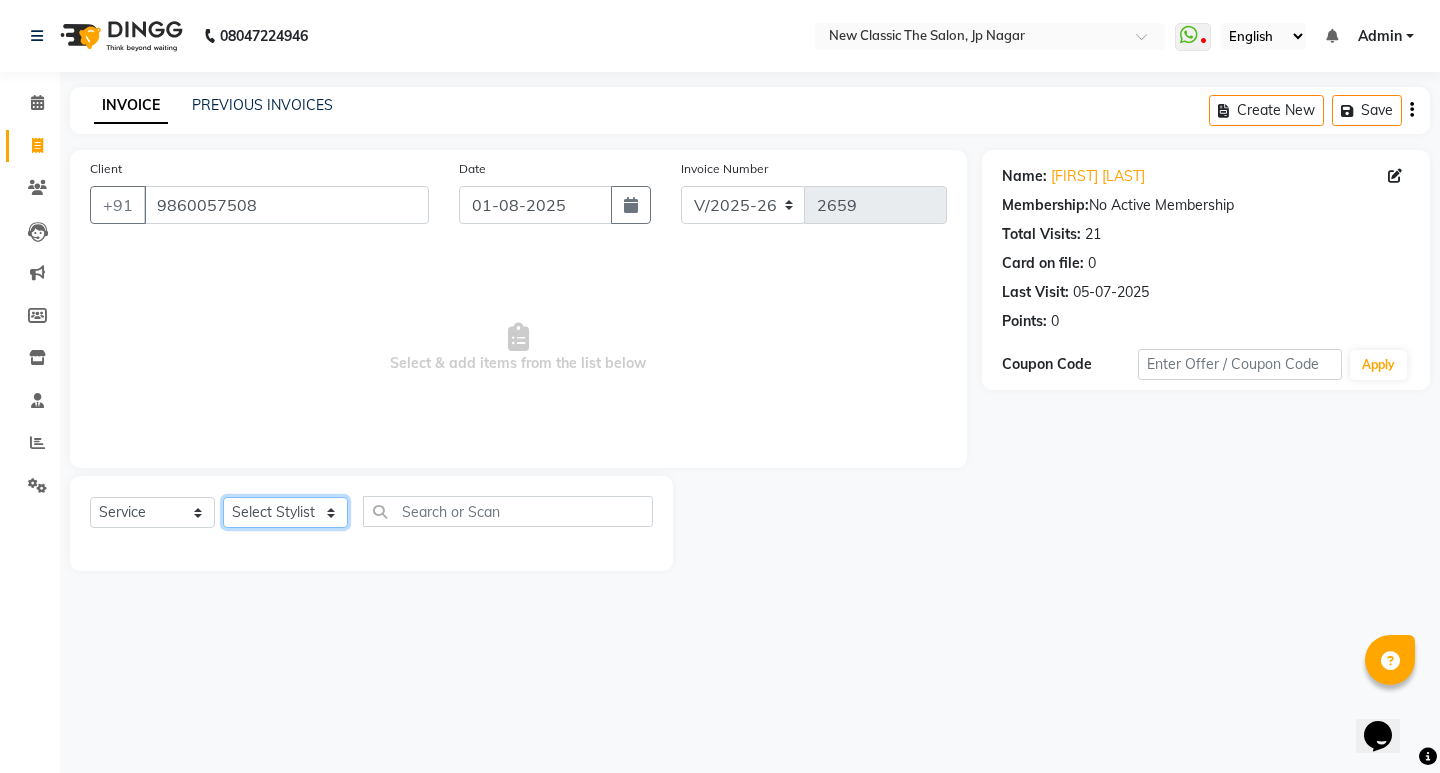 select on "27780" 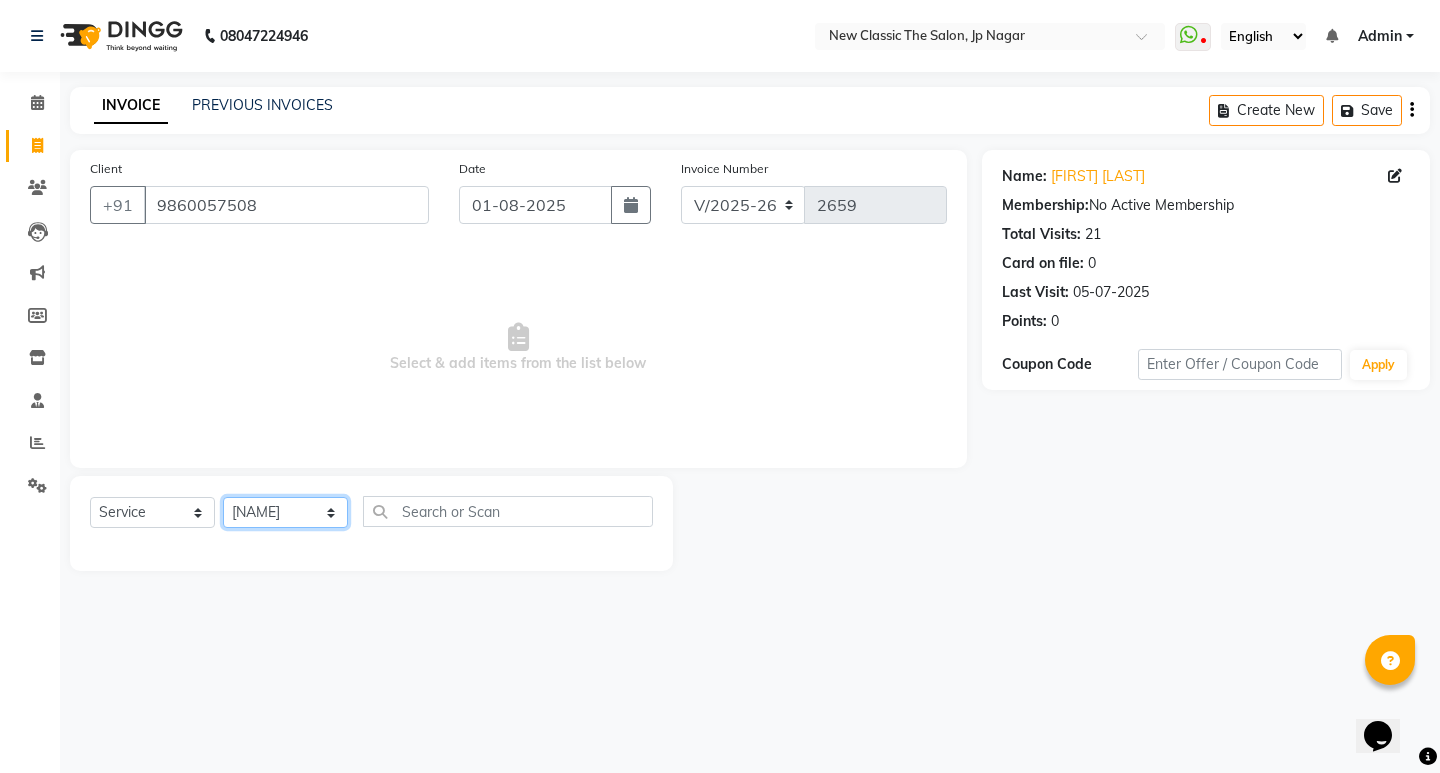 click on "Select Stylist [PERSON] [PERSON] [PERSON] [PERSON] [PERSON] [PERSON] [PERSON] [PERSON] [PERSON]" 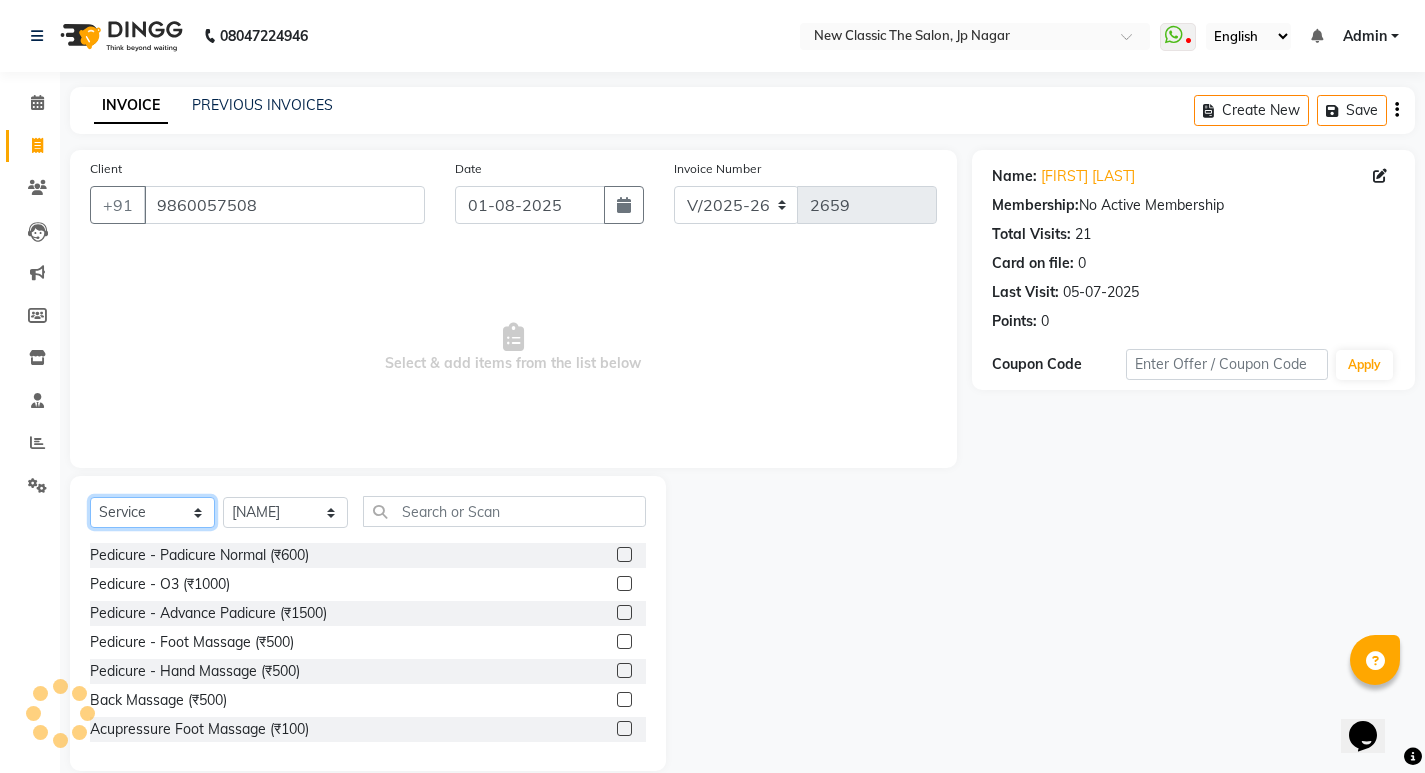 click on "Select  Service  Product  Membership  Package Voucher Prepaid Gift Card" 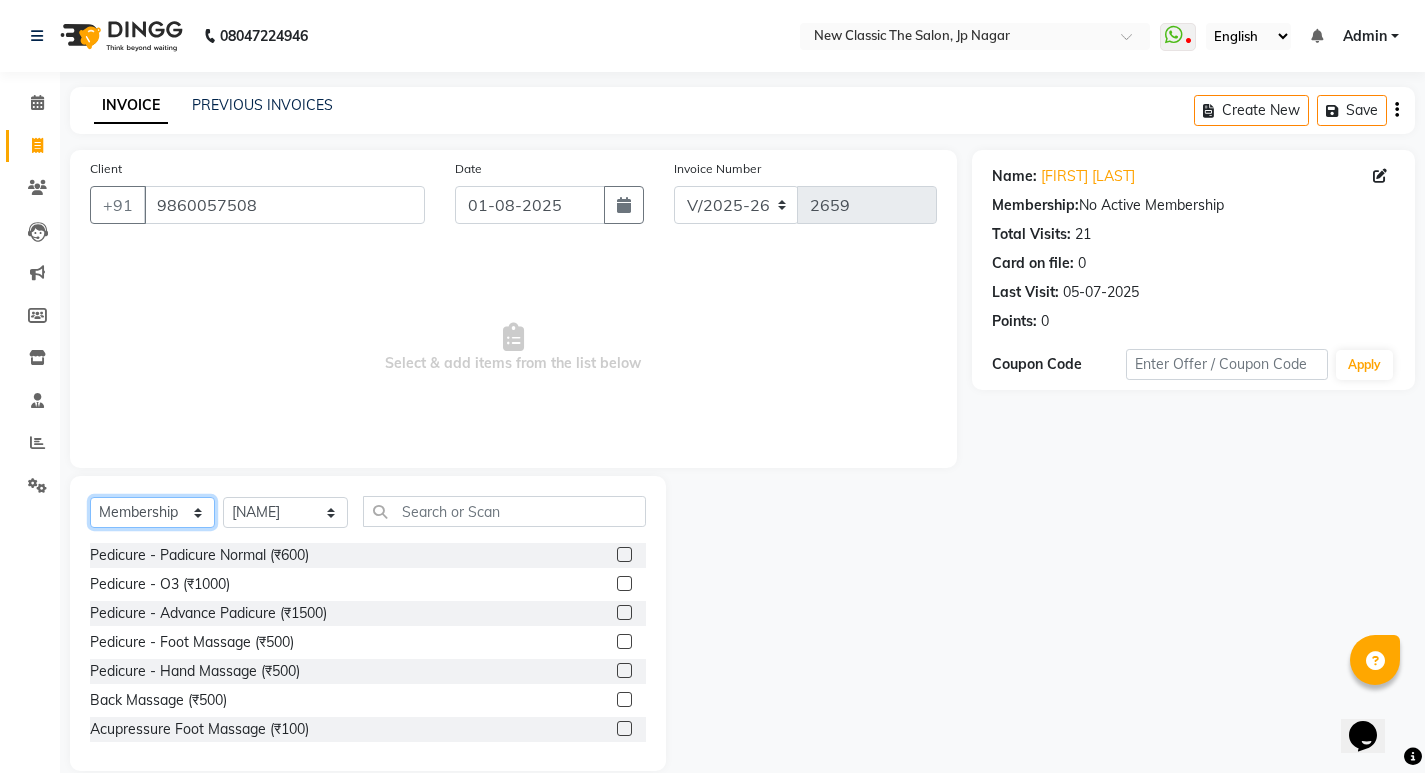 click on "Select  Service  Product  Membership  Package Voucher Prepaid Gift Card" 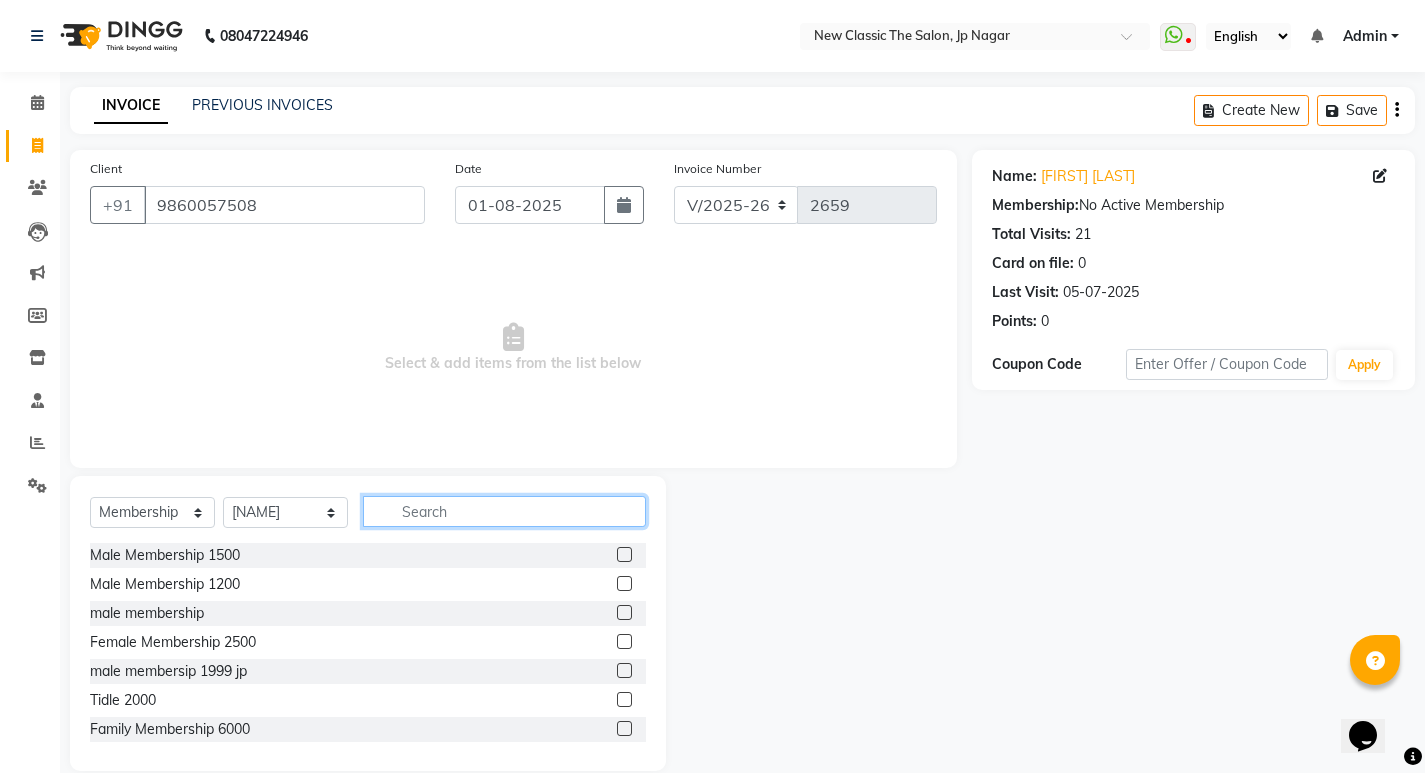 click 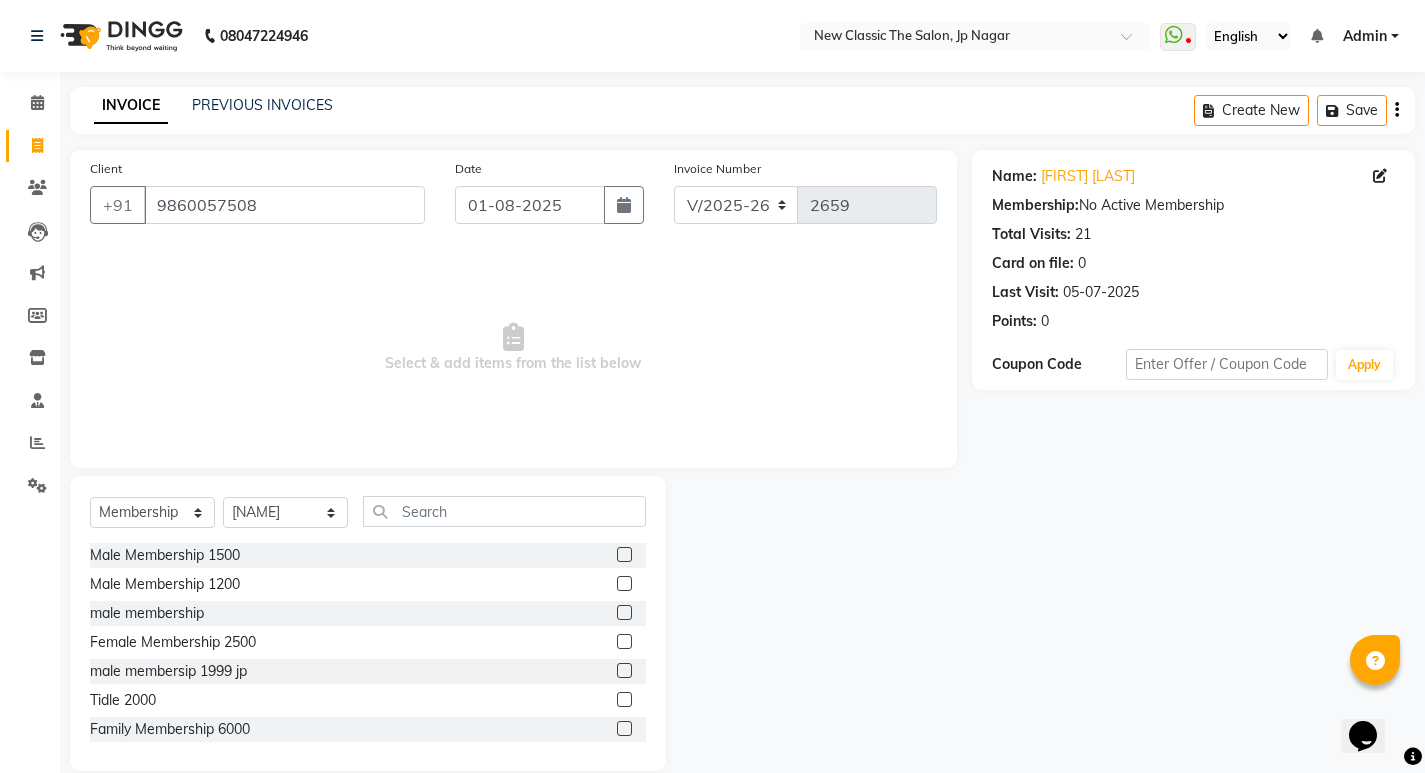 click 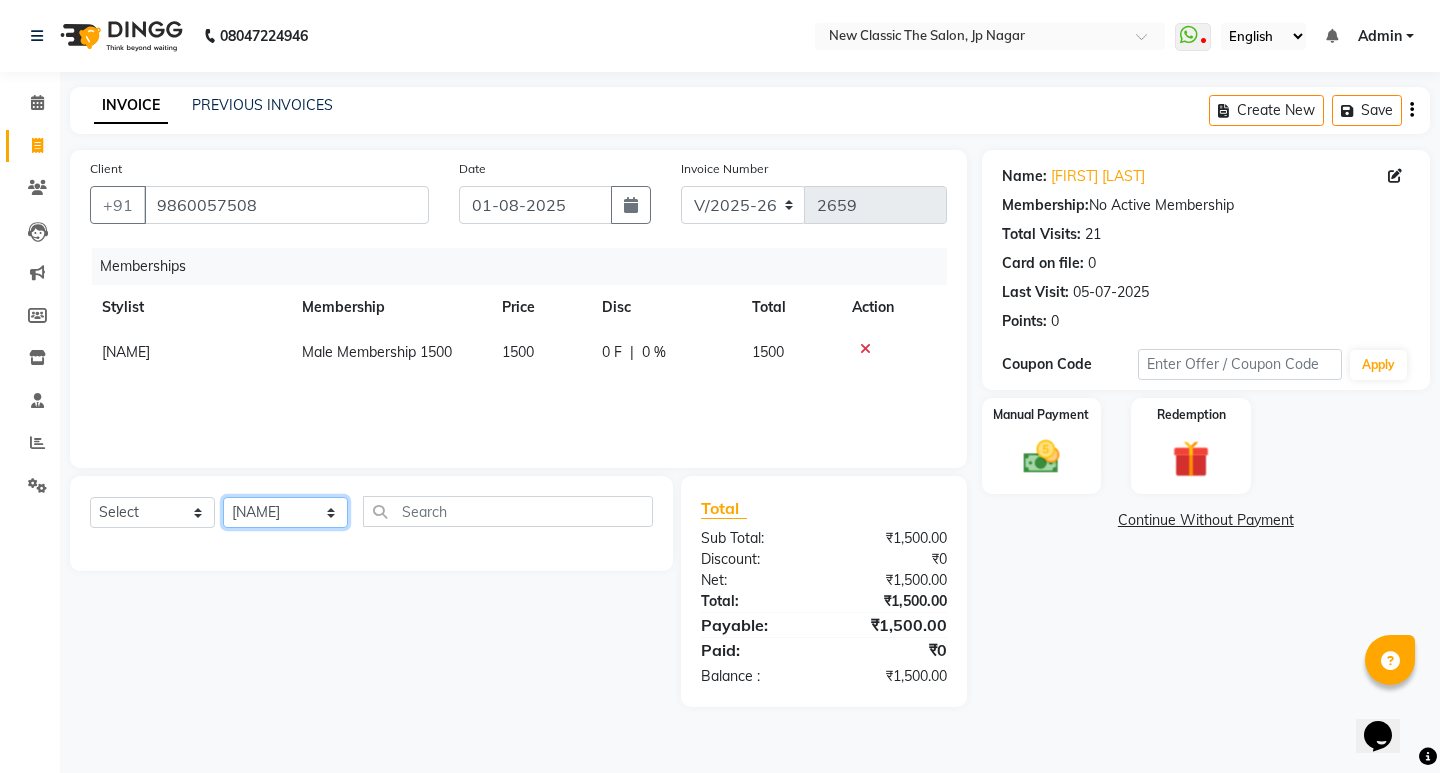 click on "Select Stylist [PERSON] [PERSON] [PERSON] [PERSON] [PERSON] [PERSON] [PERSON] [PERSON] [PERSON]" 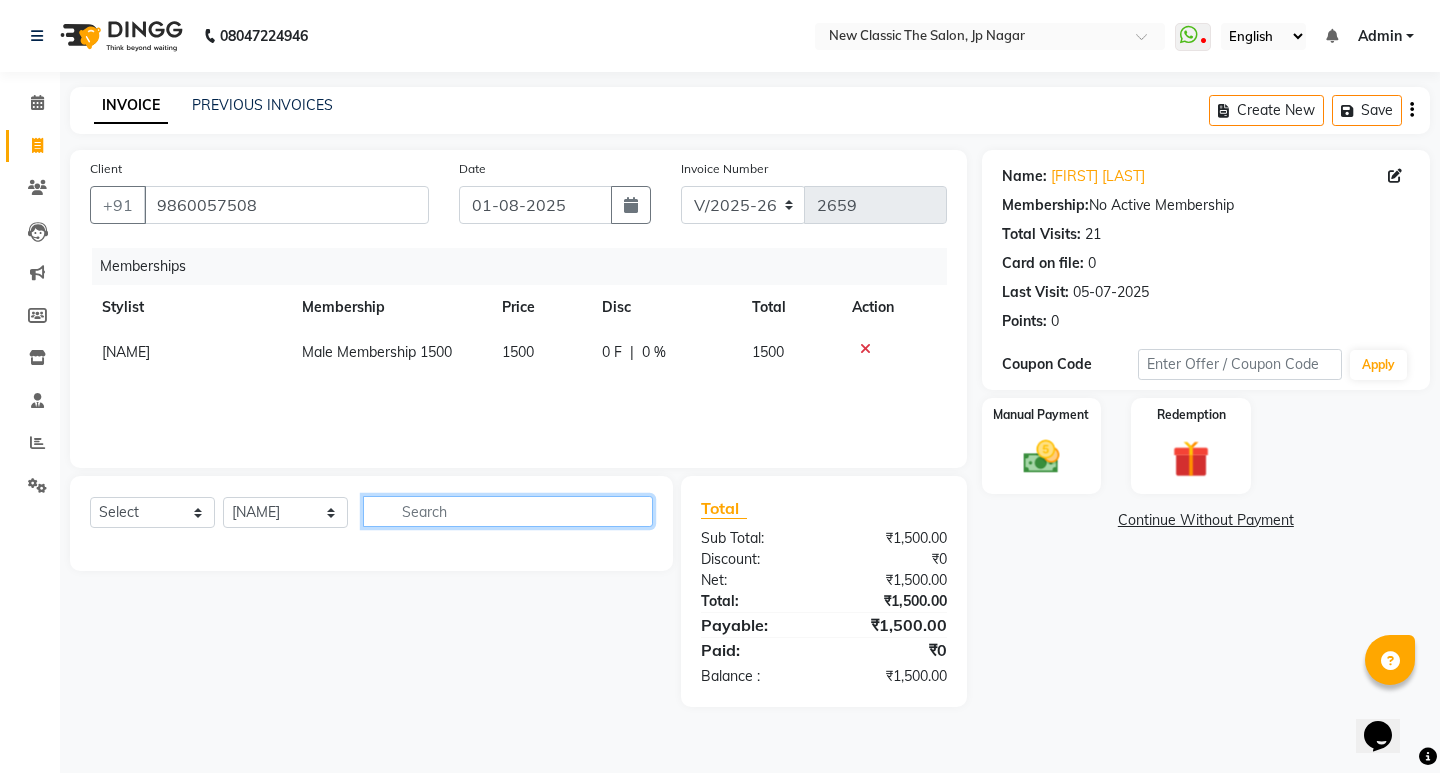 click 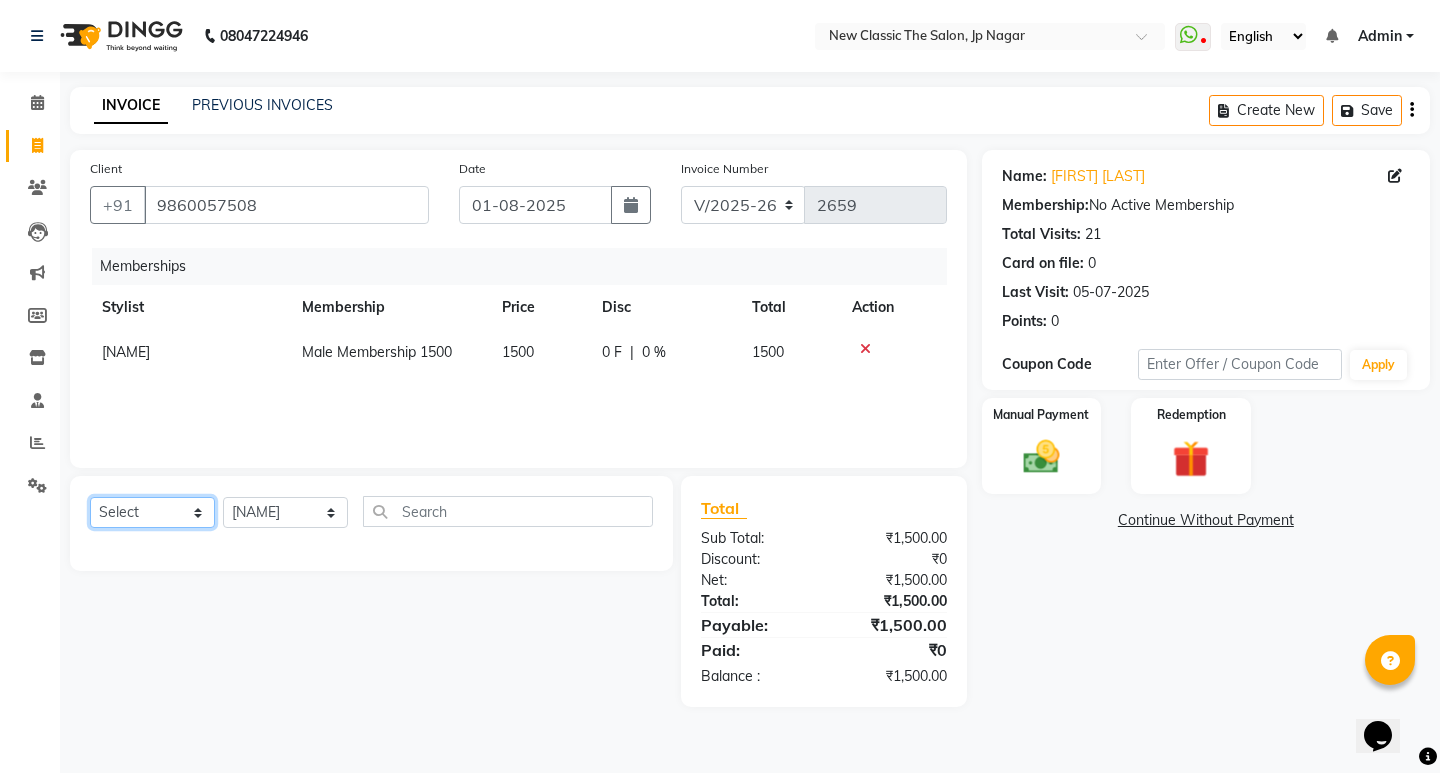 click on "Select  Service  Product  Package Voucher Prepaid Gift Card" 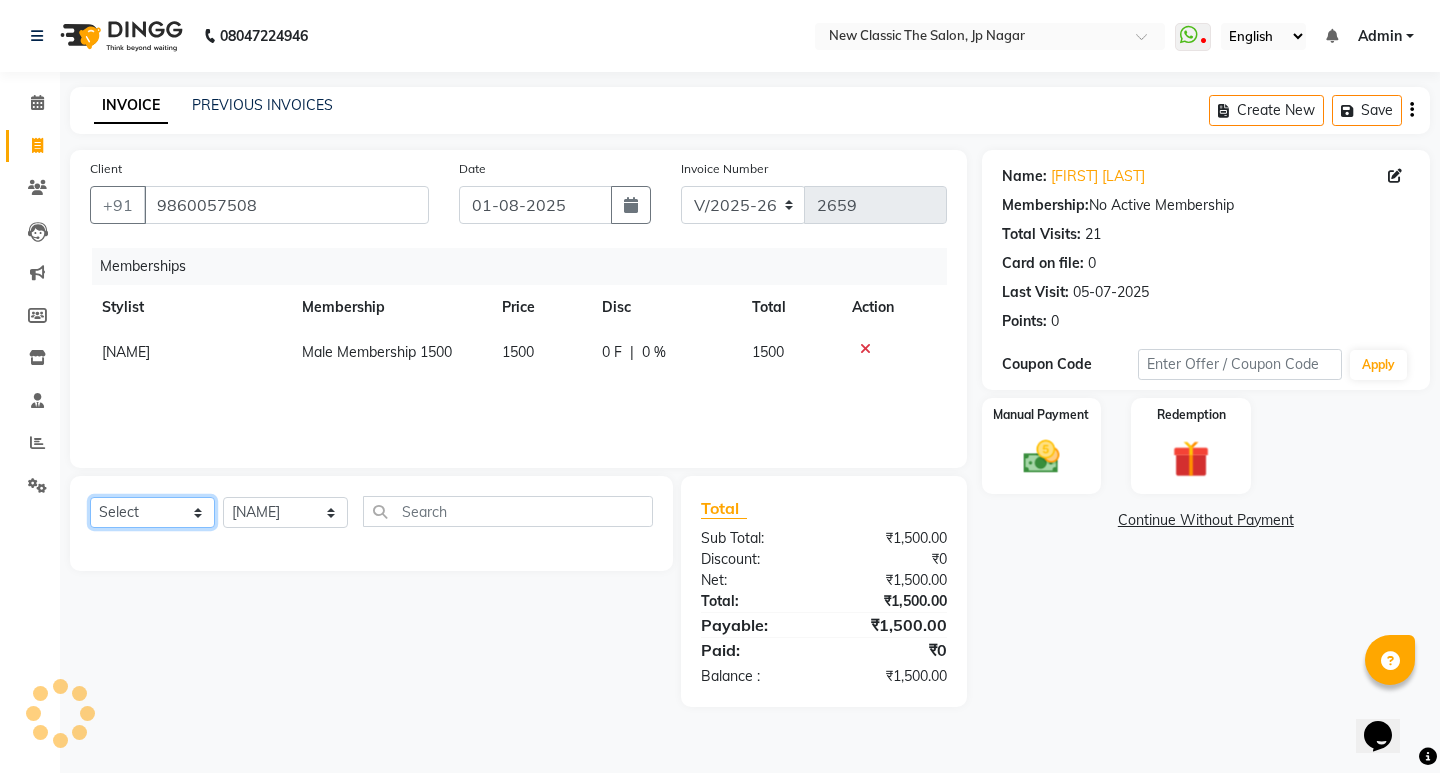 select on "package" 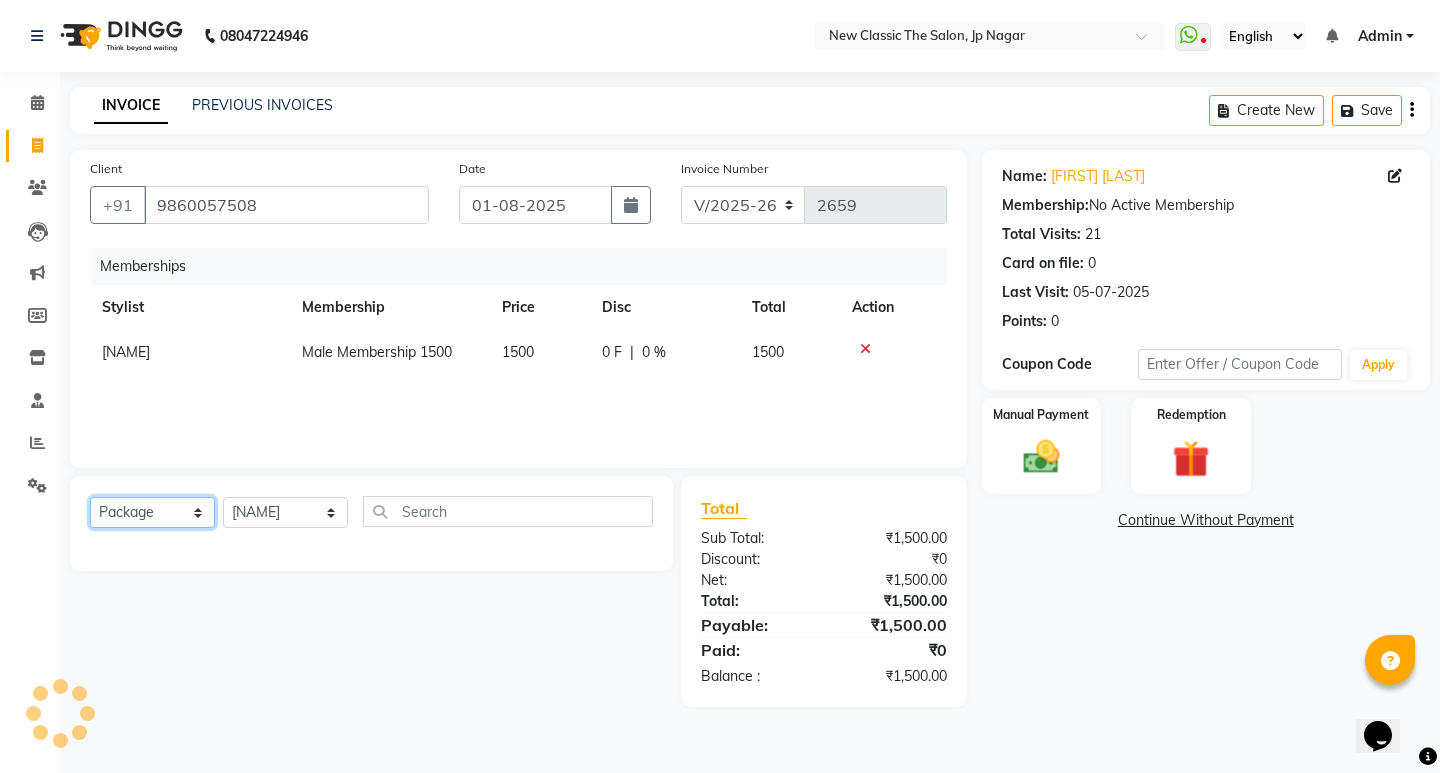 click on "Select  Service  Product  Package Voucher Prepaid Gift Card" 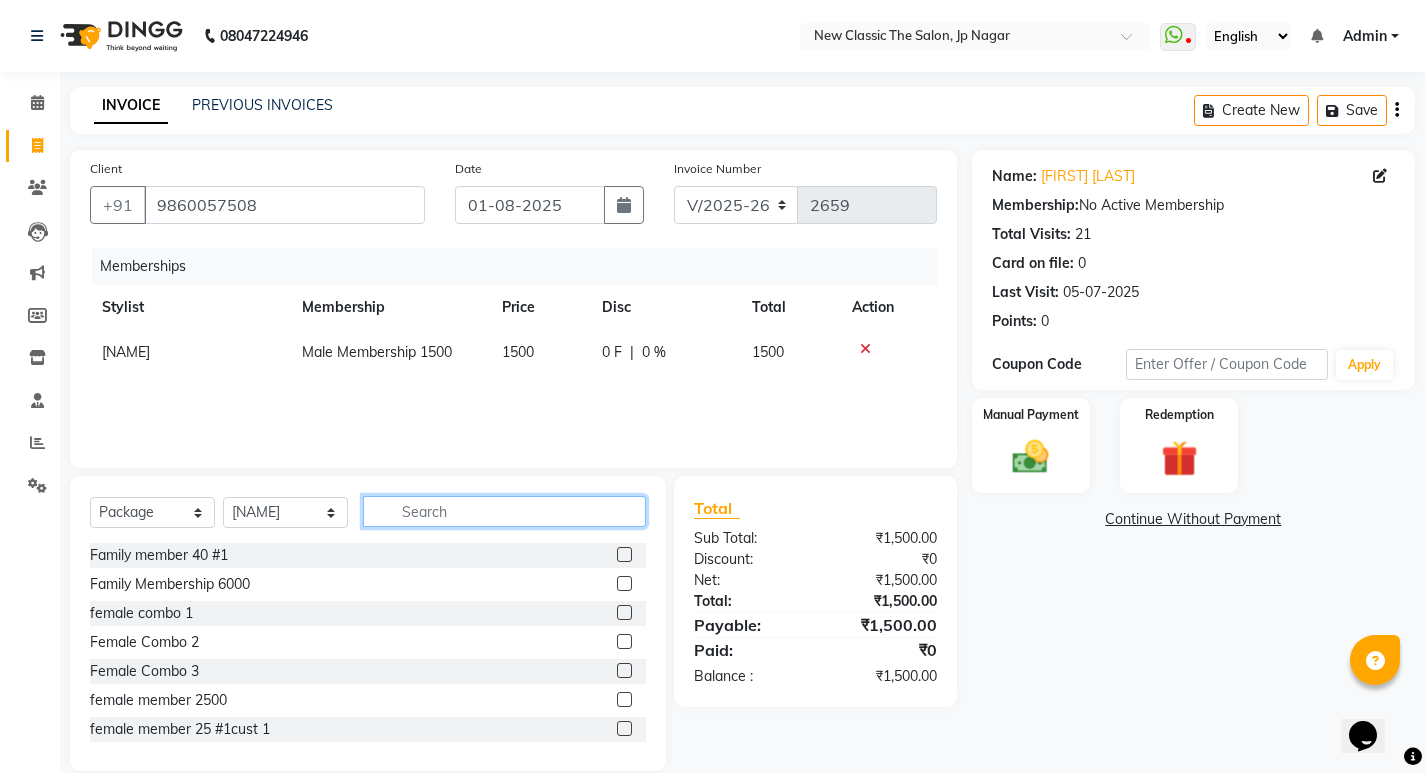 click 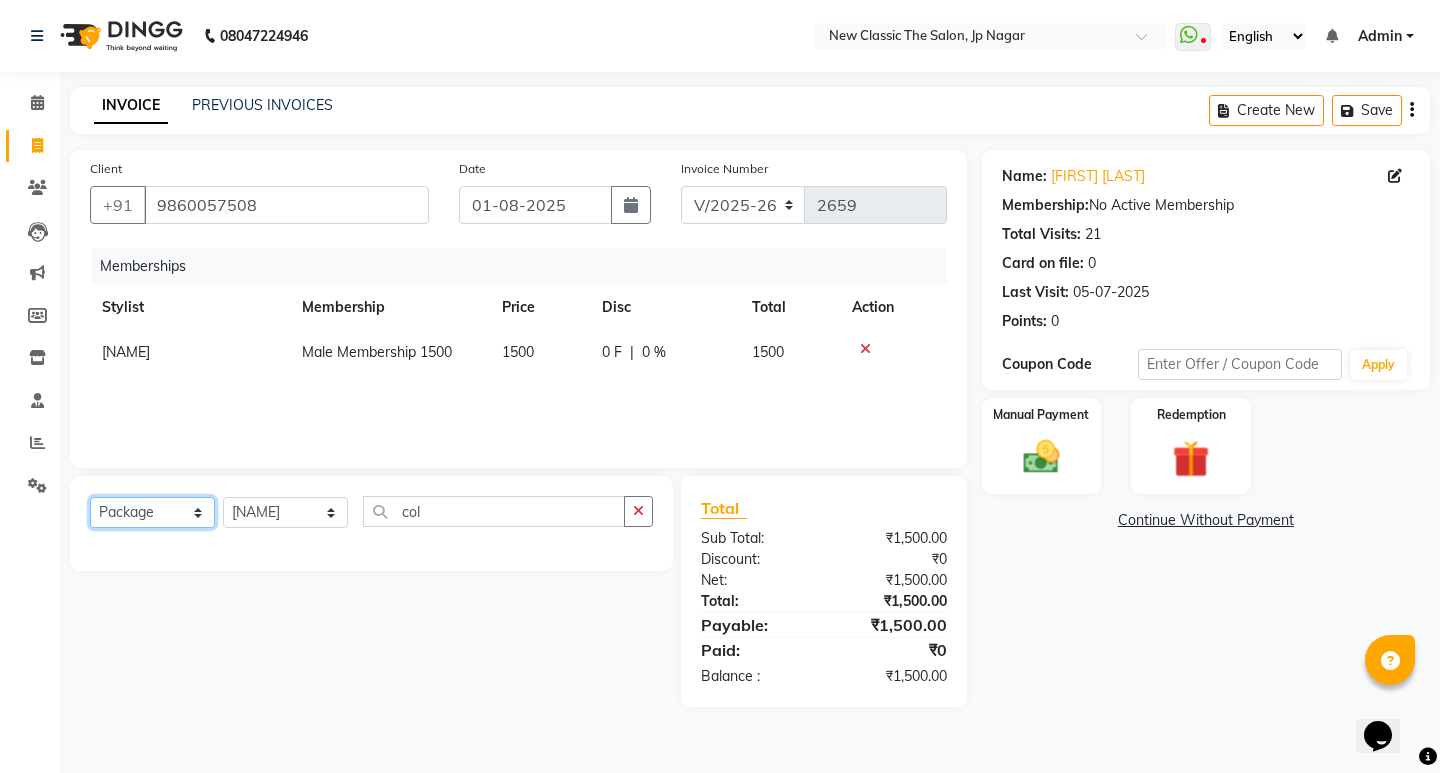 click on "Select  Service  Product  Package Voucher Prepaid Gift Card" 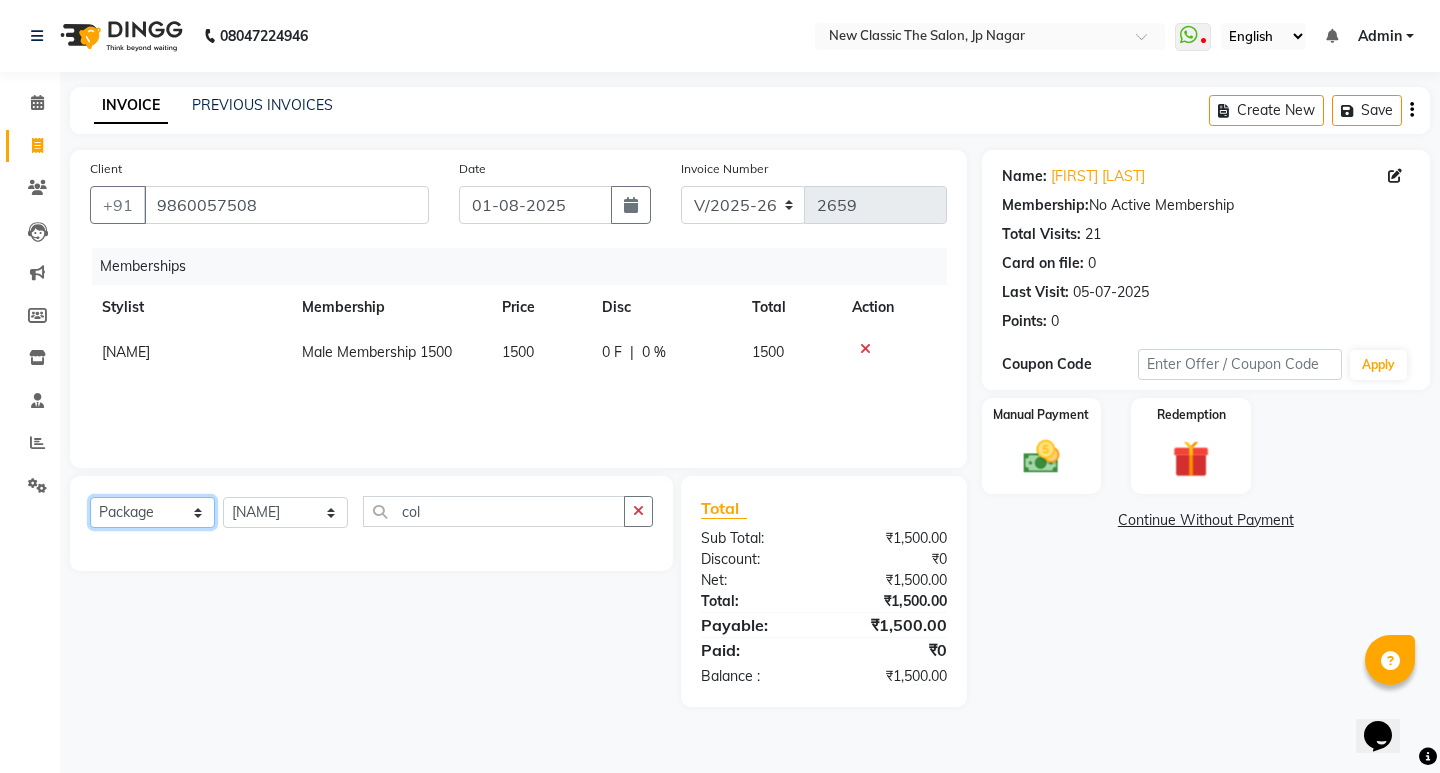 click on "Select  Service  Product  Package Voucher Prepaid Gift Card" 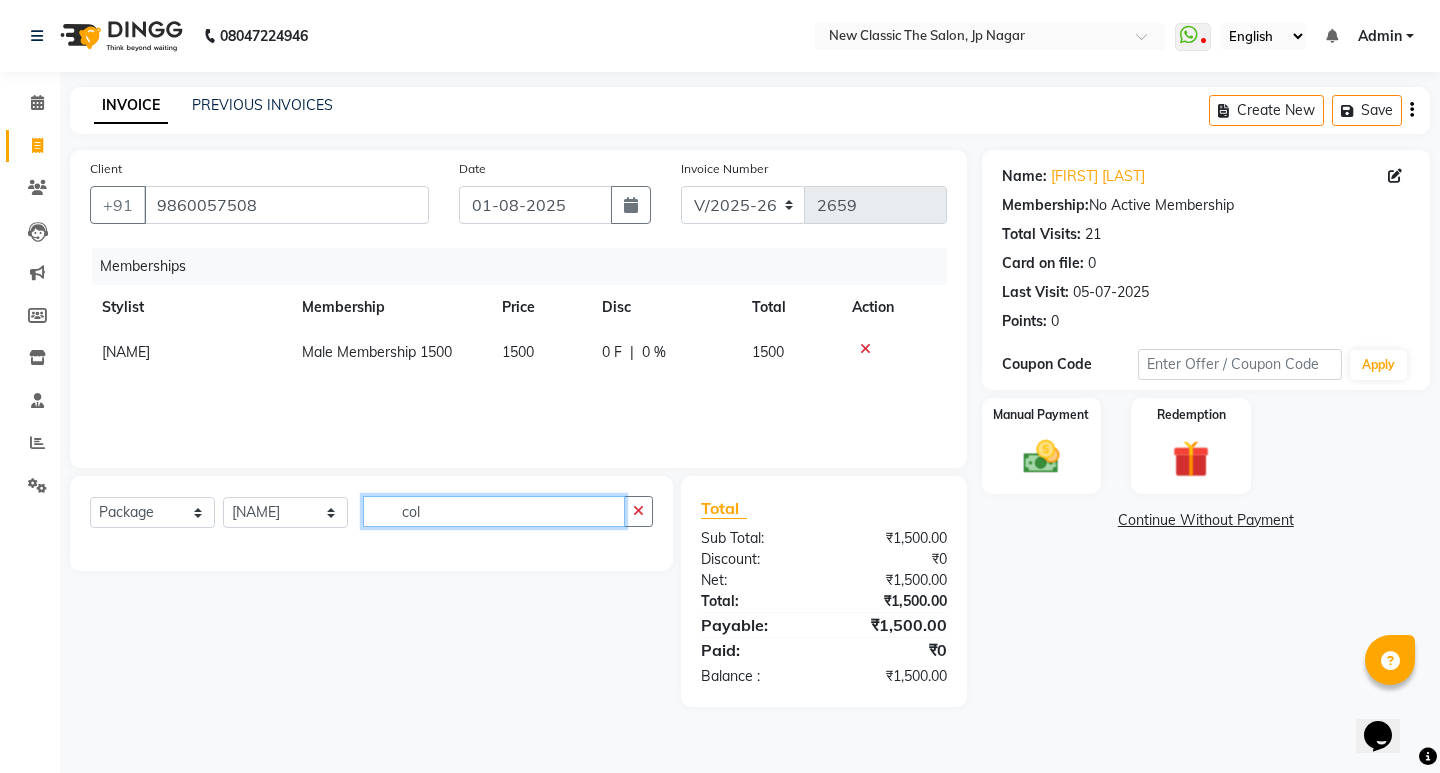 click on "col" 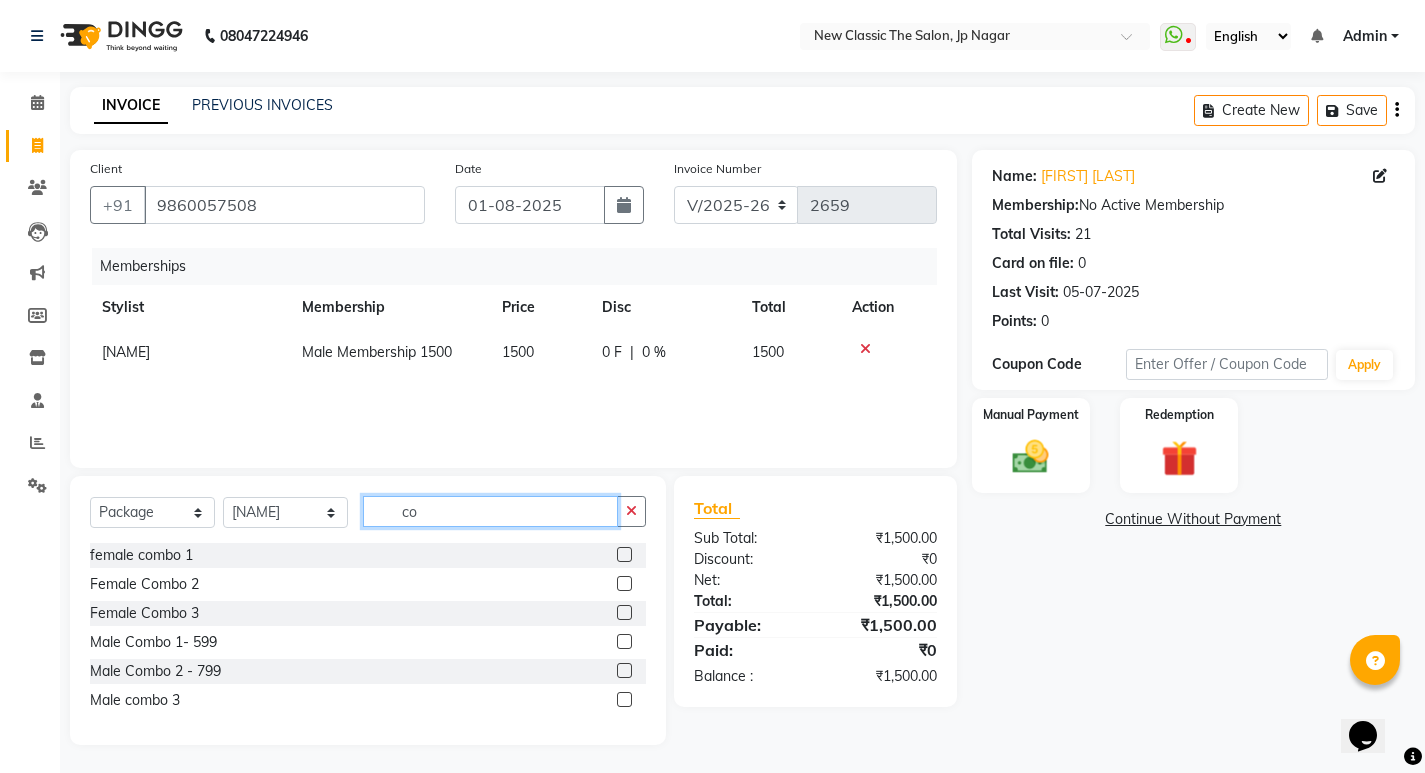 type on "c" 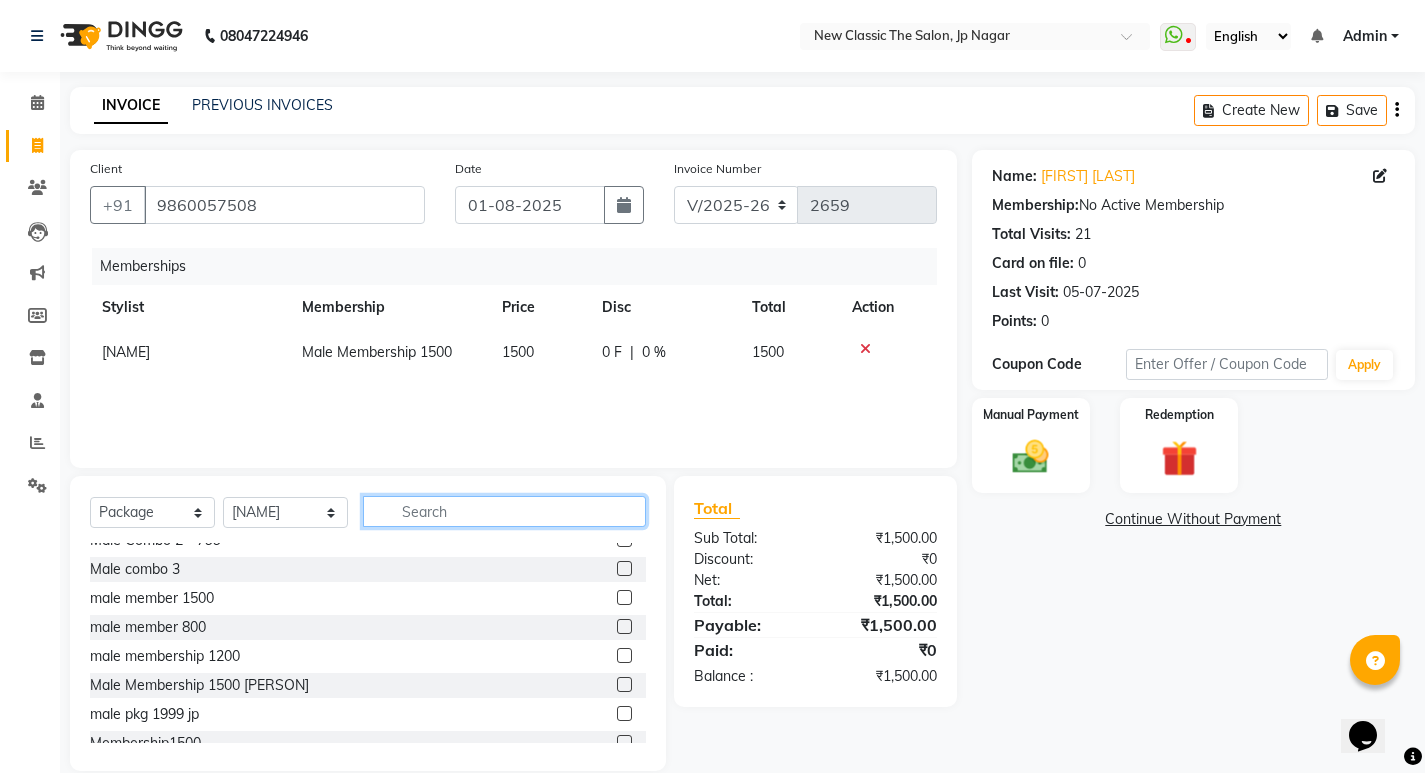 scroll, scrollTop: 1100, scrollLeft: 0, axis: vertical 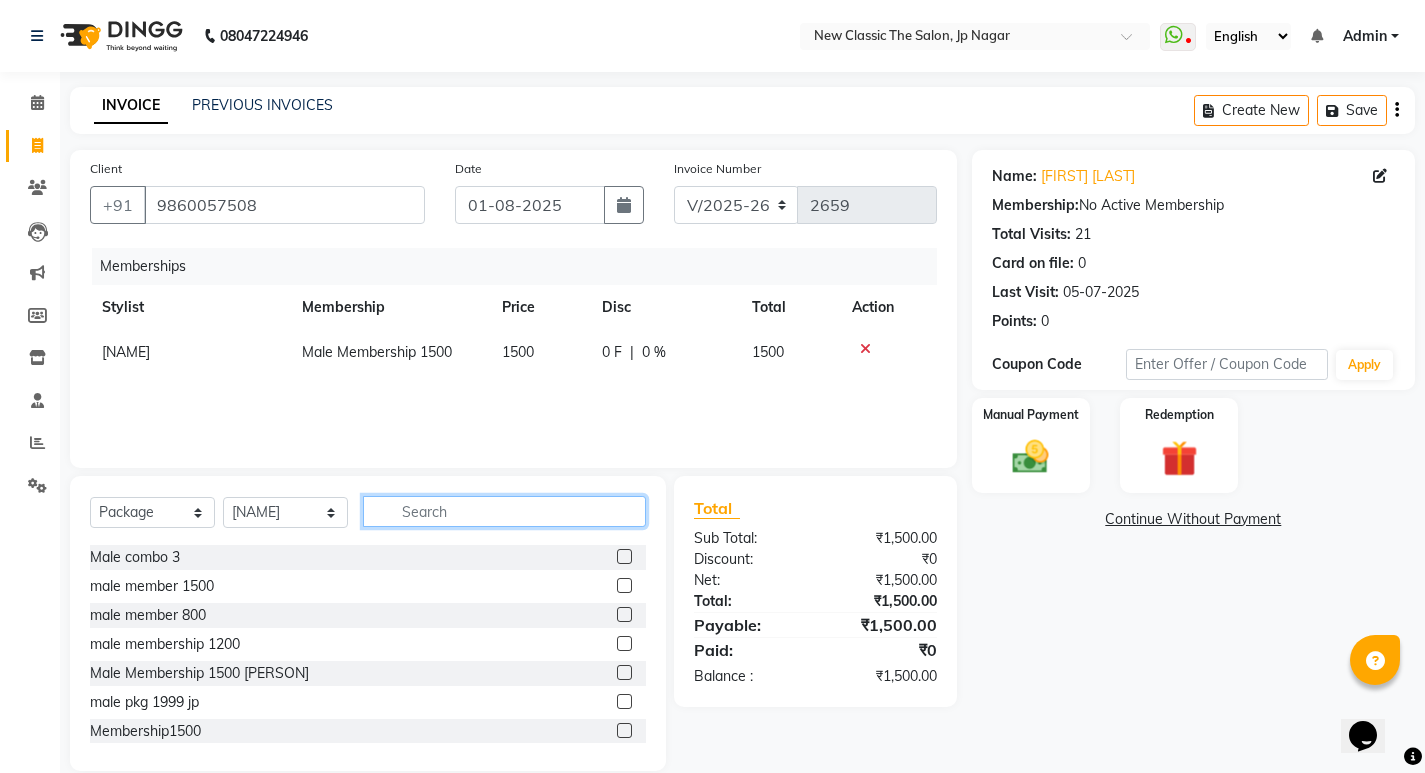 type 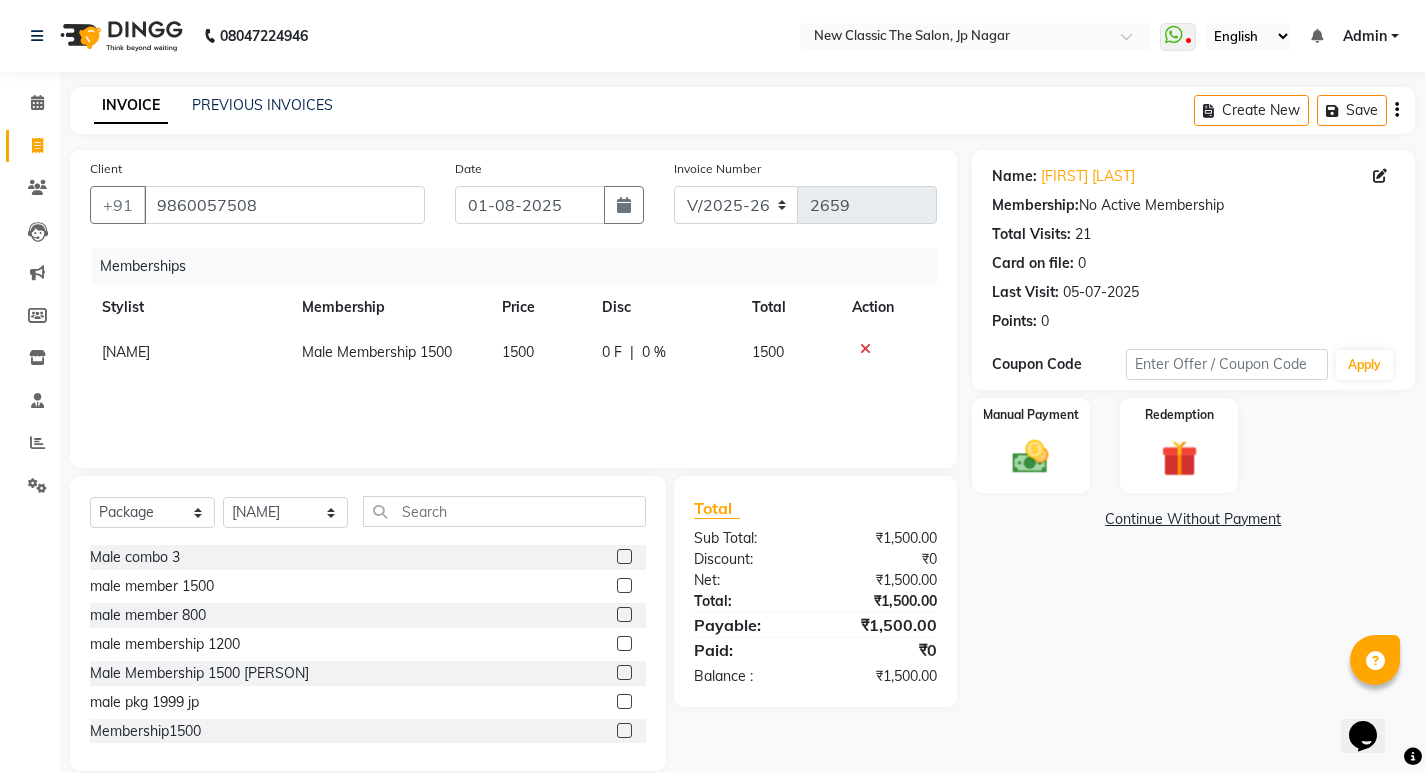 click 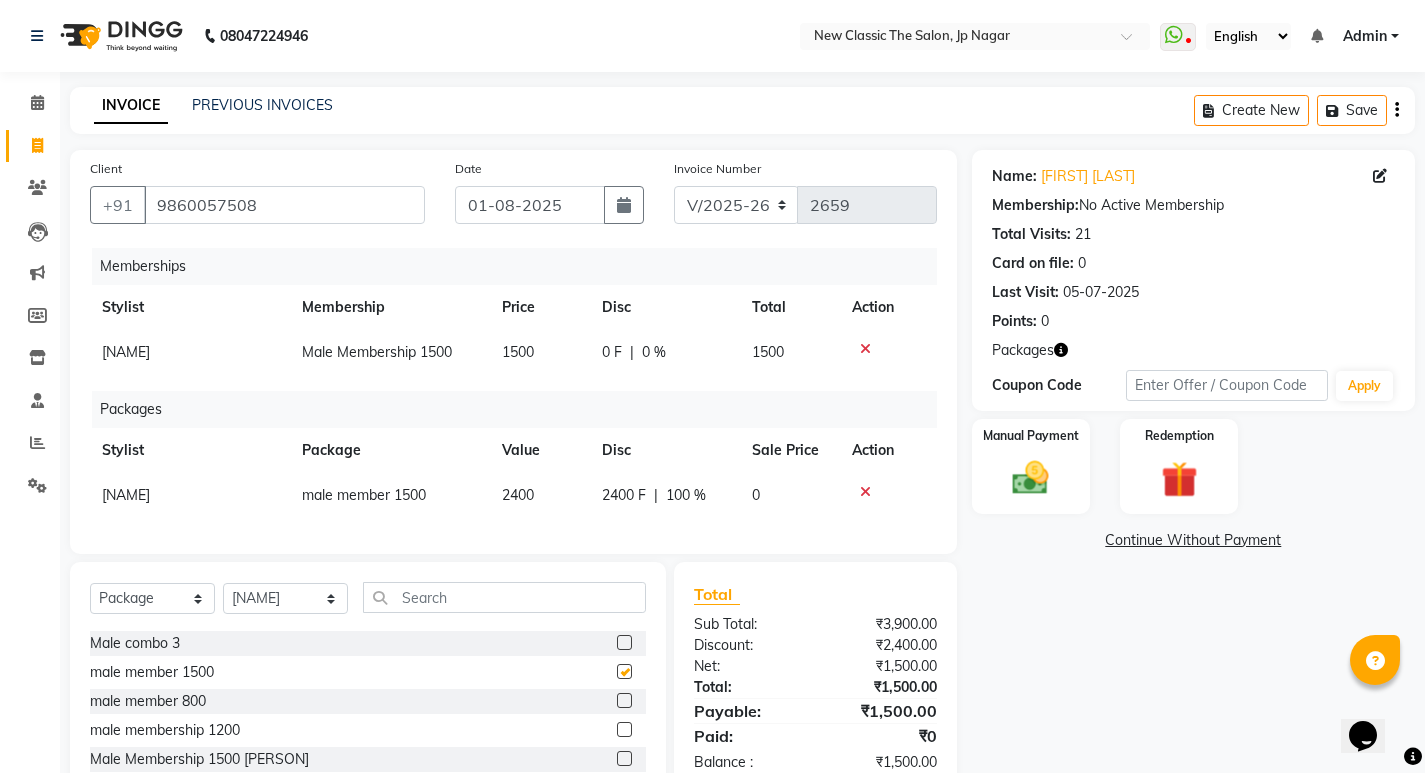 checkbox on "false" 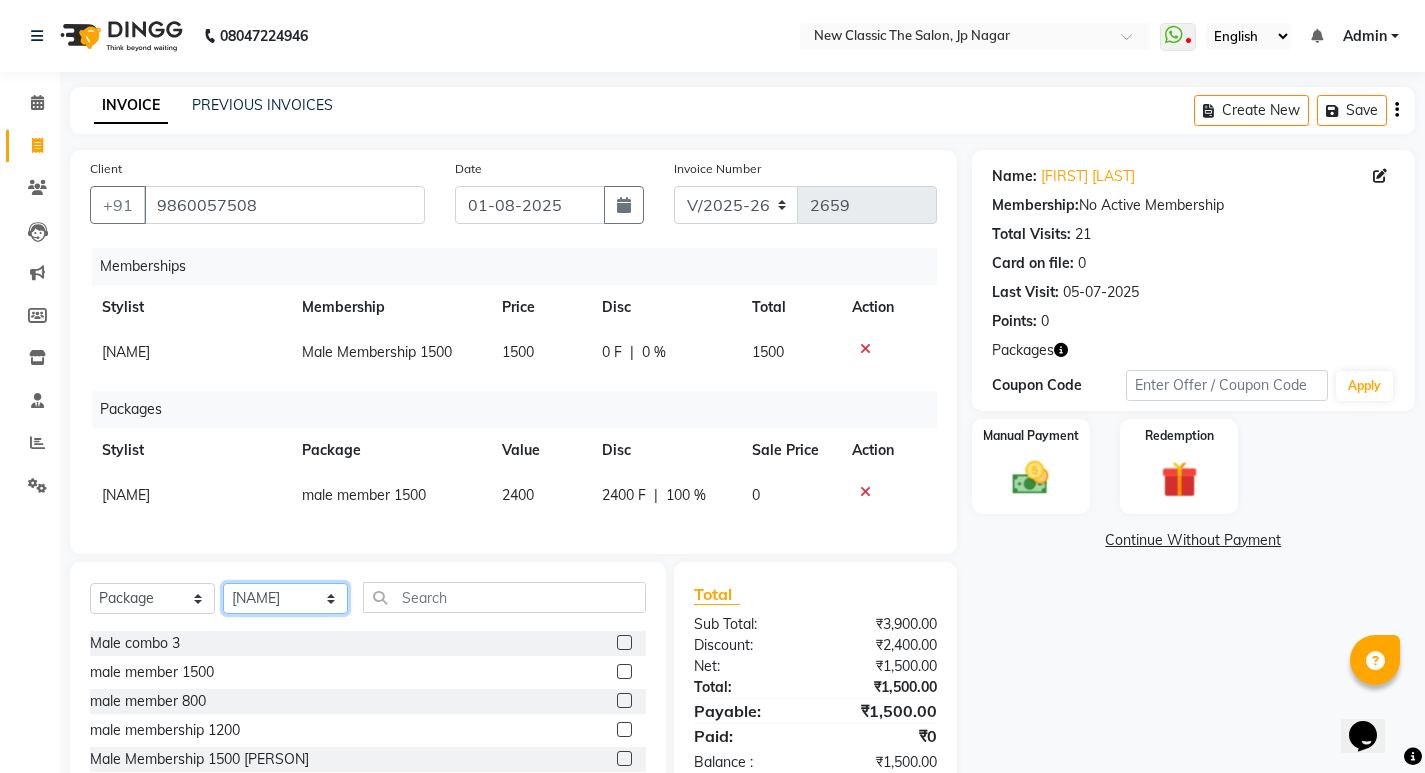 click on "Select Stylist [PERSON] [PERSON] [PERSON] [PERSON] [PERSON] [PERSON] [PERSON] [PERSON] [PERSON]" 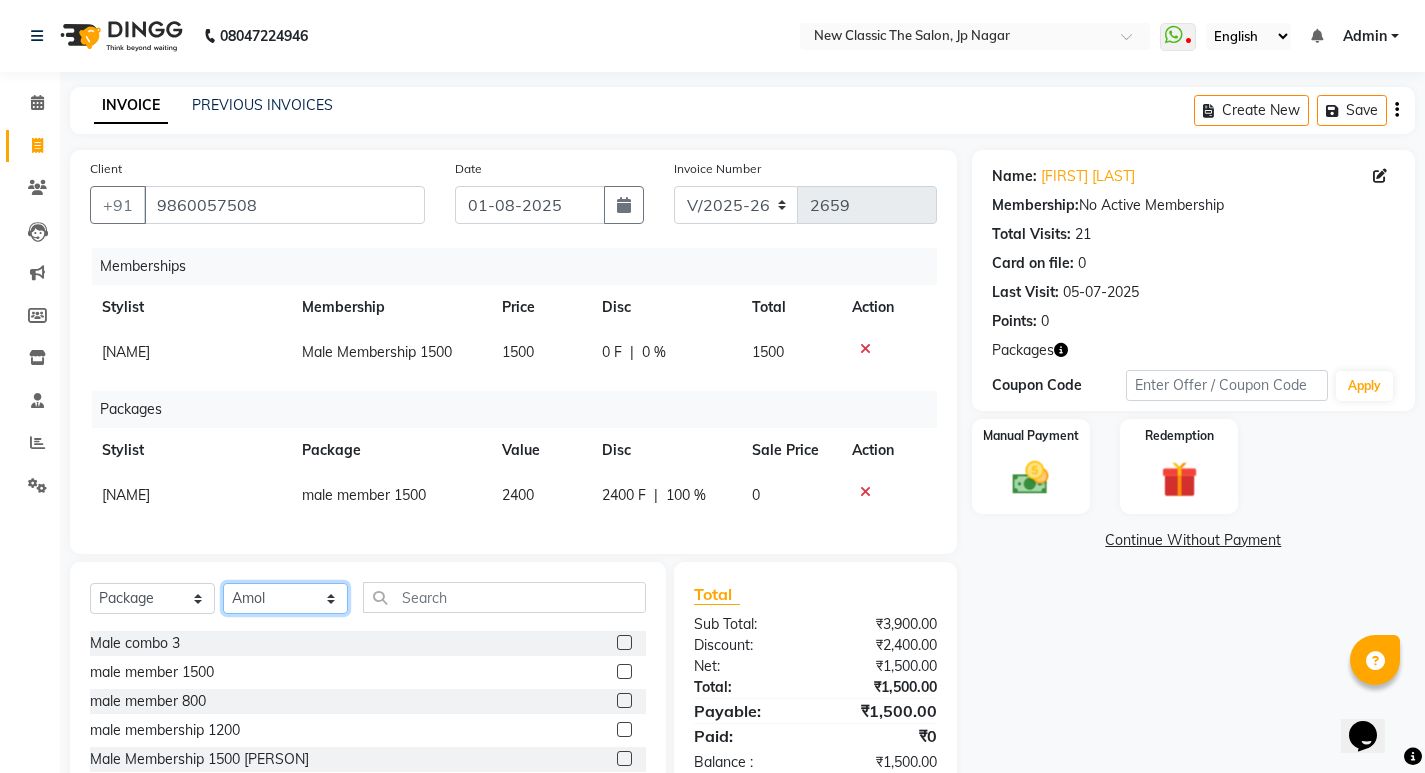 click on "Select Stylist [PERSON] [PERSON] [PERSON] [PERSON] [PERSON] [PERSON] [PERSON] [PERSON] [PERSON]" 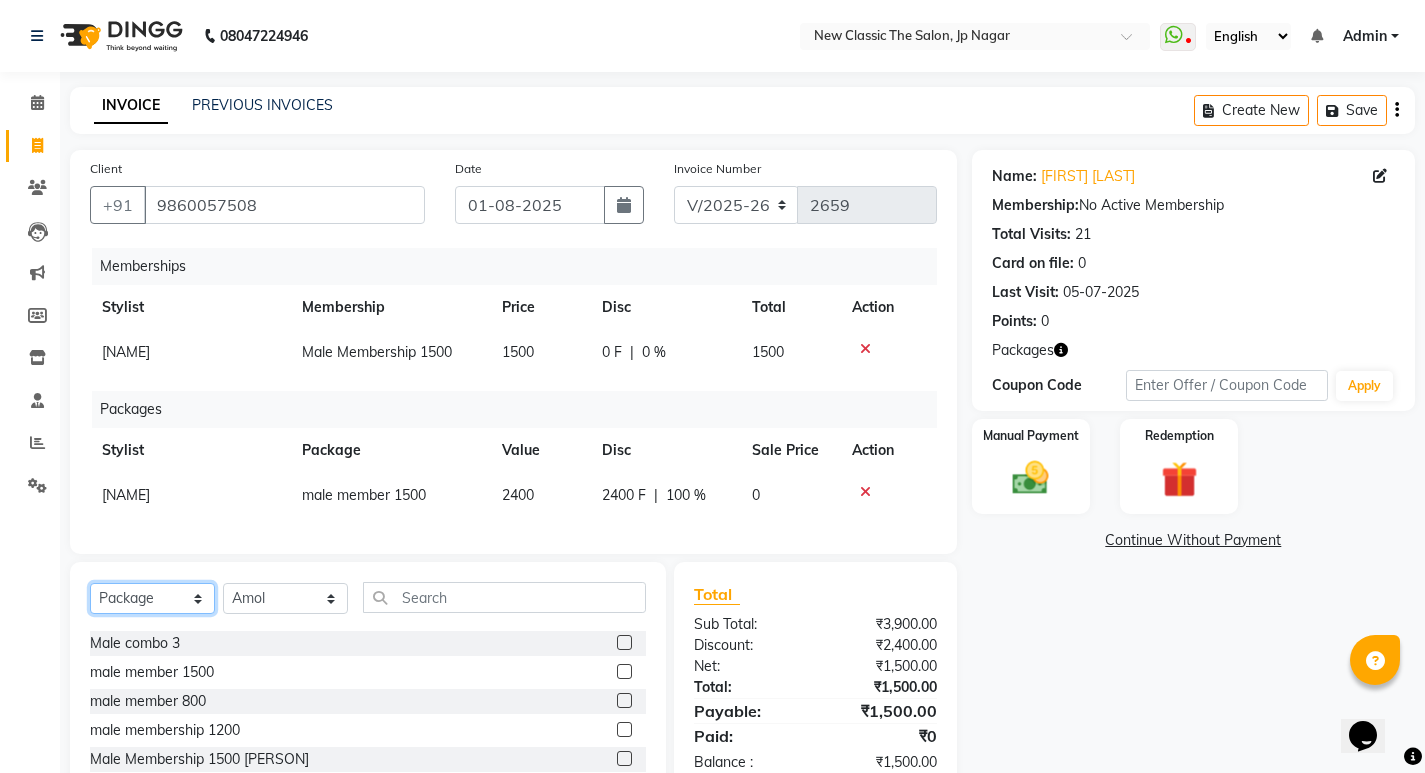 click on "Select  Service  Product  Package Voucher Prepaid Gift Card" 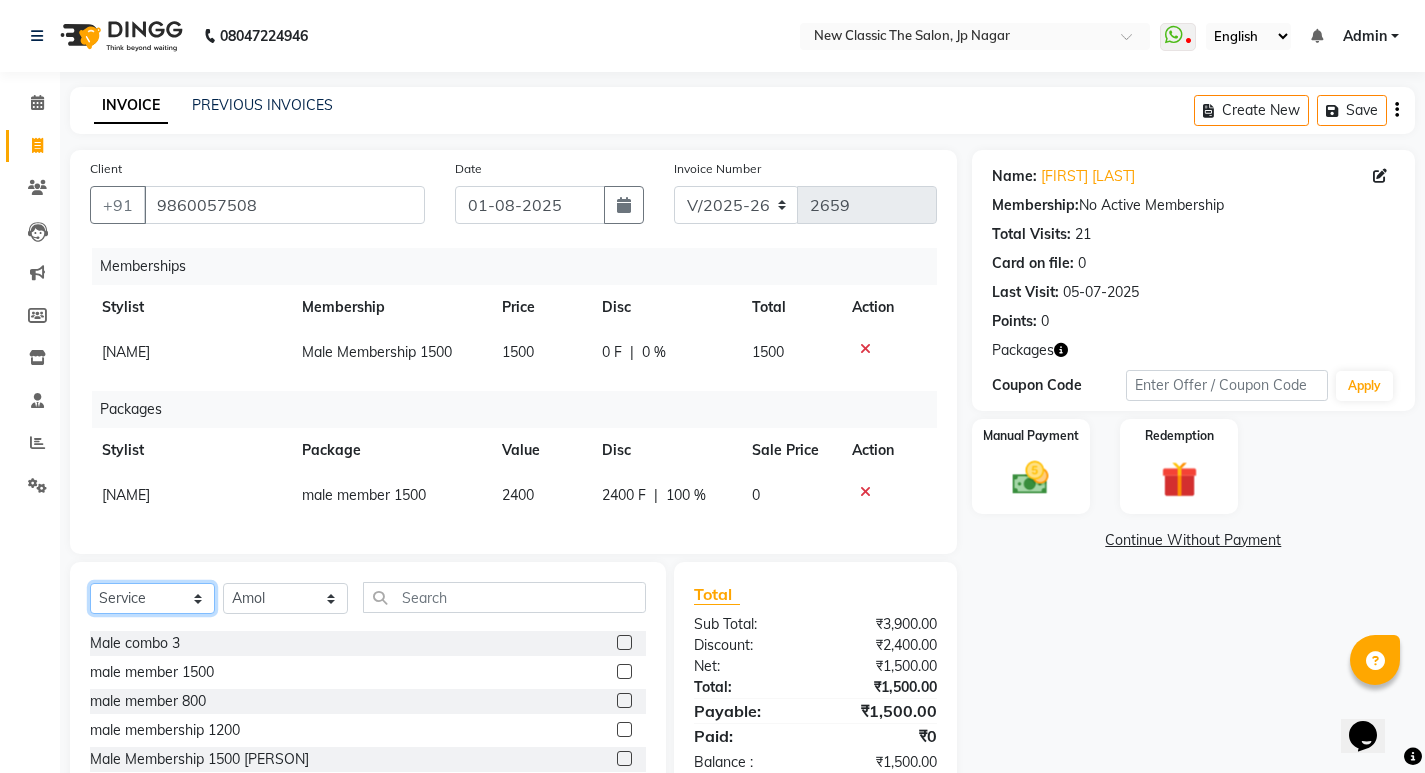 click on "Select  Service  Product  Package Voucher Prepaid Gift Card" 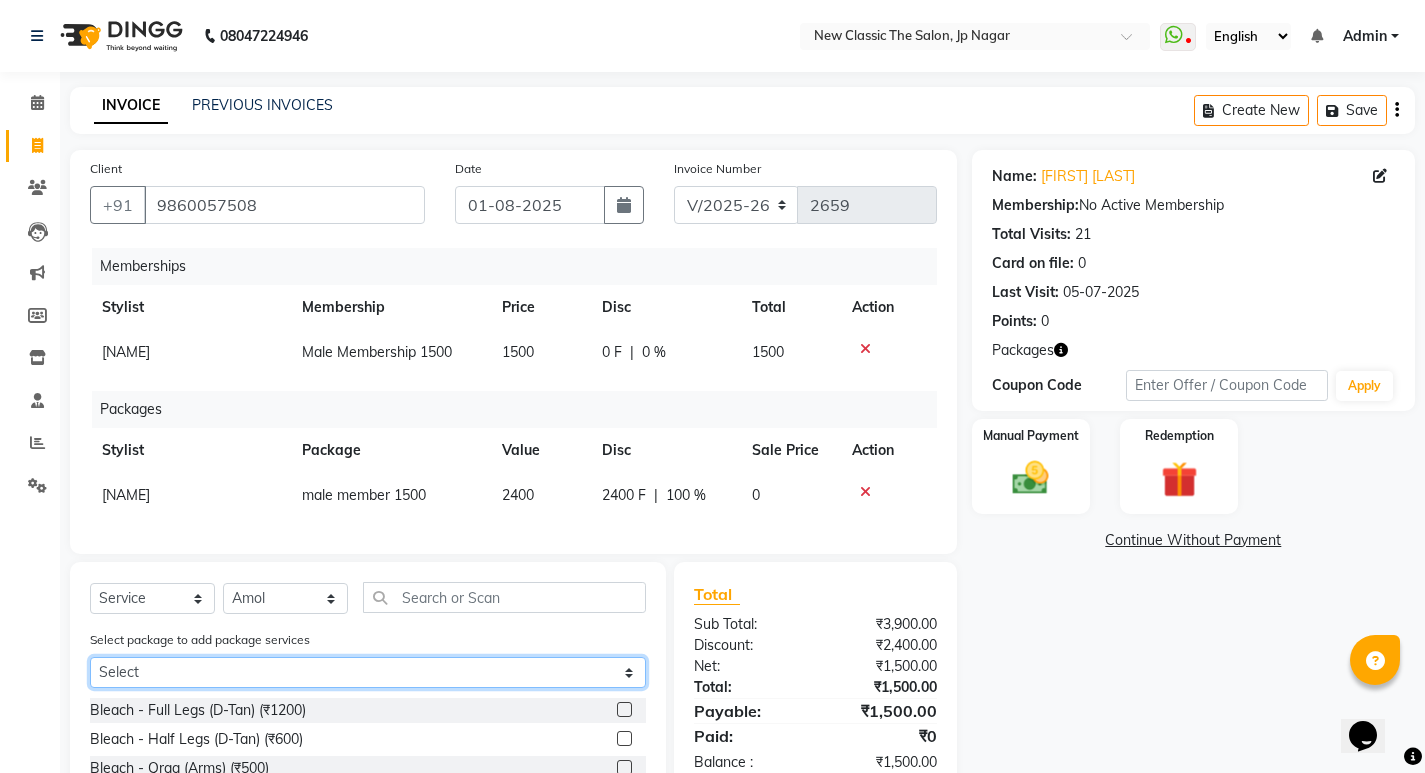 click on "Select male member 1500" 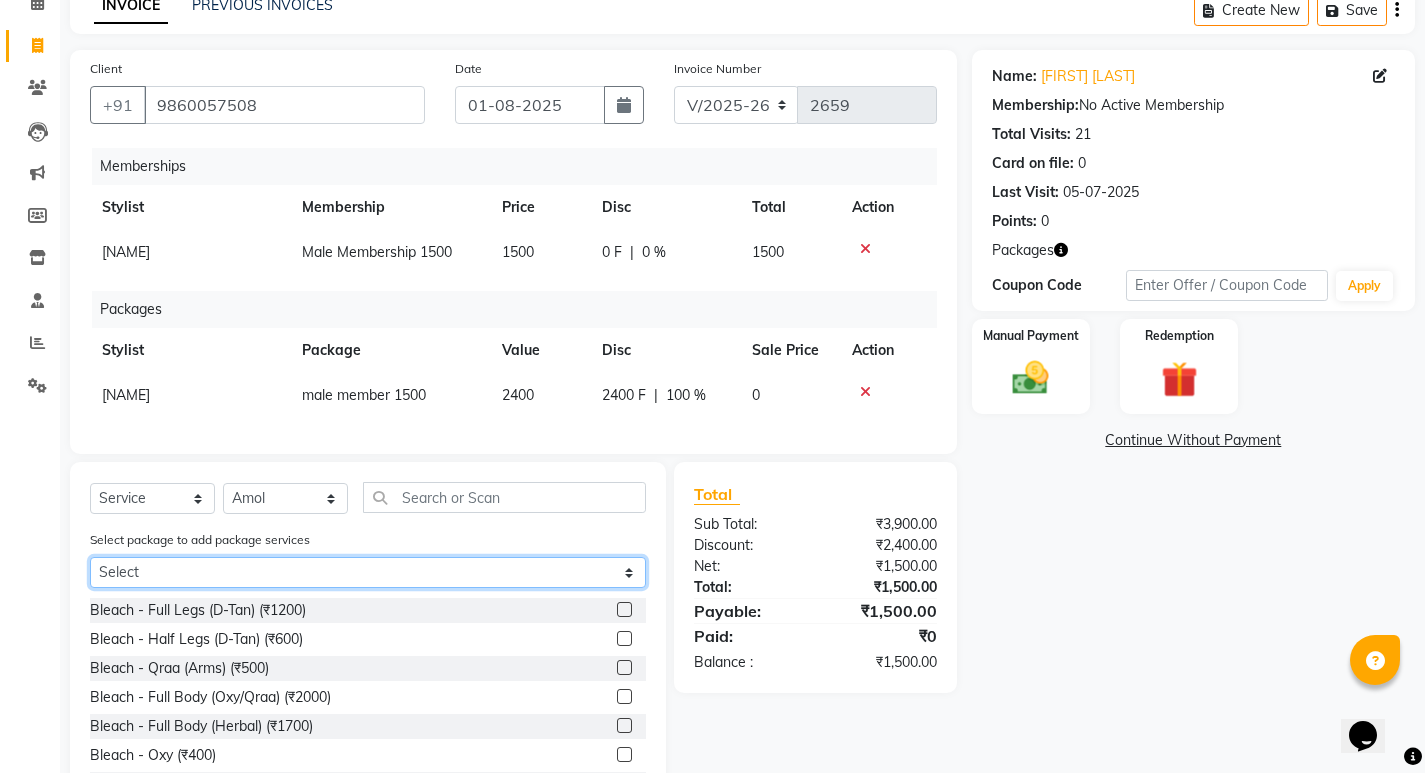 click on "Select male member 1500" 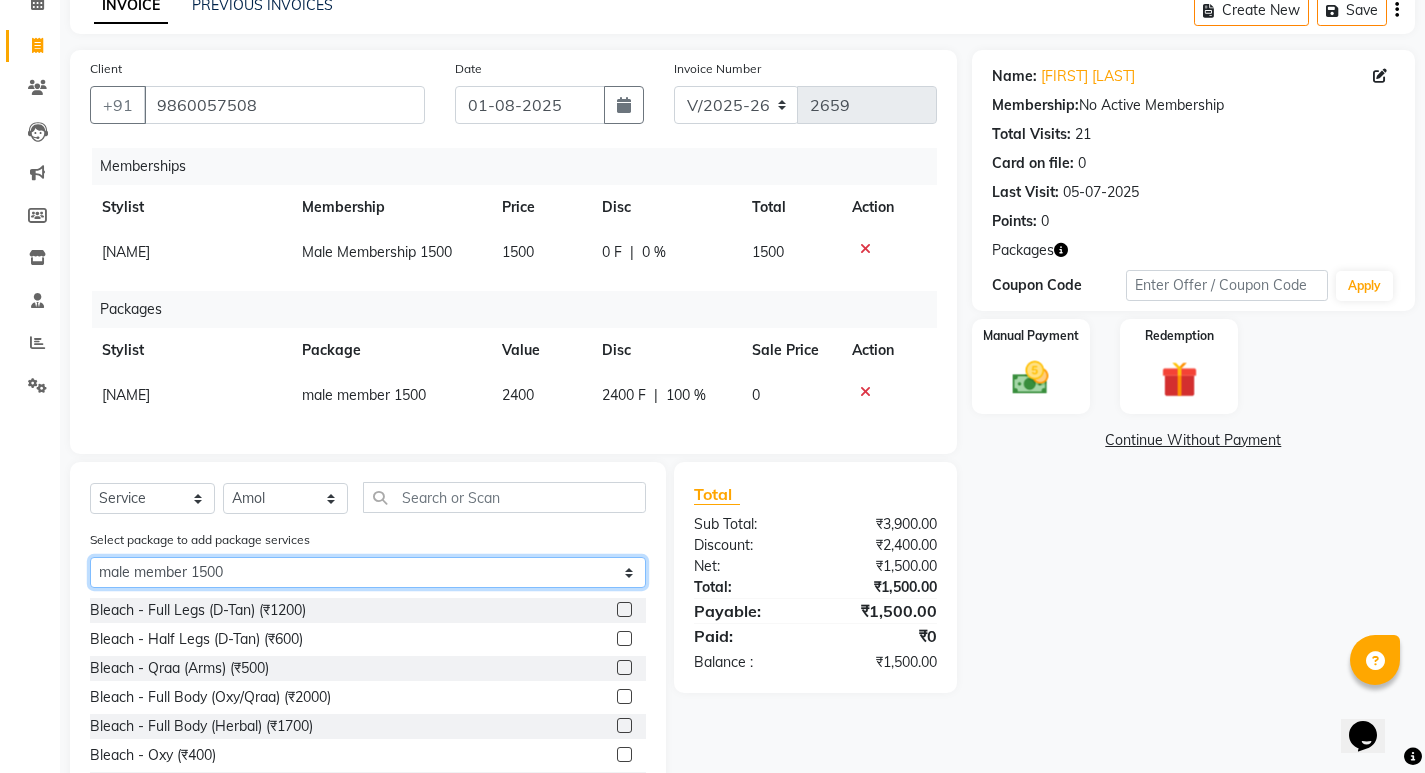 click on "Select male member 1500" 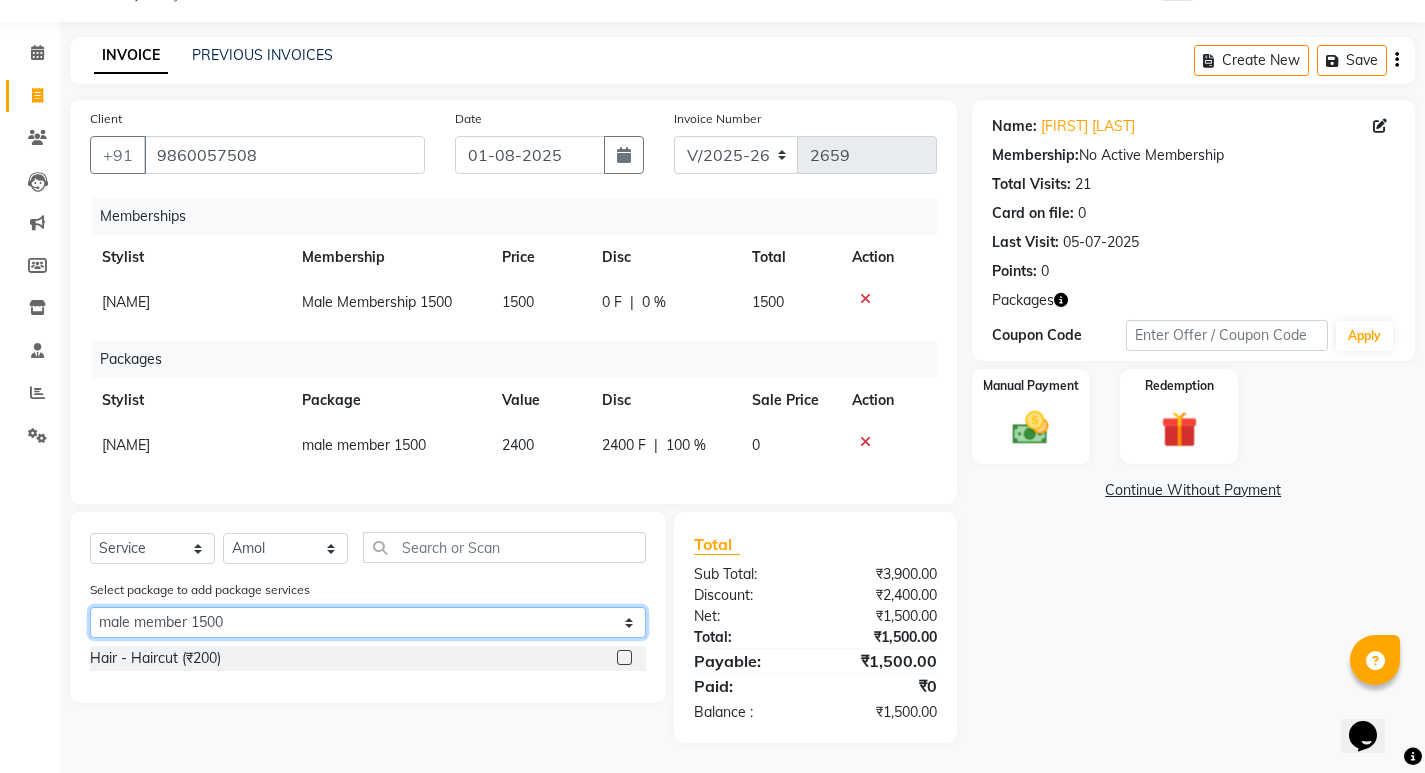 scroll, scrollTop: 65, scrollLeft: 0, axis: vertical 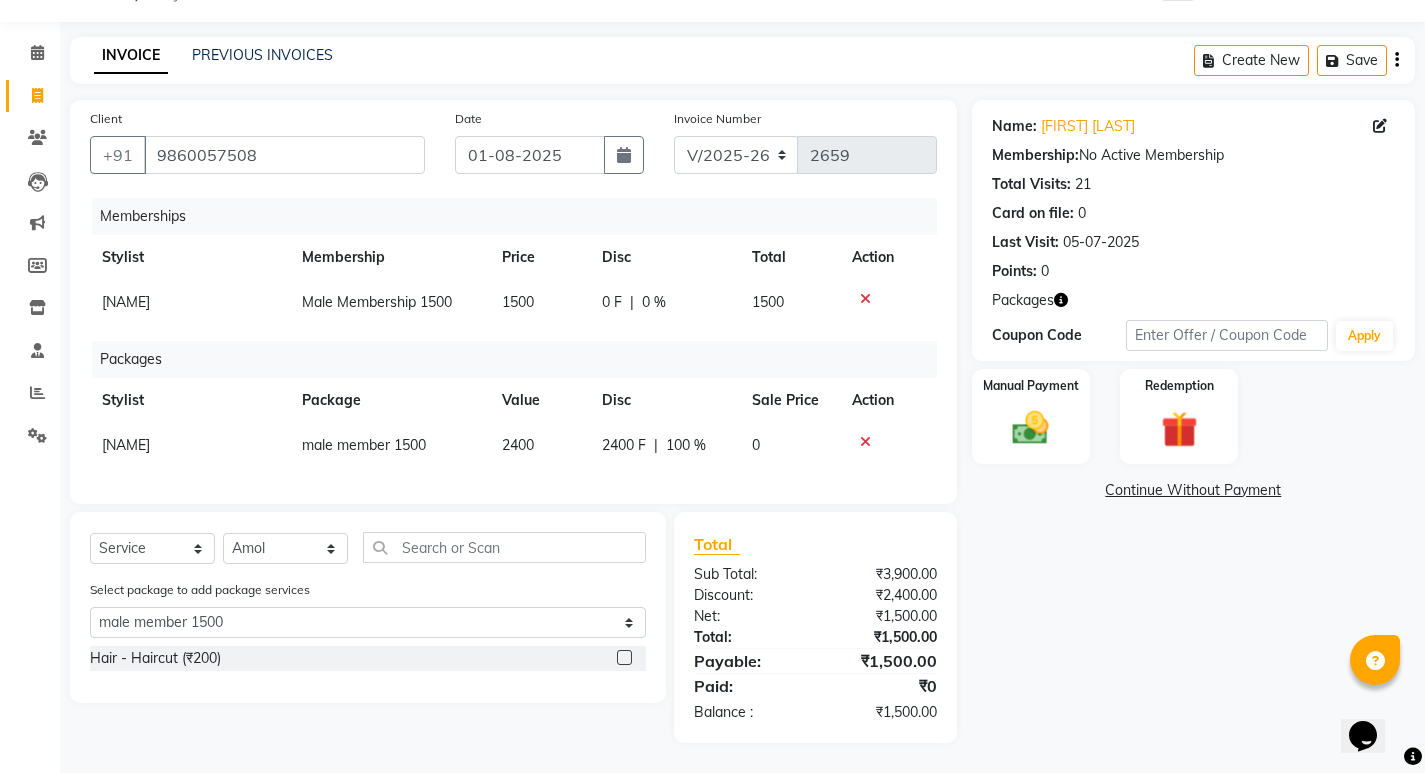click 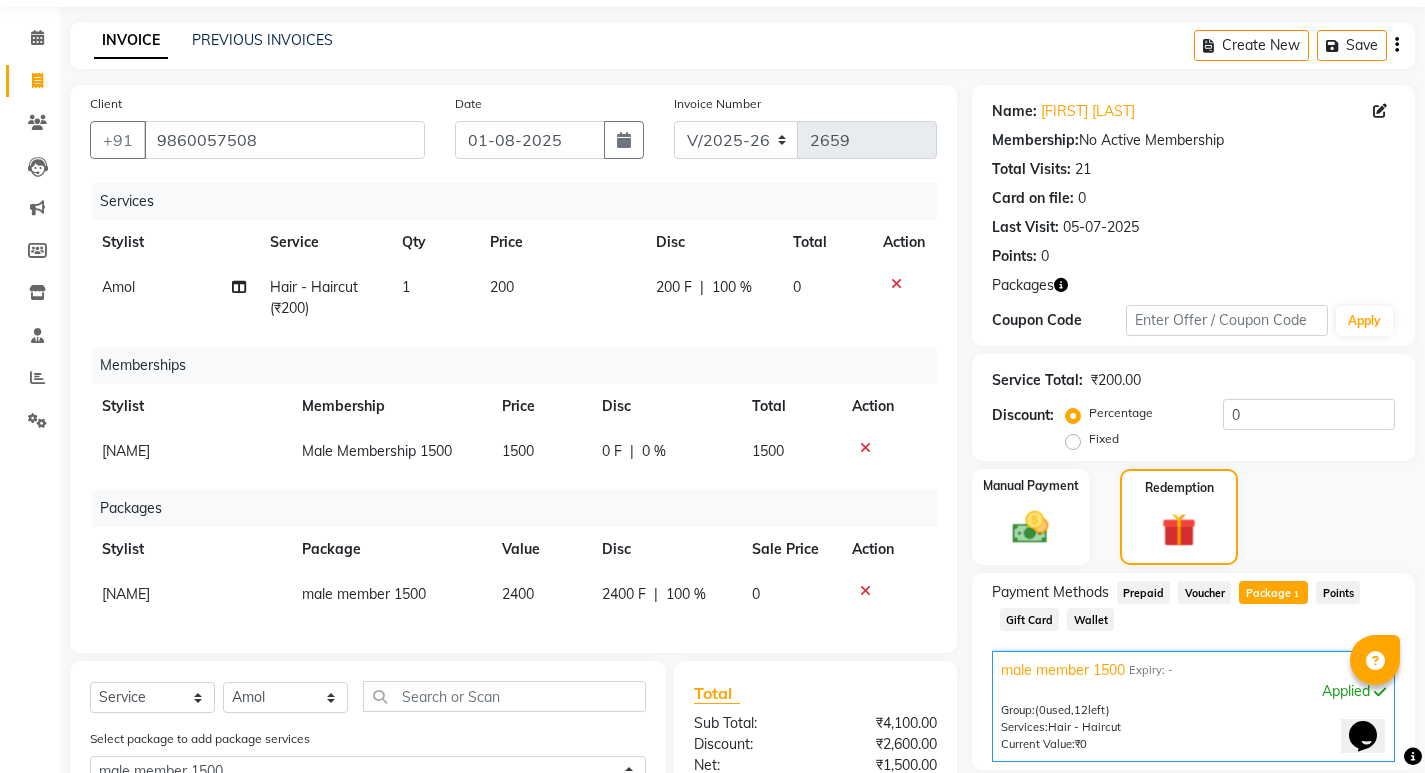 checkbox on "false" 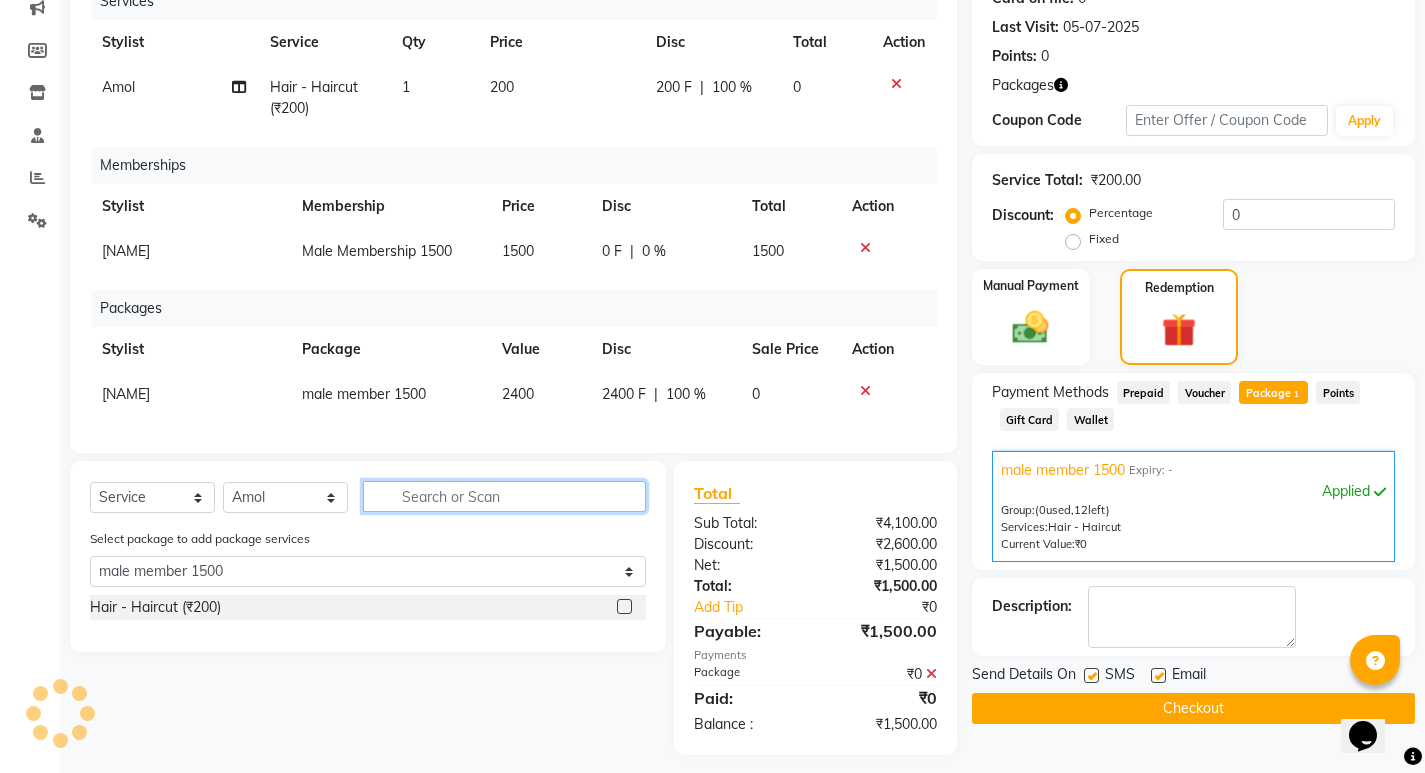 click 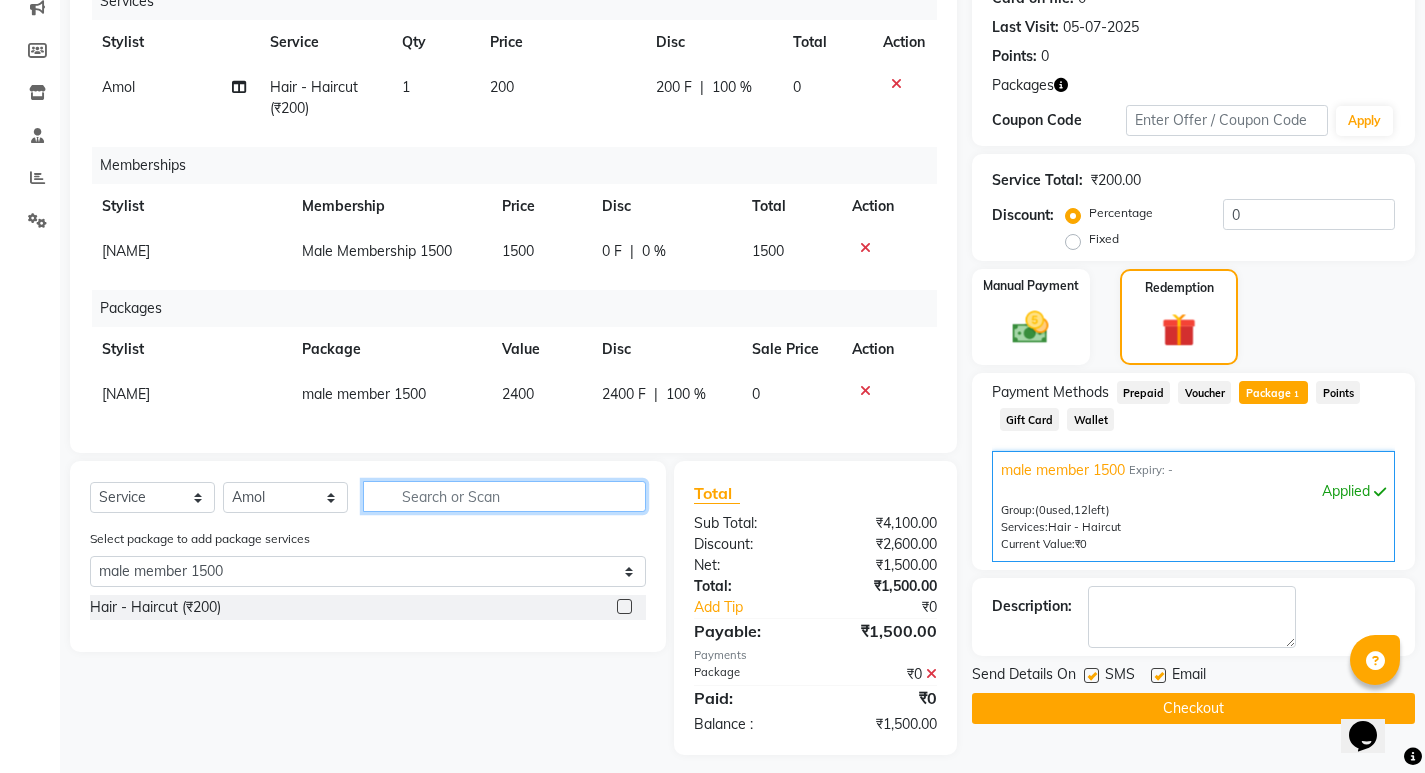 type on "c" 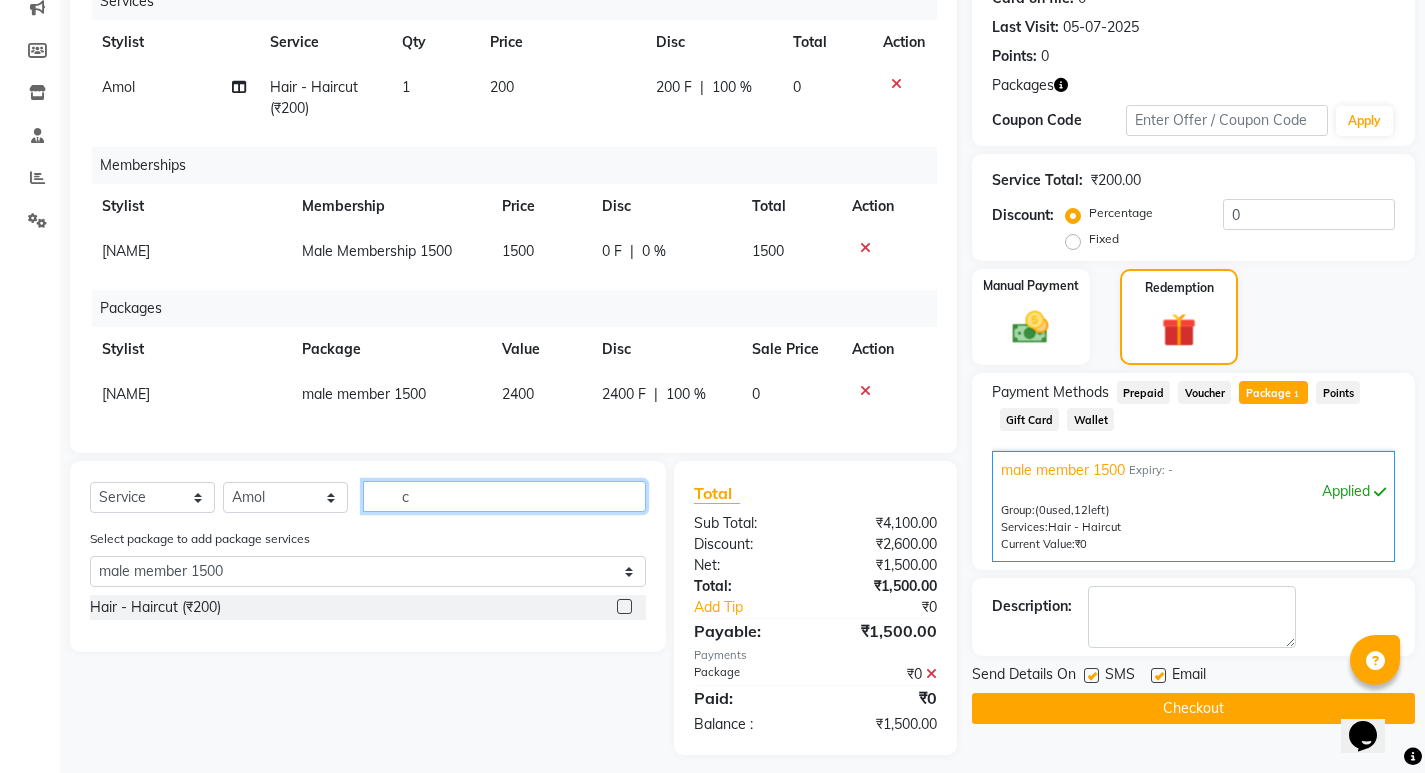 select on "0: undefined" 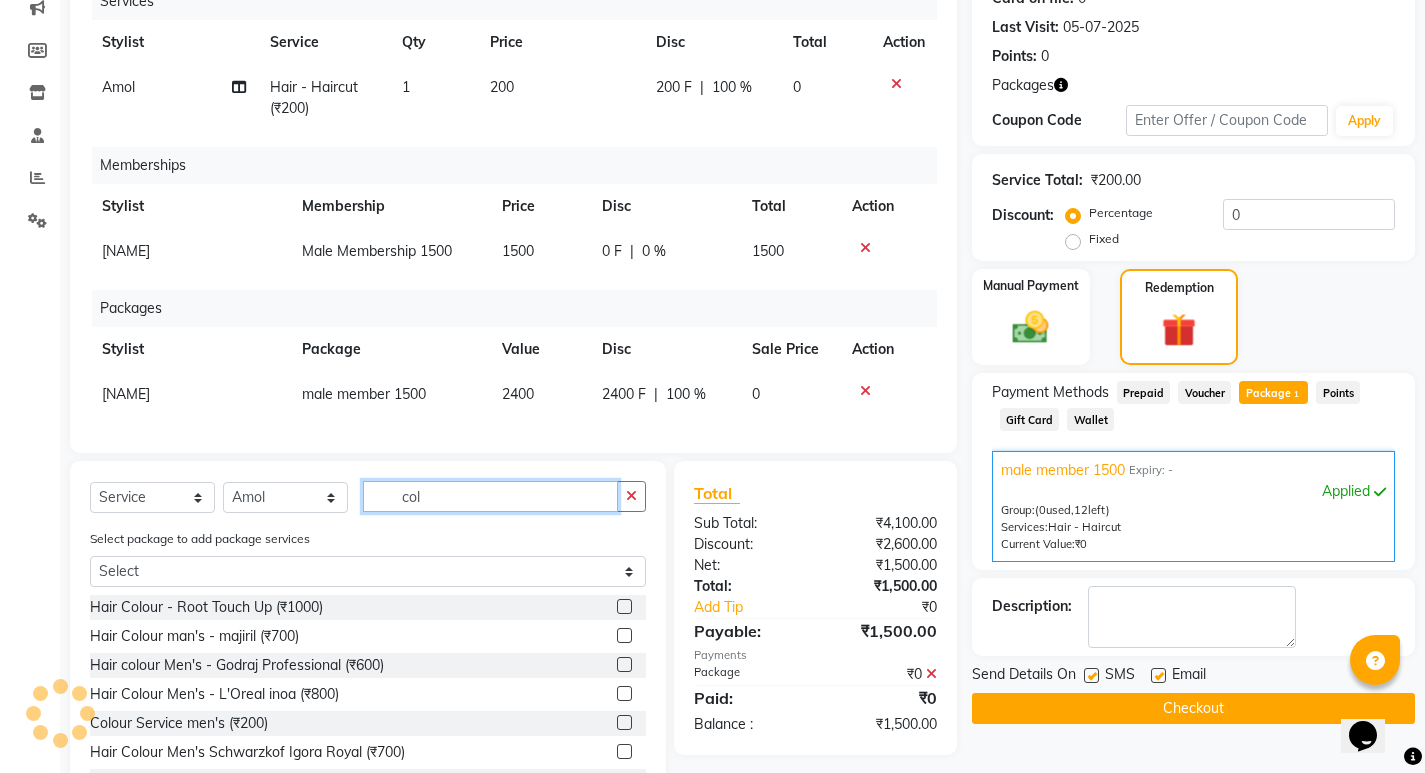 scroll, scrollTop: 100, scrollLeft: 0, axis: vertical 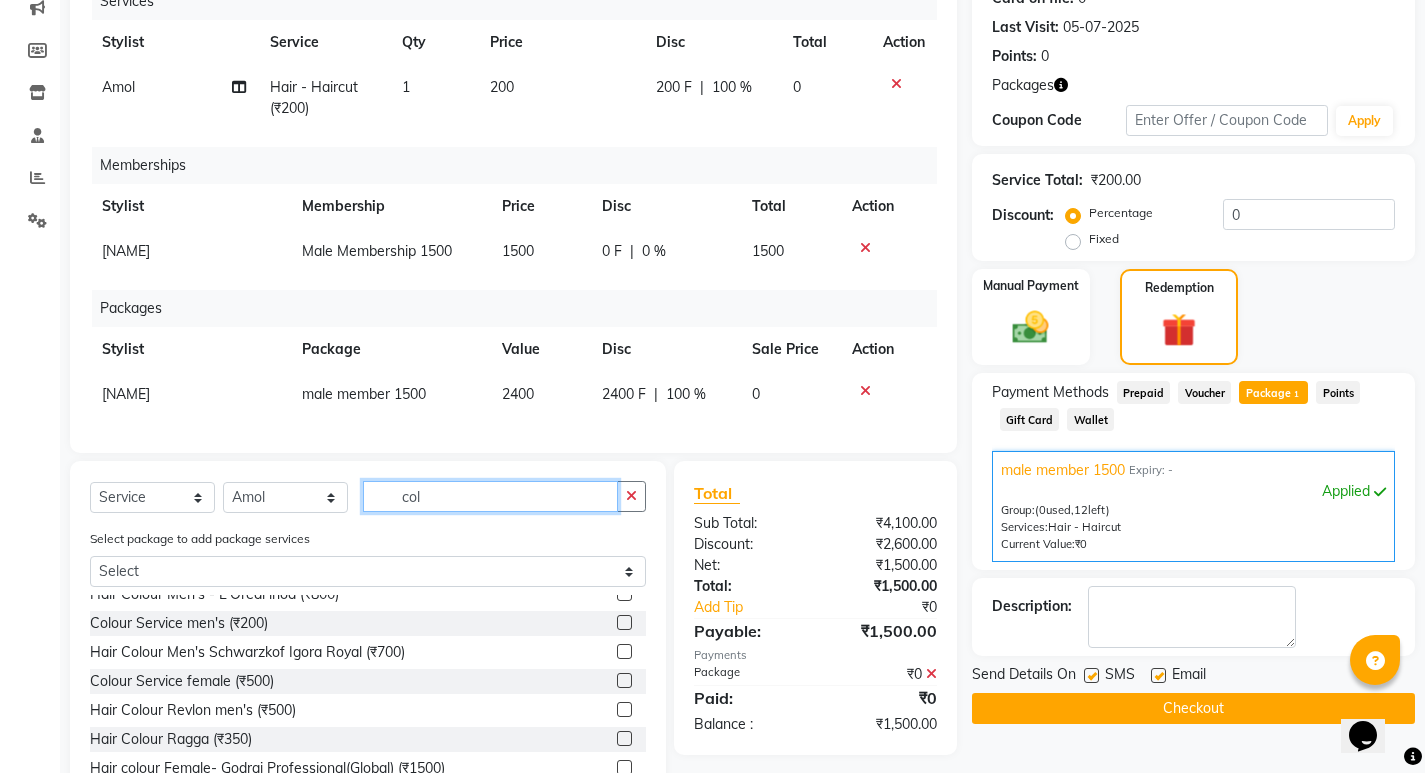 type on "col" 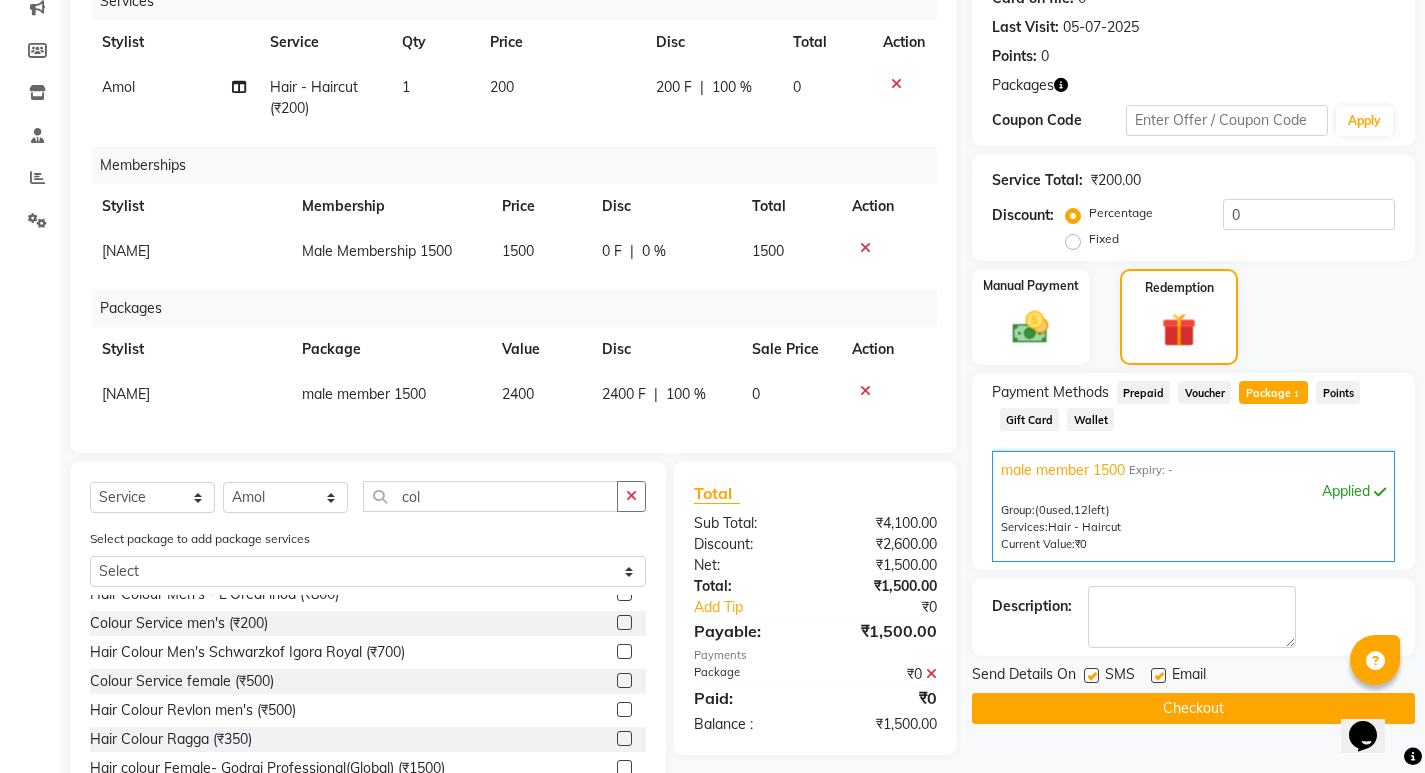click 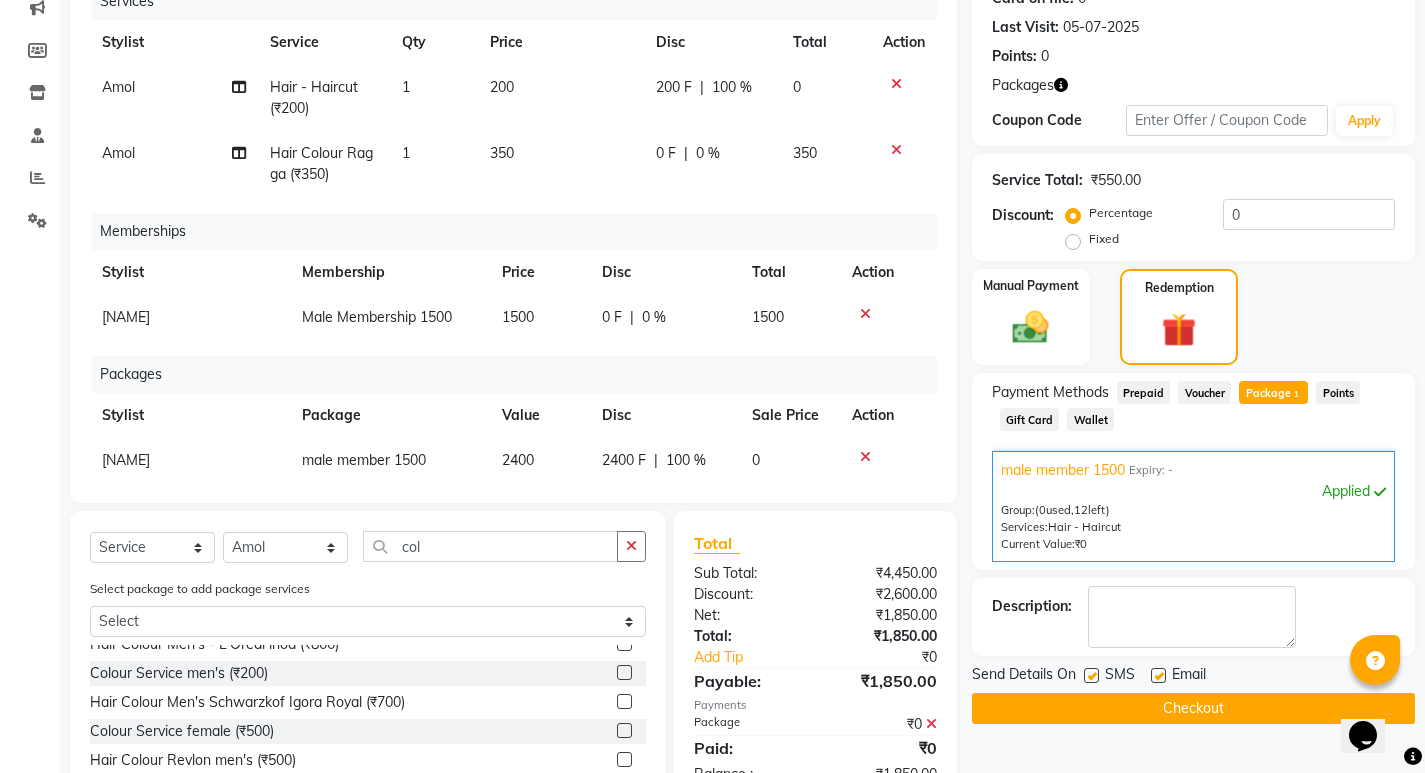 checkbox on "false" 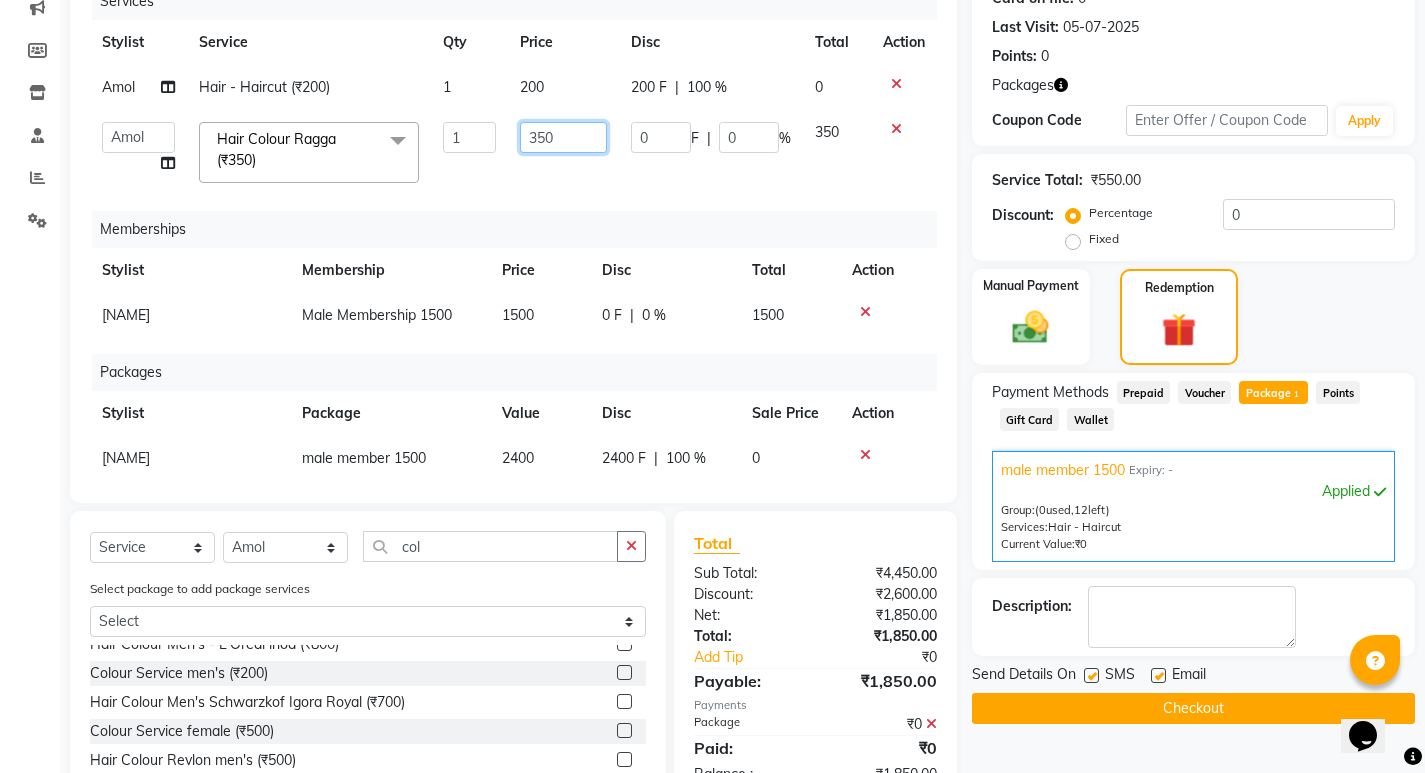 click on "350" 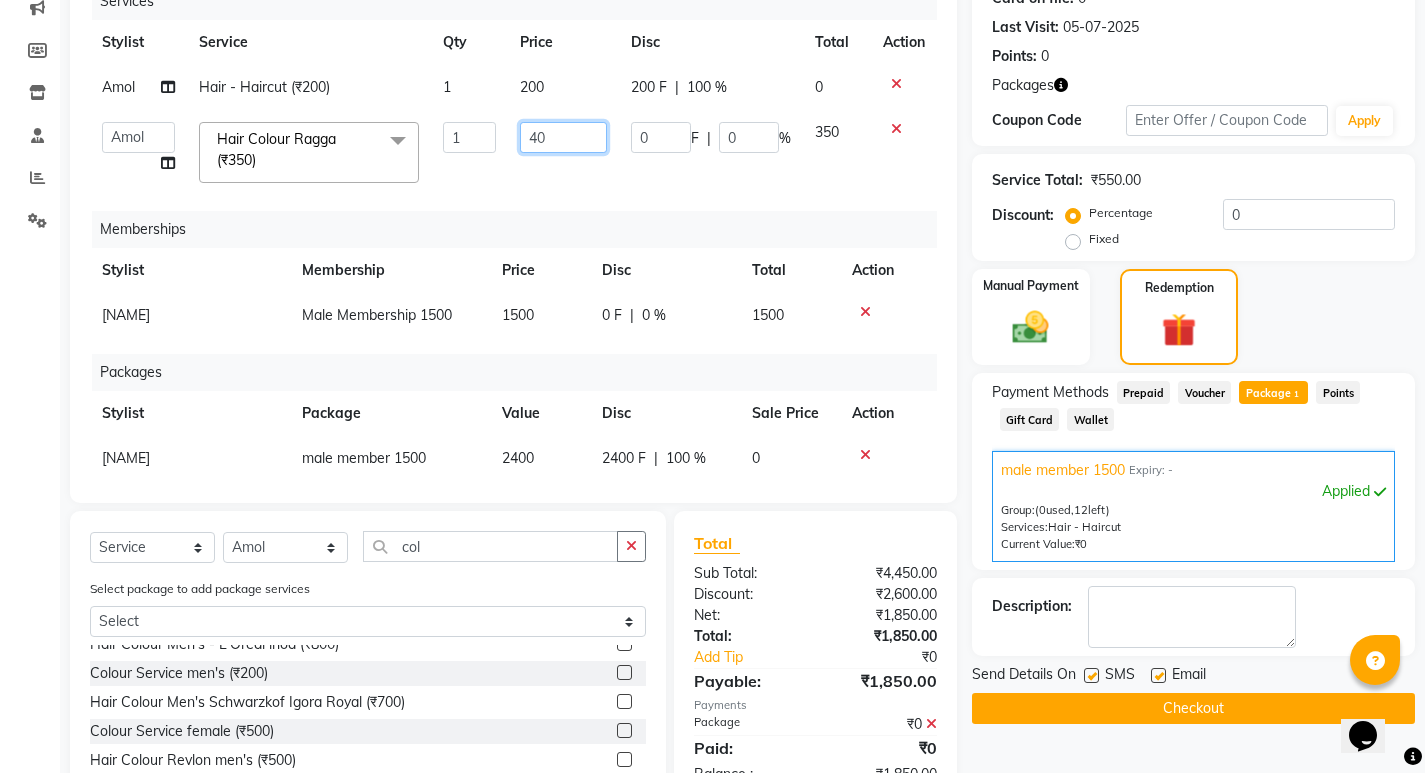 type on "400" 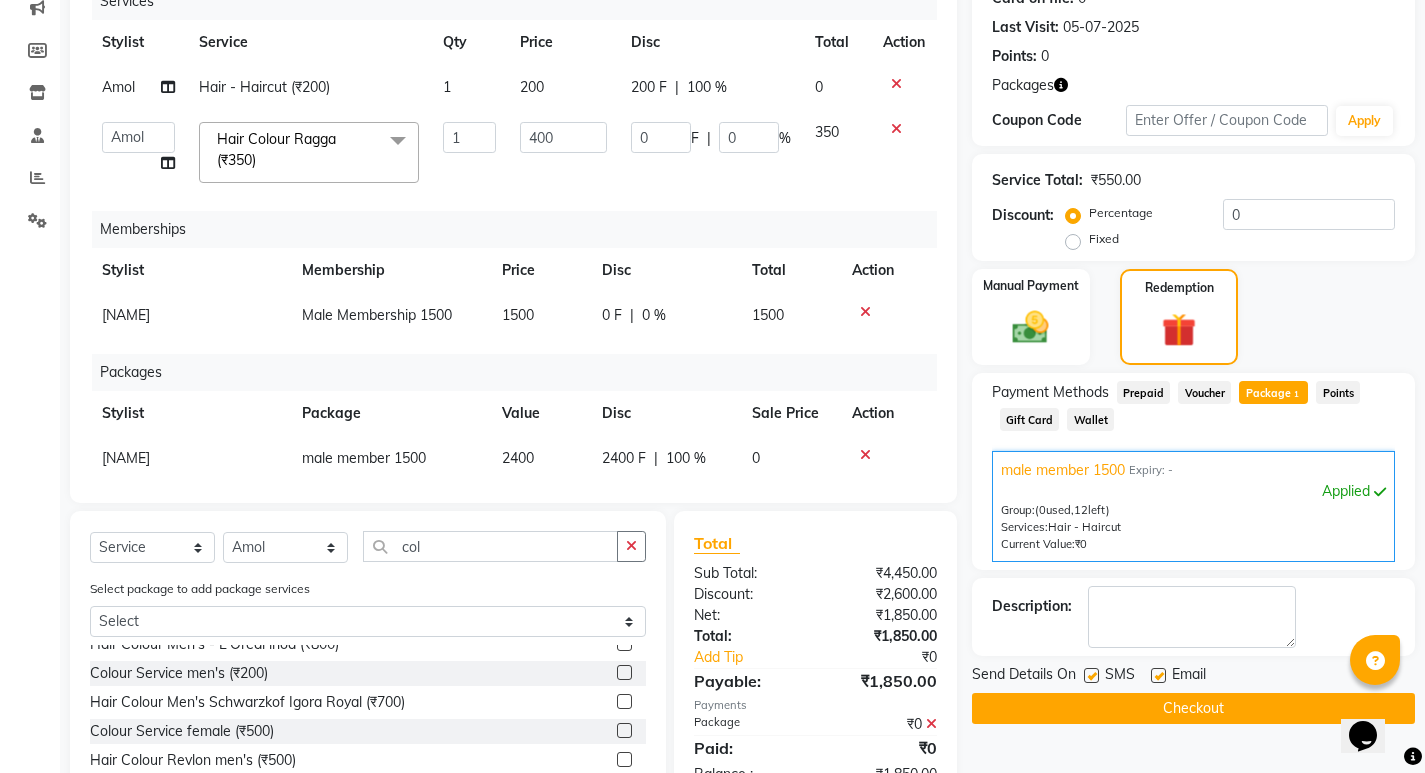 click on "0 F | 0 %" 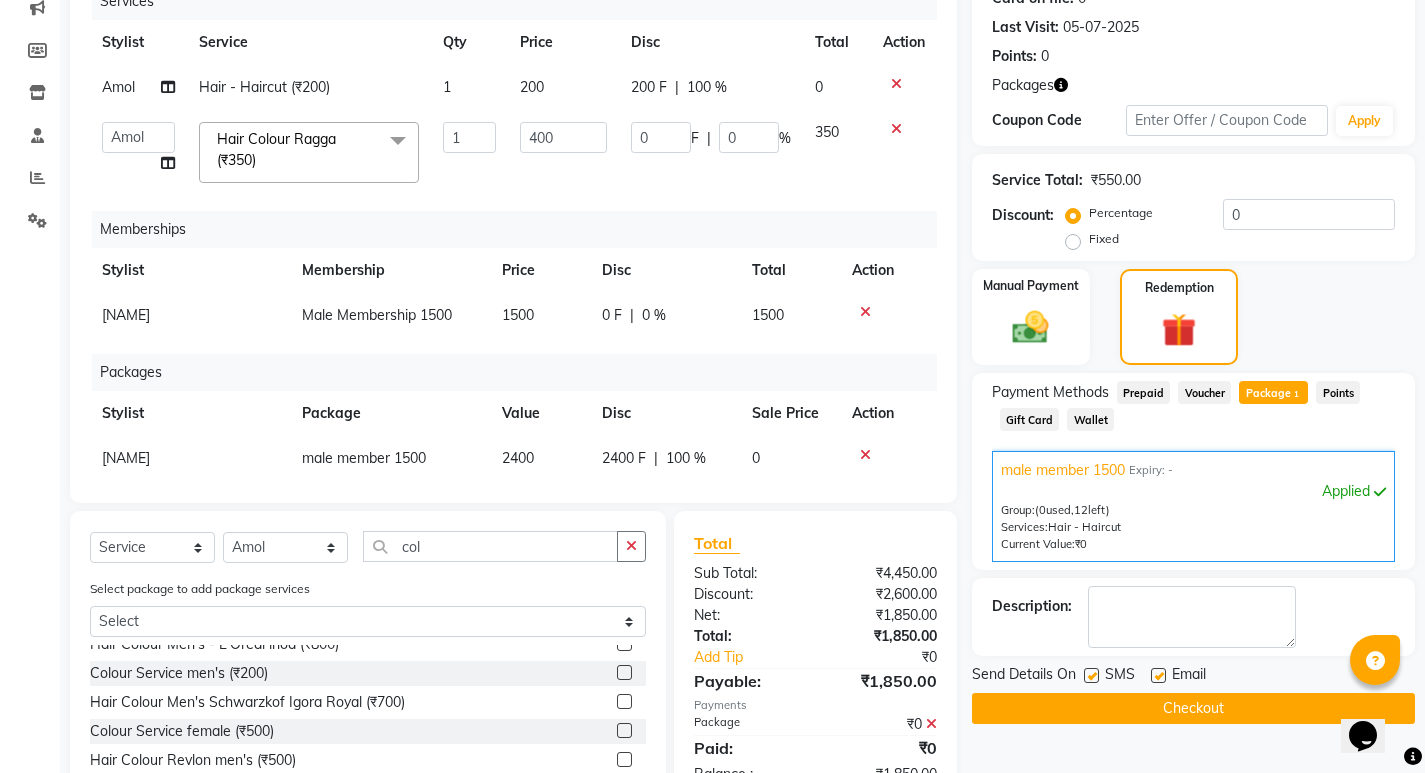 select on "27632" 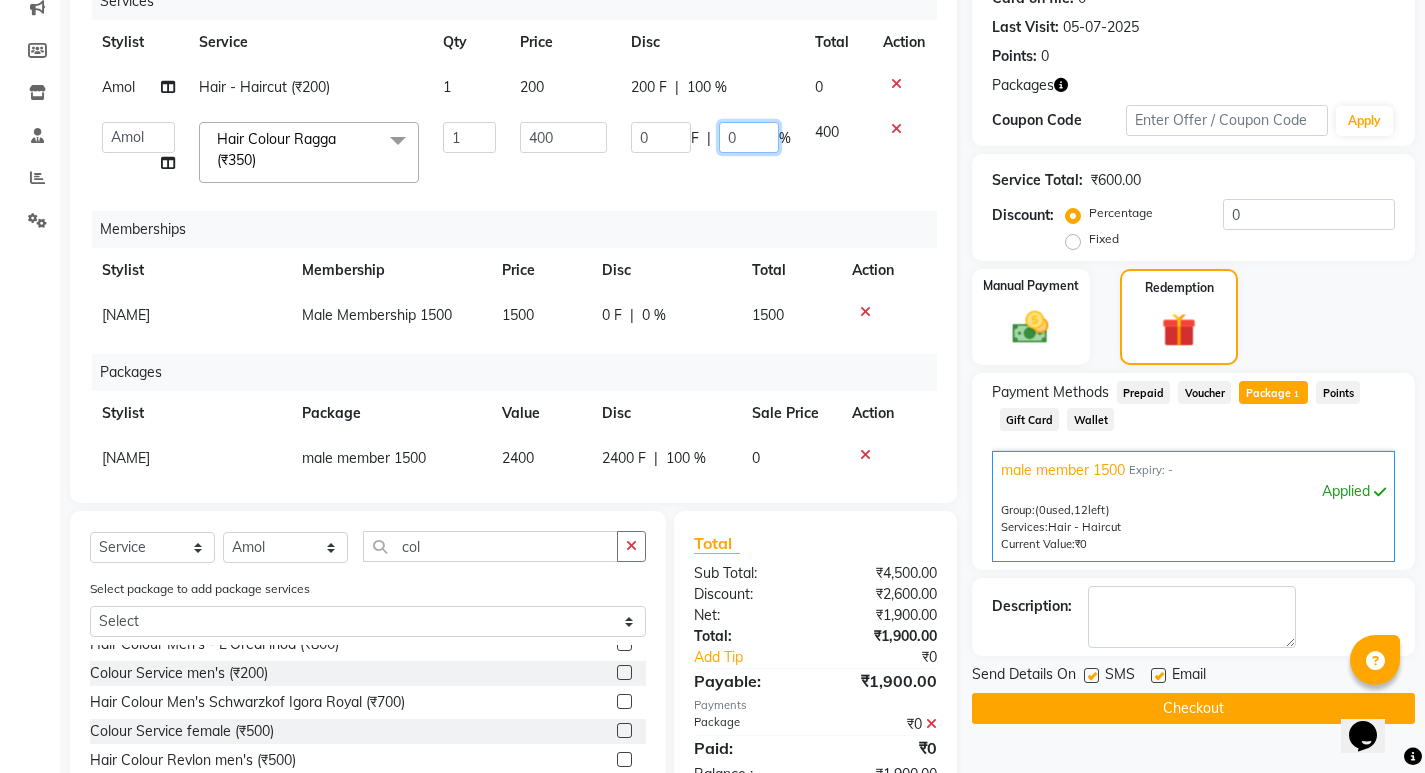 click on "0" 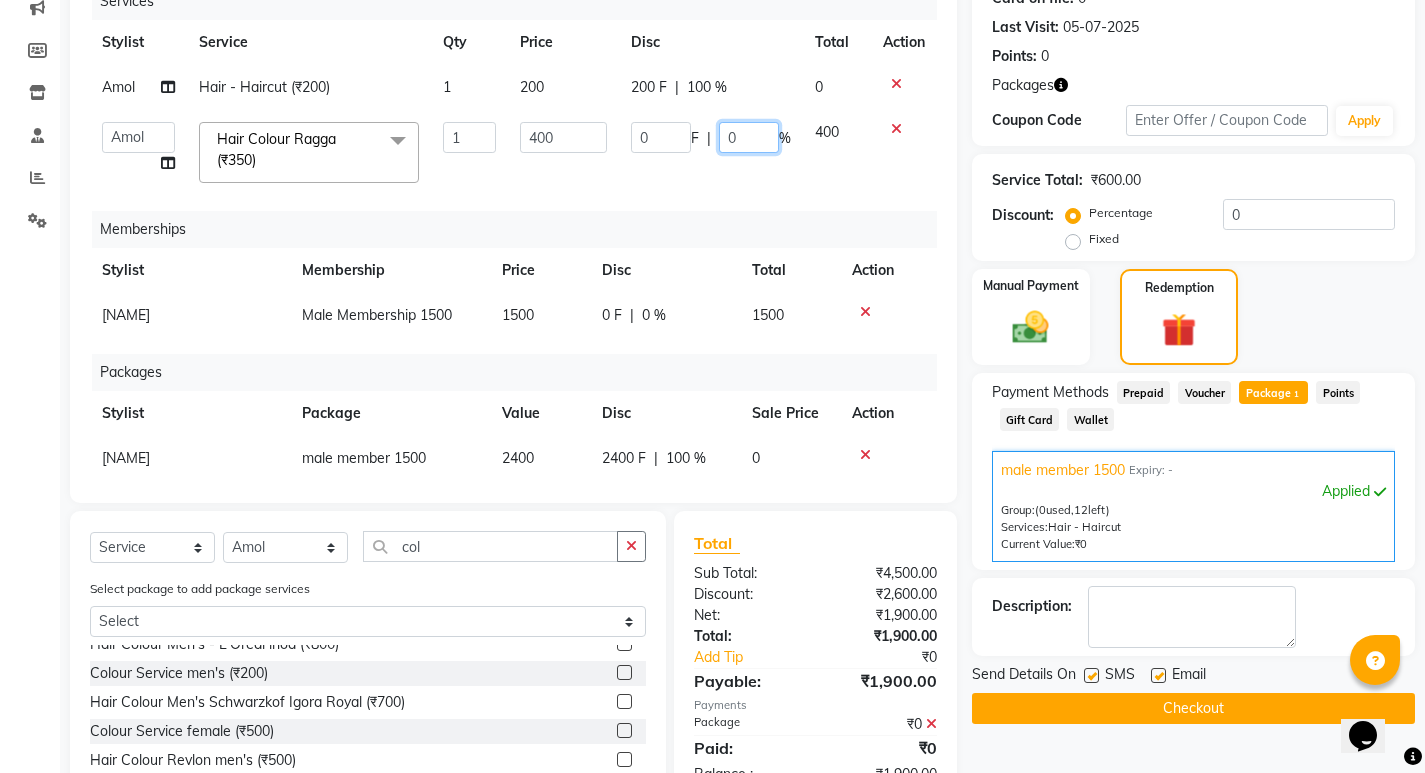 type on "20" 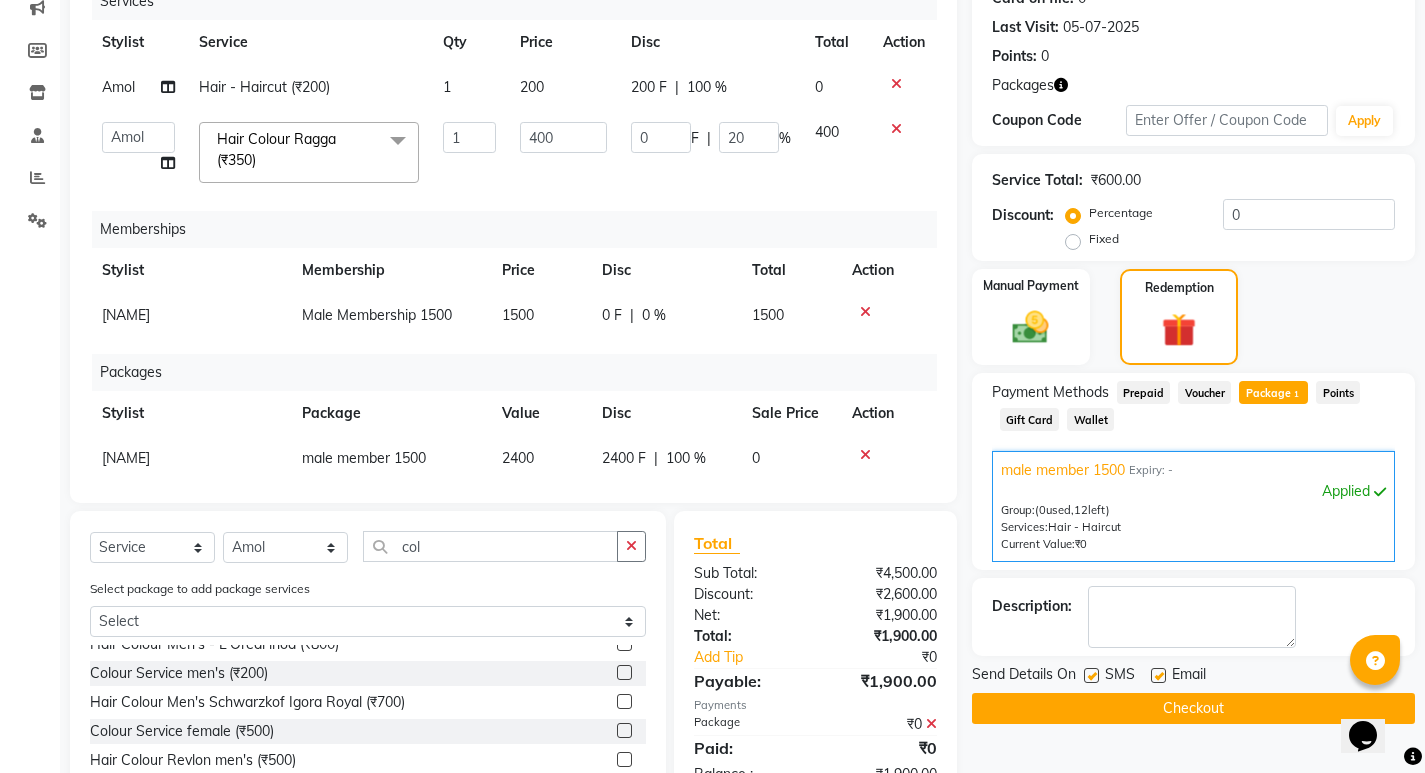 click on "Services Stylist Service Qty Price Disc Total Action Amol Hair - Haircut (₹200) 1 200 200 F | 100 % 0  Amit   Amol   Anil   Kirti   Komal   Manager   Prachi   Rina   Shital   Smita   surendra  Hair Colour Ragga (₹350)  x Pedicure - Padicure Normal (₹600) Pedicure - O3 (₹1000) Pedicure - Advance Padicure (₹1500) Pedicure - Foot Massage (₹500) Pedicure - Hand Massage (₹500) Back Massage (₹500) Acupressure Foot Massage (₹100) Boddy Massage with oil (₹1200) Boddy Massage with cream (₹1500) Makeup - Light Makeup (₹1500) Makeup - Hd Light Makeup (₹2500) Makeup - Mac Light Makeup (₹4000) Makeup- Male Light Makeup  (₹500) Saree Drapping (₹300) Makeup- Male Groom Makeup (₹2500) Bridal Makeup - Hd Makeup (₹8000) Bridal Makeup - Mac Makeup (₹10000) Bridal Makeup - Air Brush Makeup (₹12000) Bridal Makeup - Glossy Makeup (₹15000) Nail Art - Gel Polish (₹1200) Nail Art - Gel Polish Nail Art (₹2500) Nail Art - Acrylic Nail Extension (₹3000) Nail cut (₹20) D-Tan (₹600) 1 0" 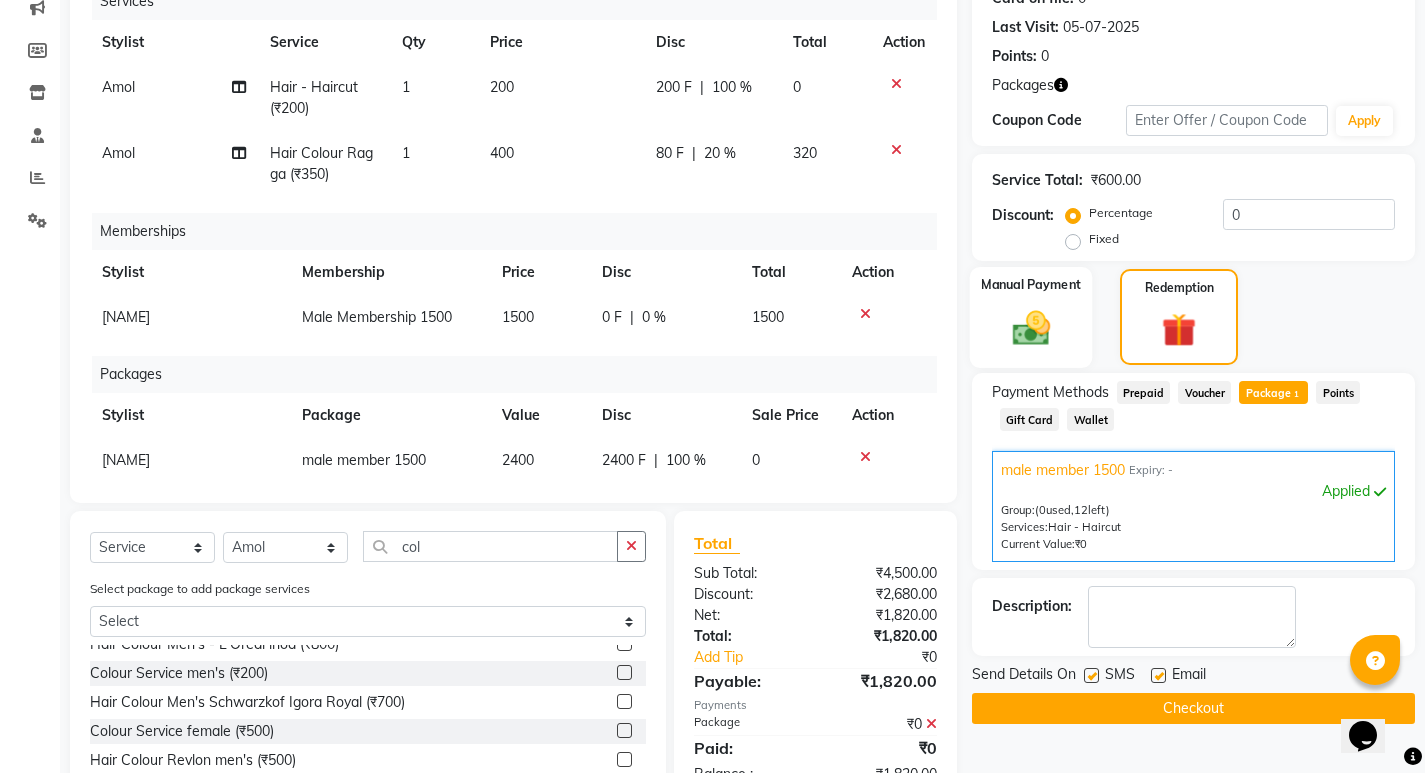 click 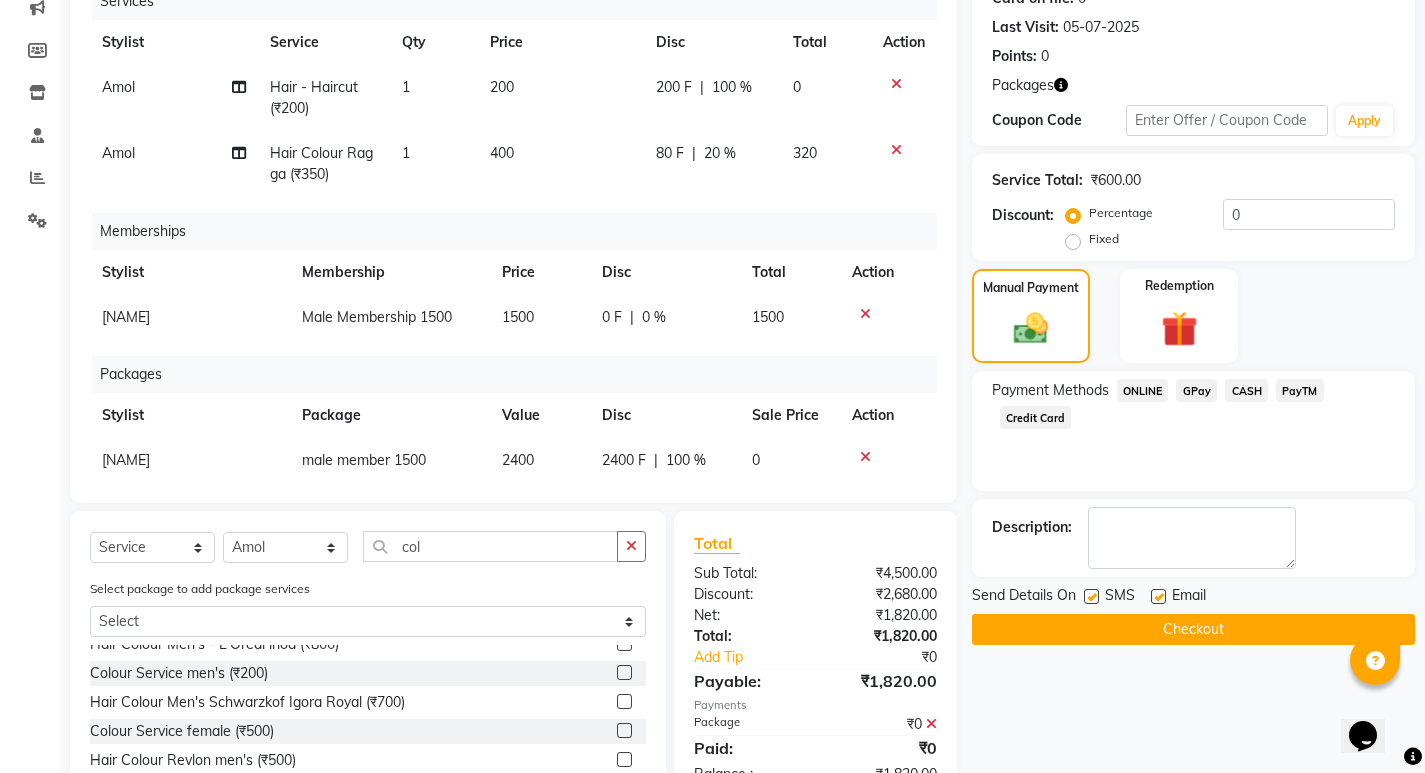 click on "PayTM" 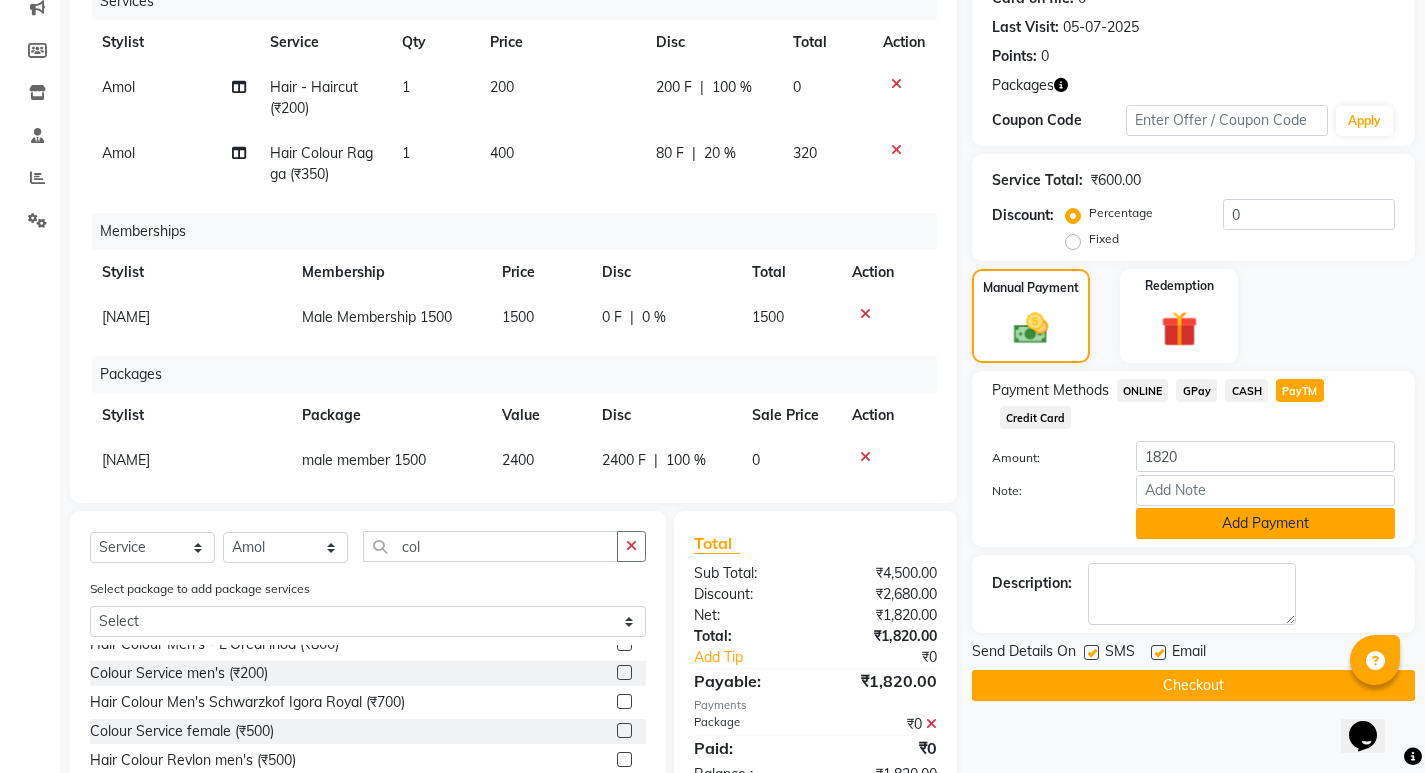 click on "Add Payment" 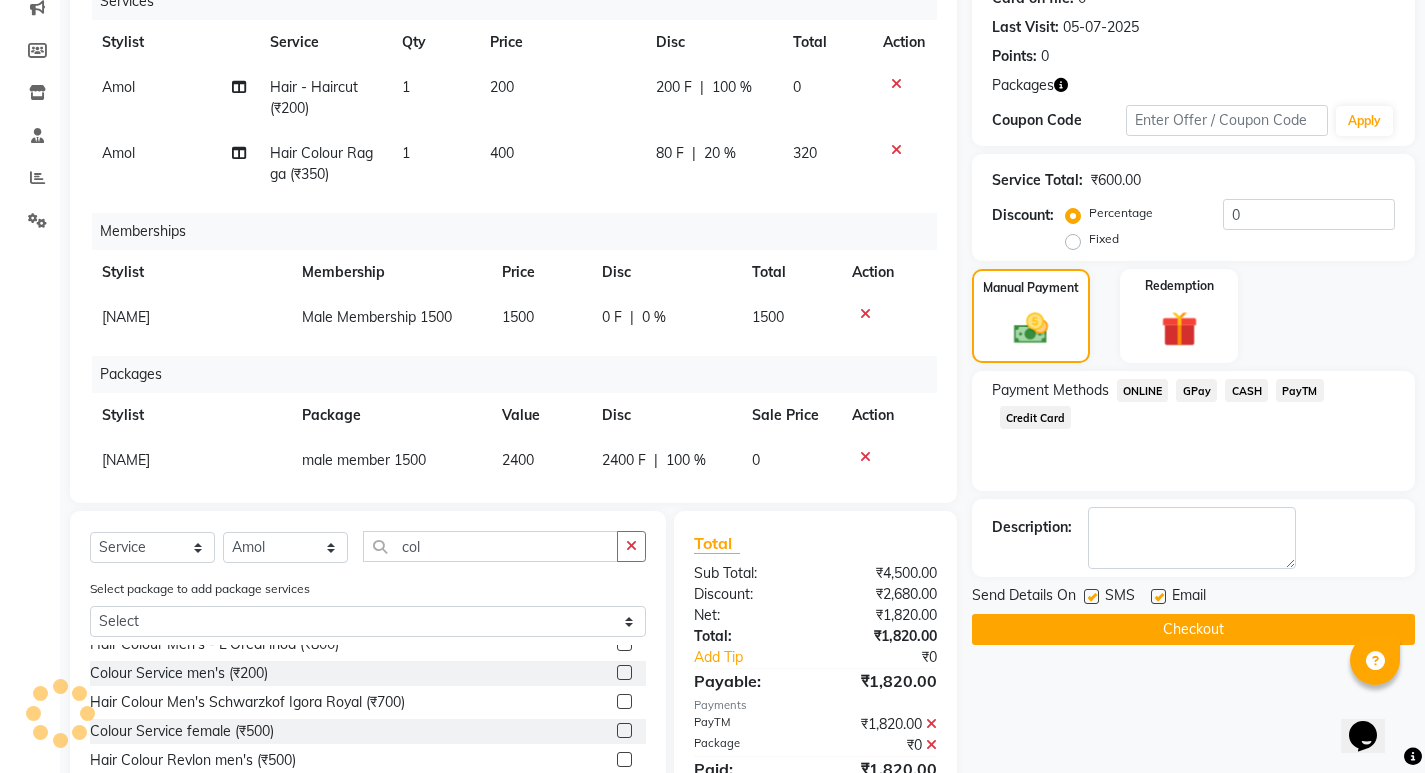 click on "Checkout" 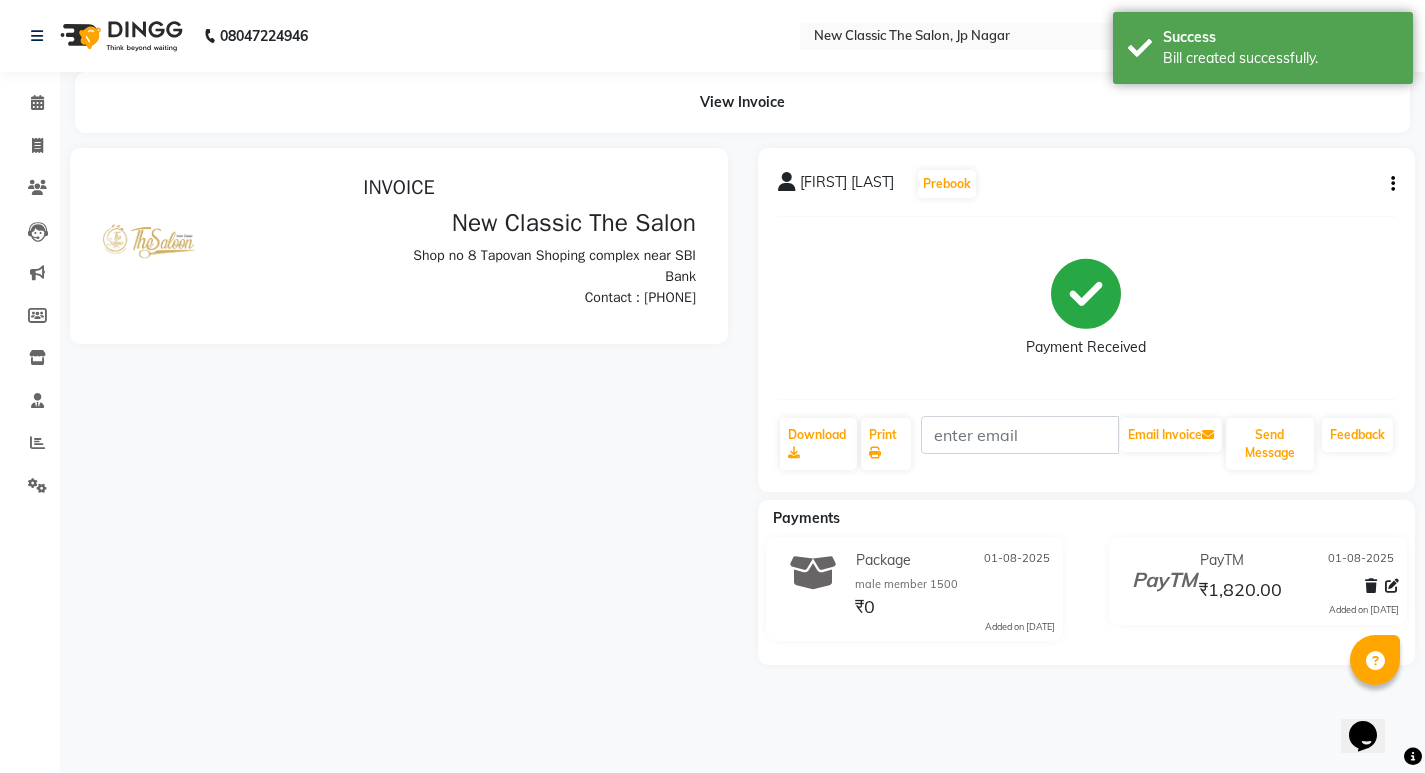 scroll, scrollTop: 0, scrollLeft: 0, axis: both 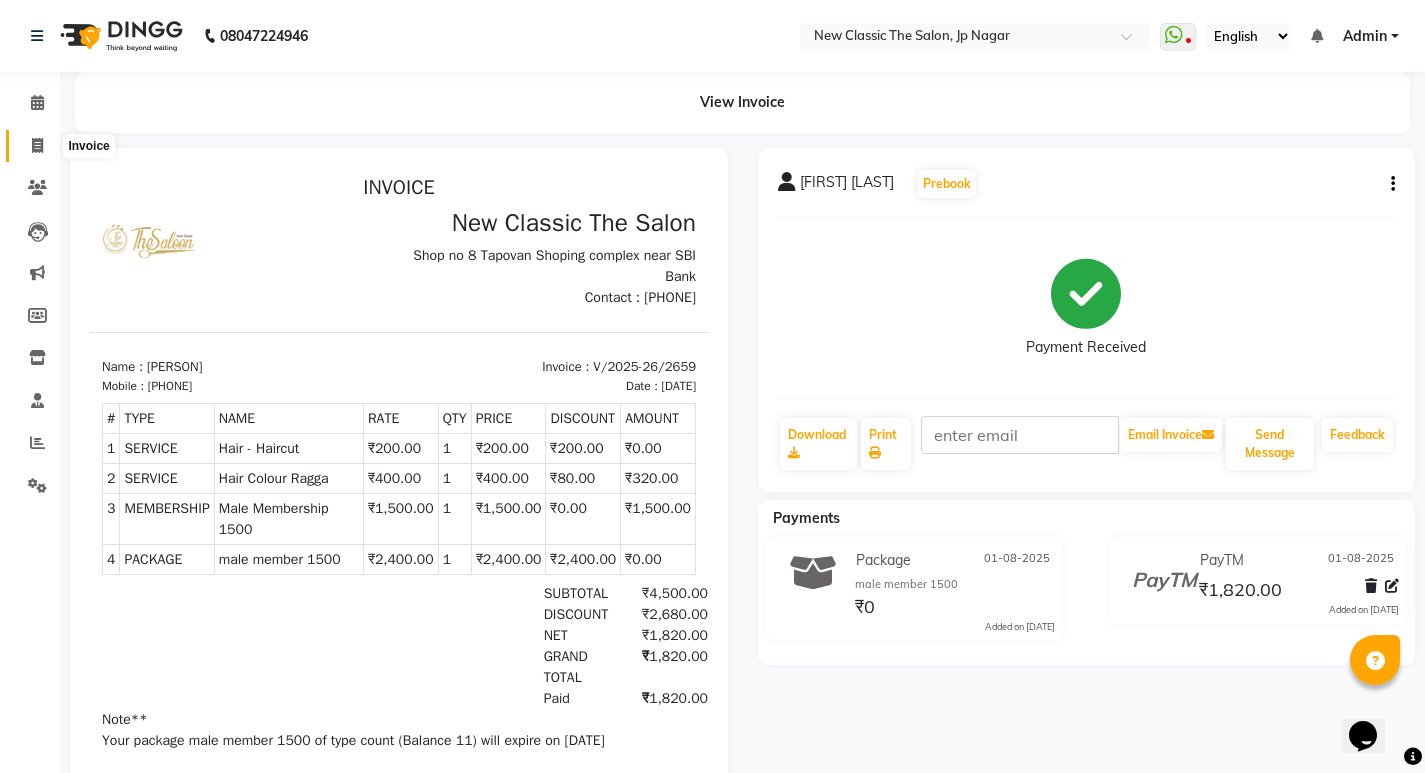 drag, startPoint x: 40, startPoint y: 141, endPoint x: 54, endPoint y: 147, distance: 15.231546 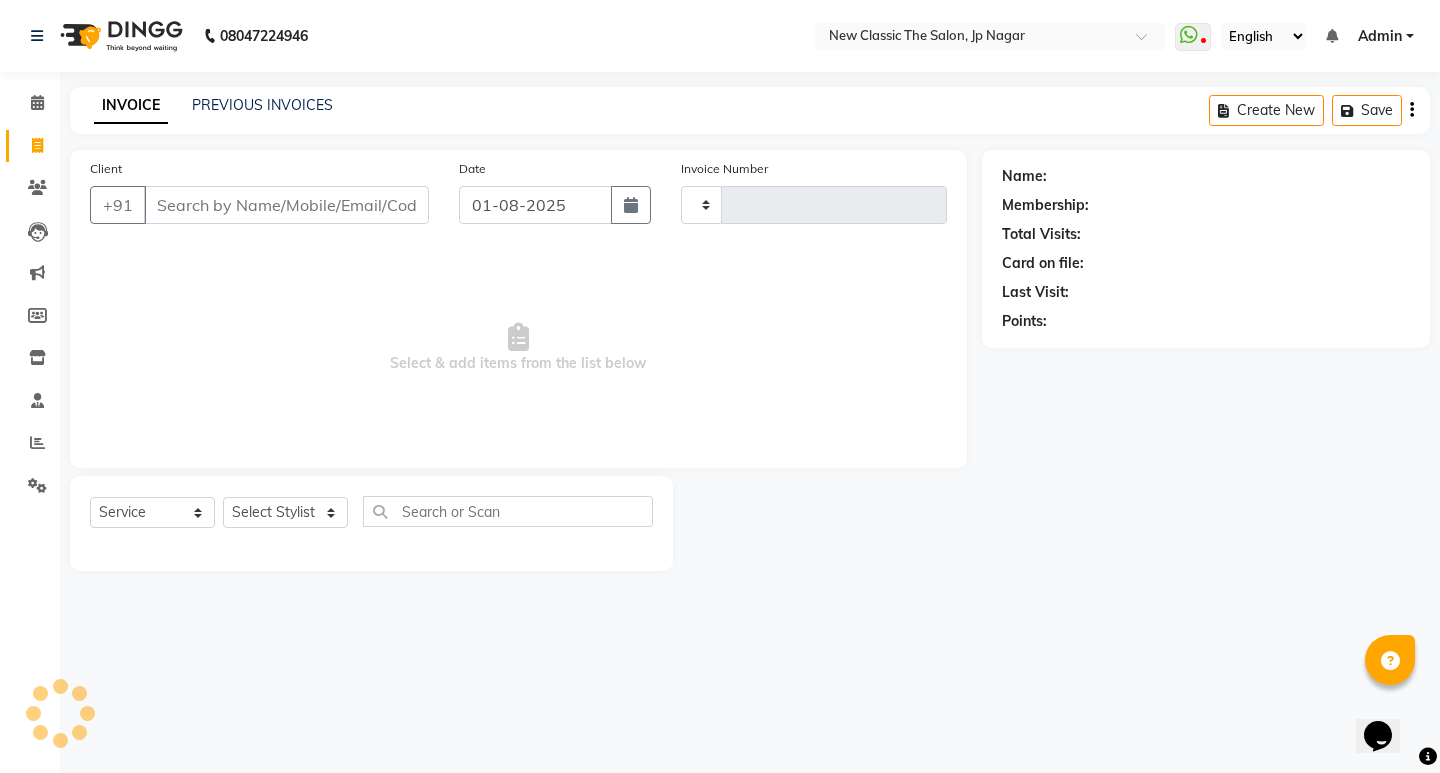 type on "2660" 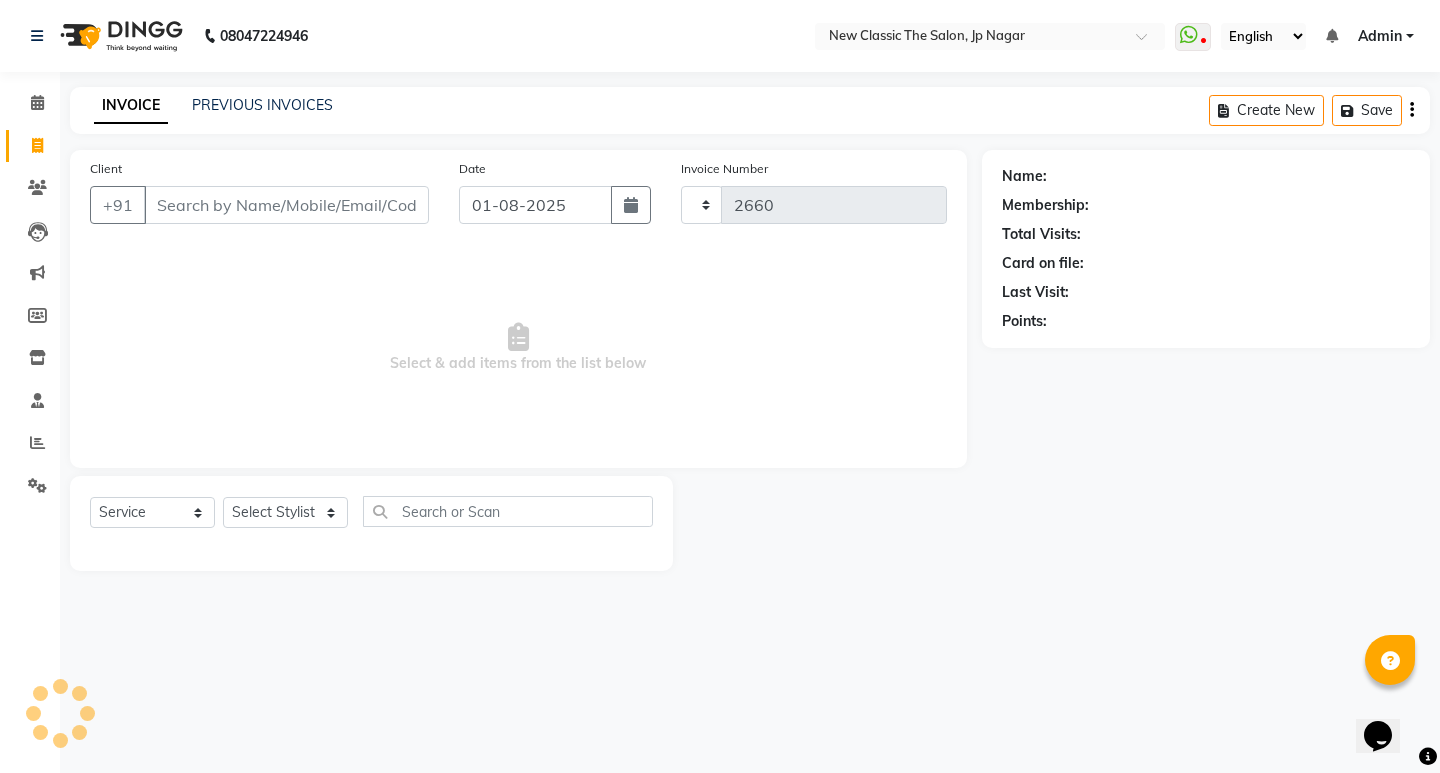 select on "4678" 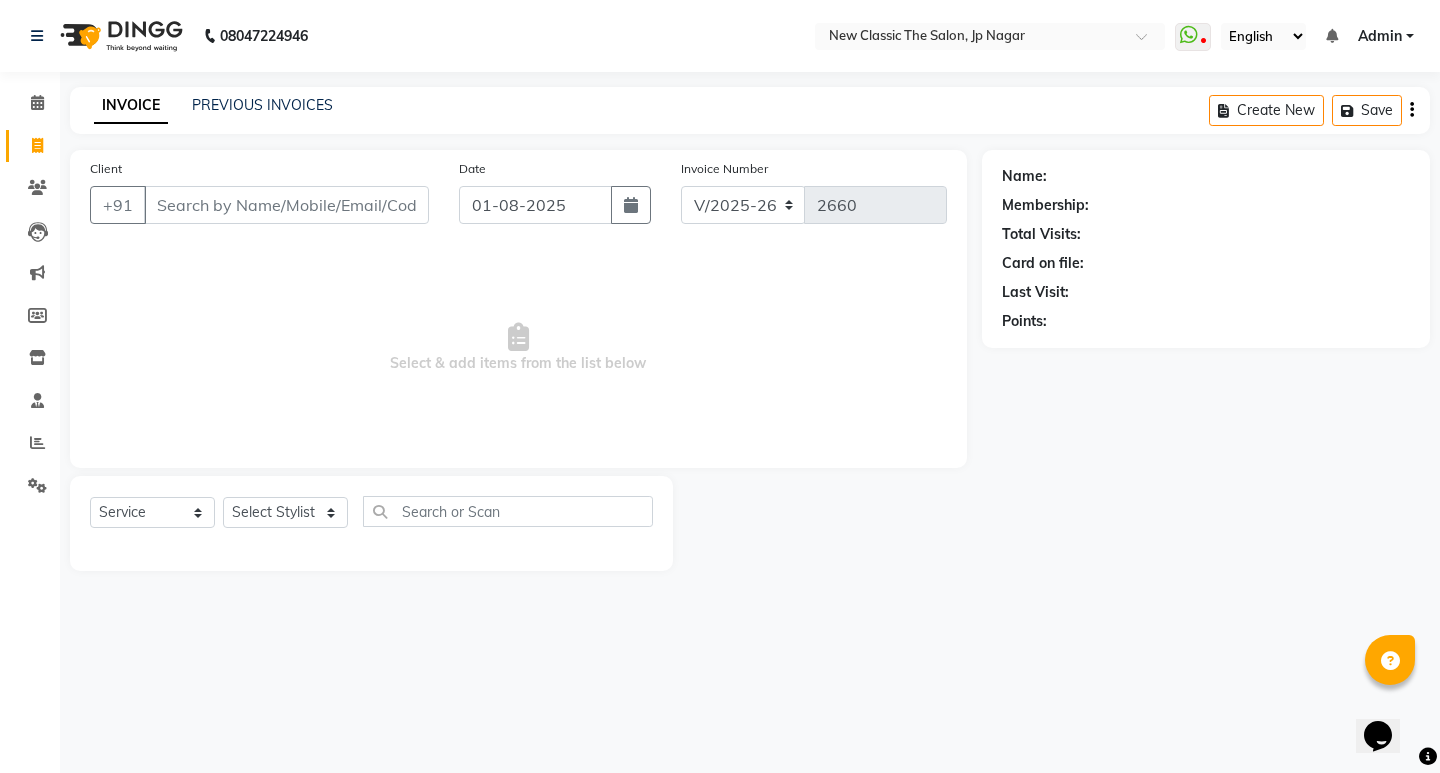 click on "Client" at bounding box center (286, 205) 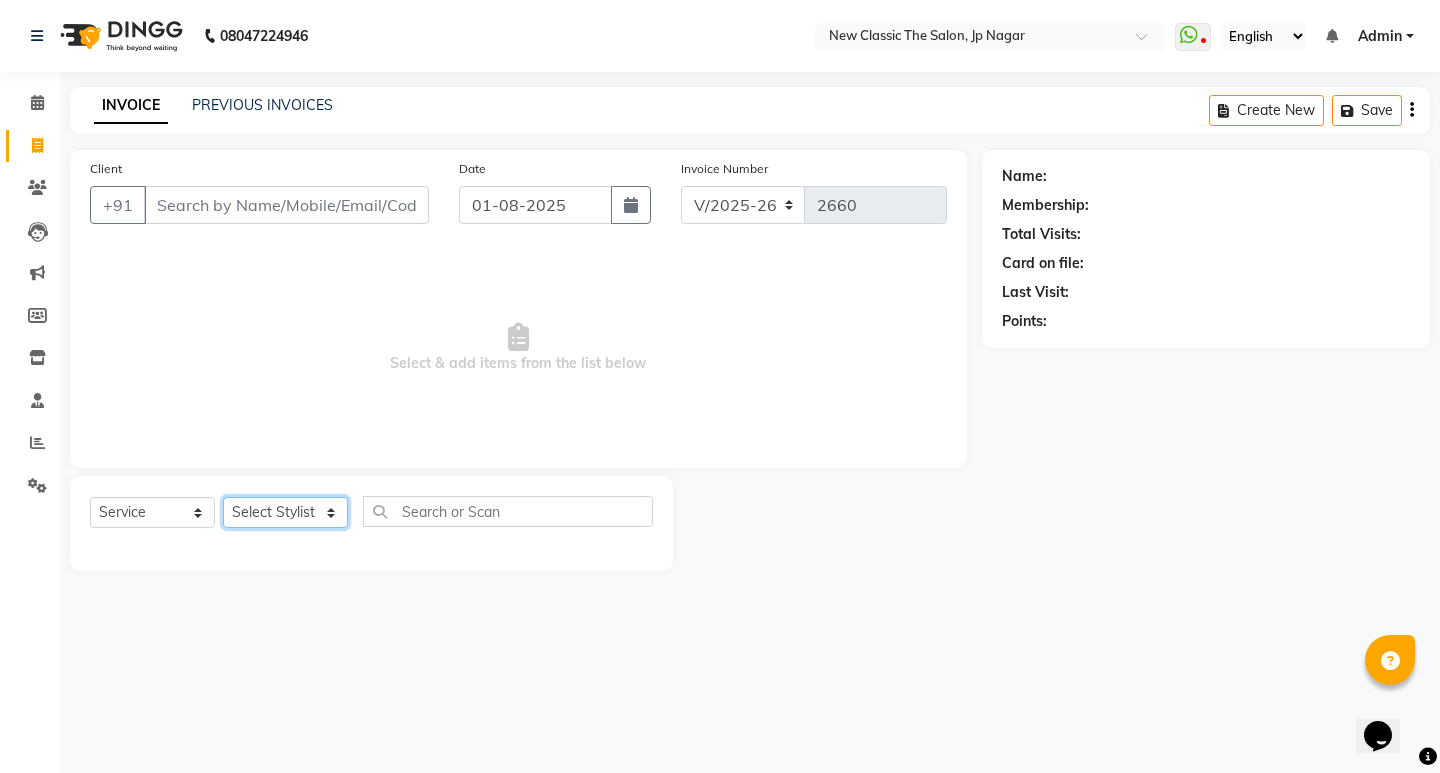 click on "Select Stylist [PERSON] [PERSON] [PERSON] [PERSON] [PERSON] [PERSON] [PERSON] [PERSON] [PERSON]" 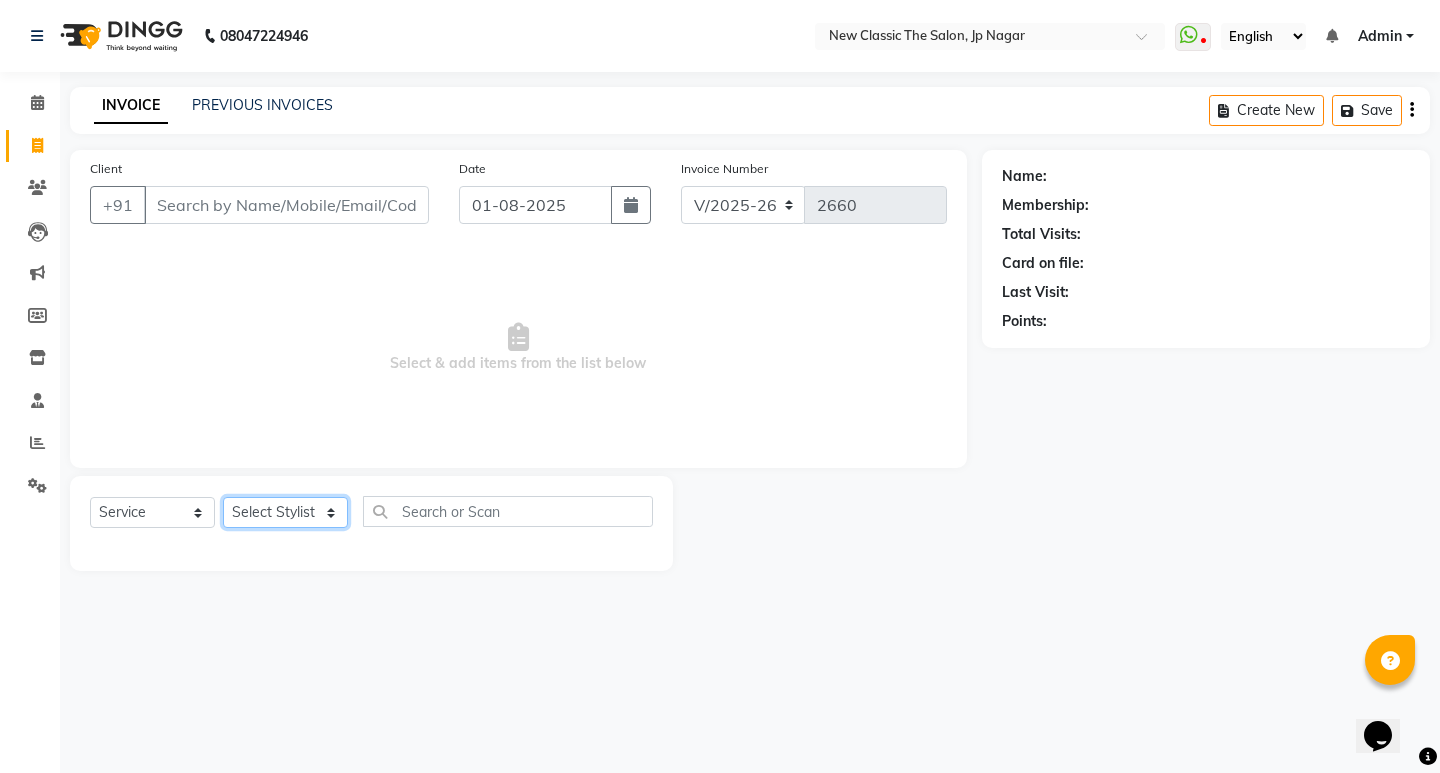 select on "27632" 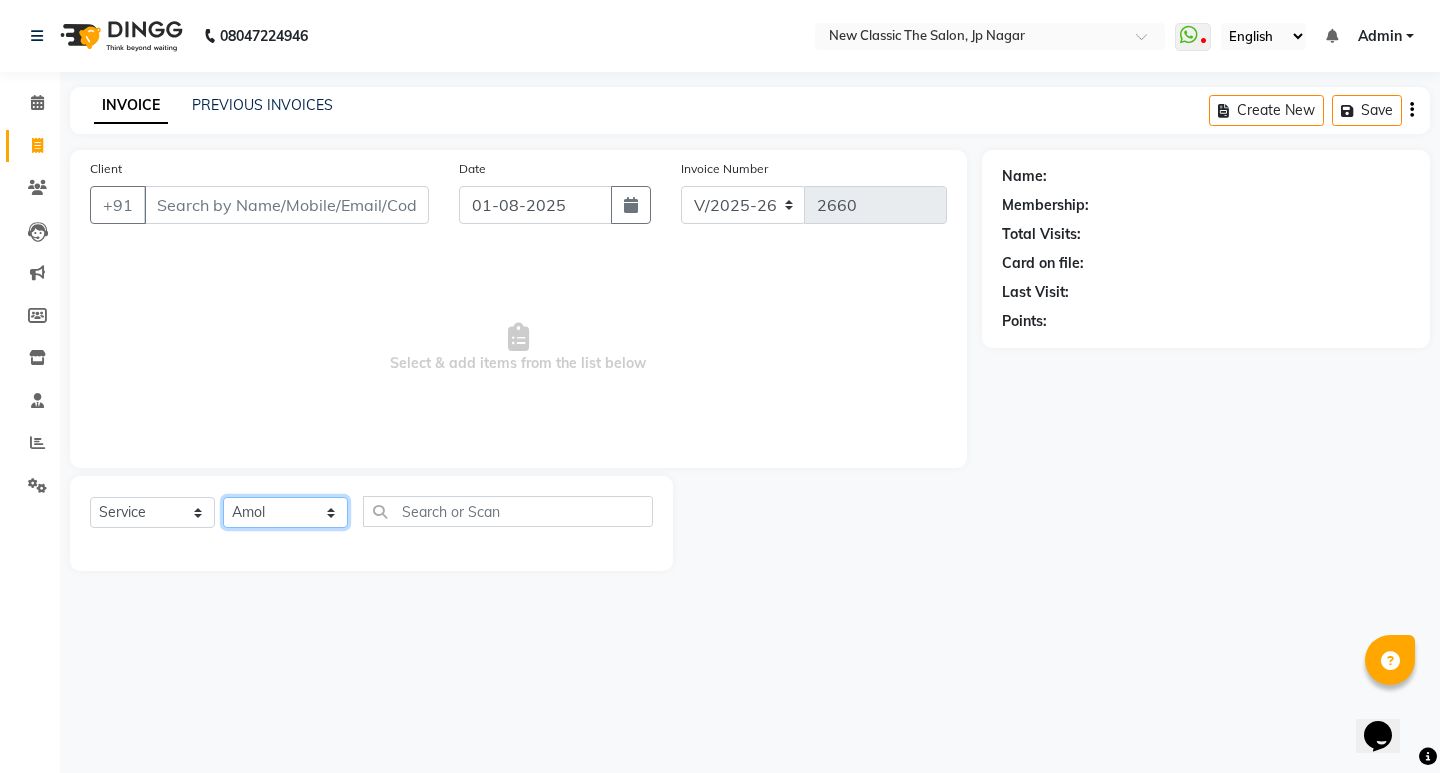 click on "Select Stylist [PERSON] [PERSON] [PERSON] [PERSON] [PERSON] [PERSON] [PERSON] [PERSON] [PERSON]" 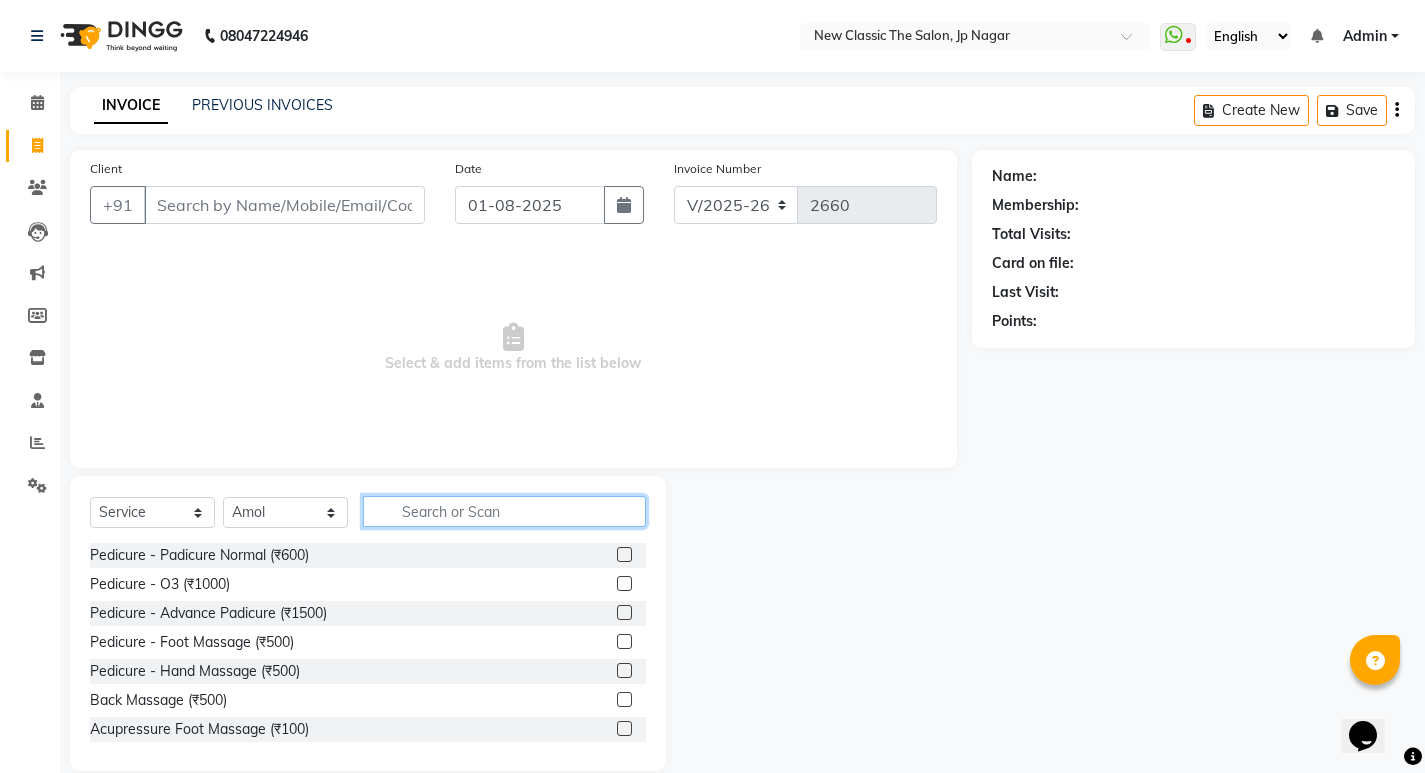 click 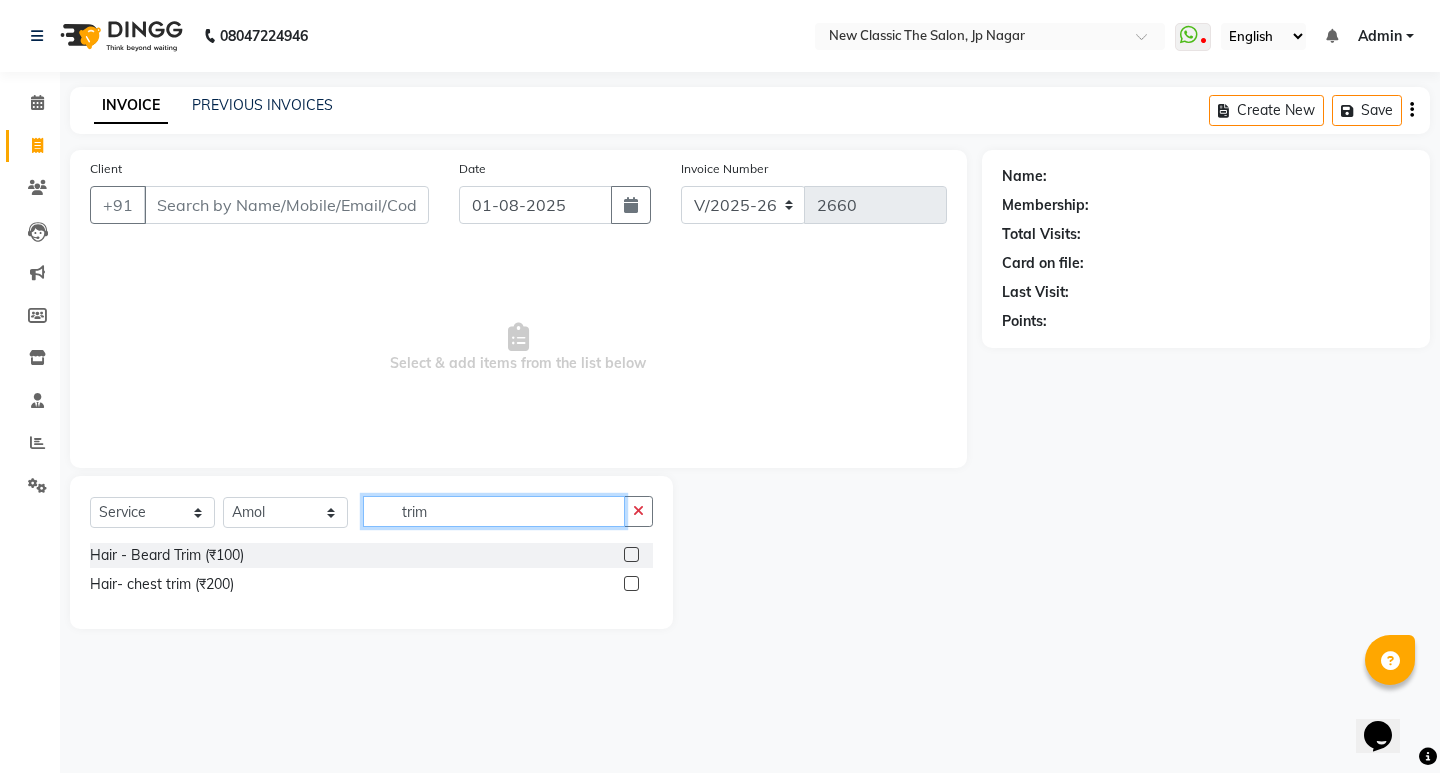 type on "trim" 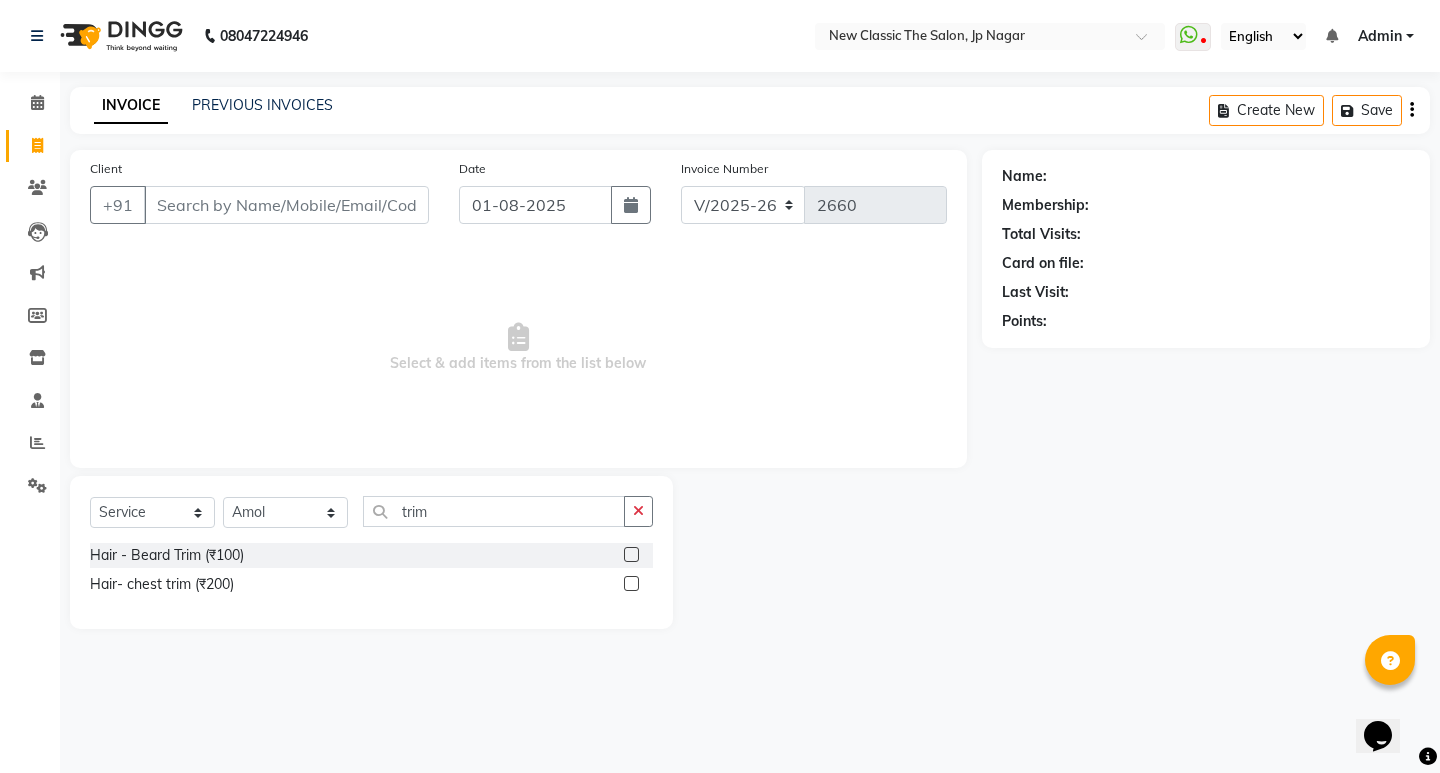 click 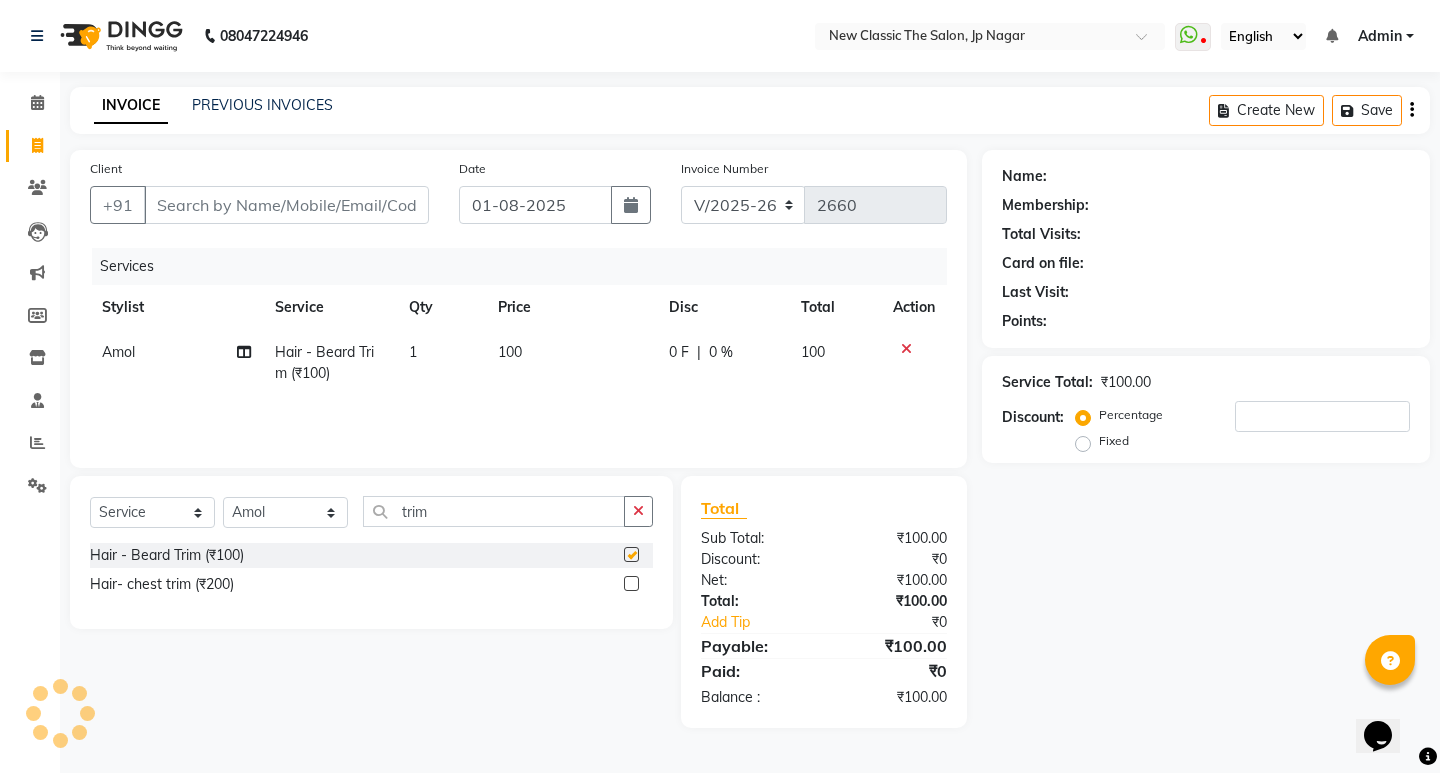 checkbox on "false" 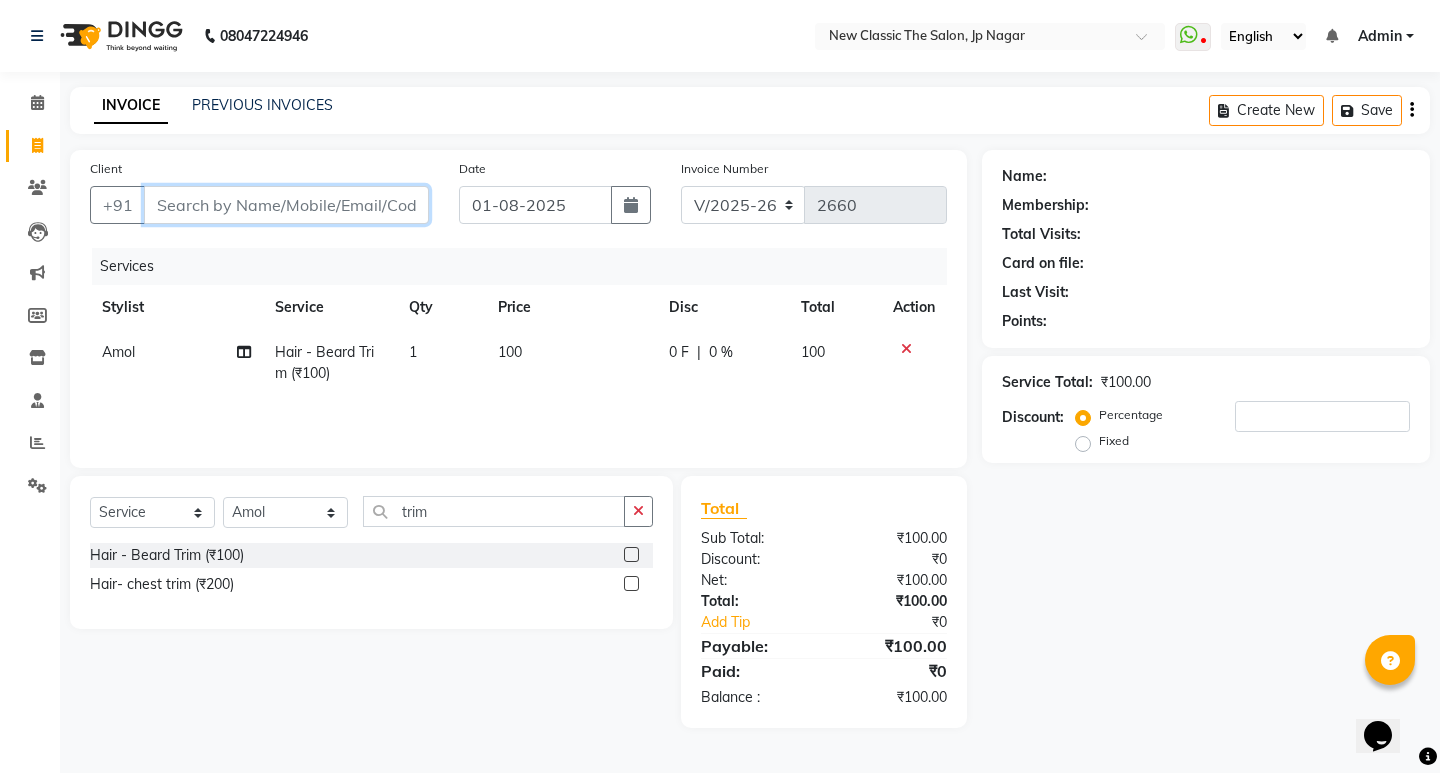 click on "Client" at bounding box center (286, 205) 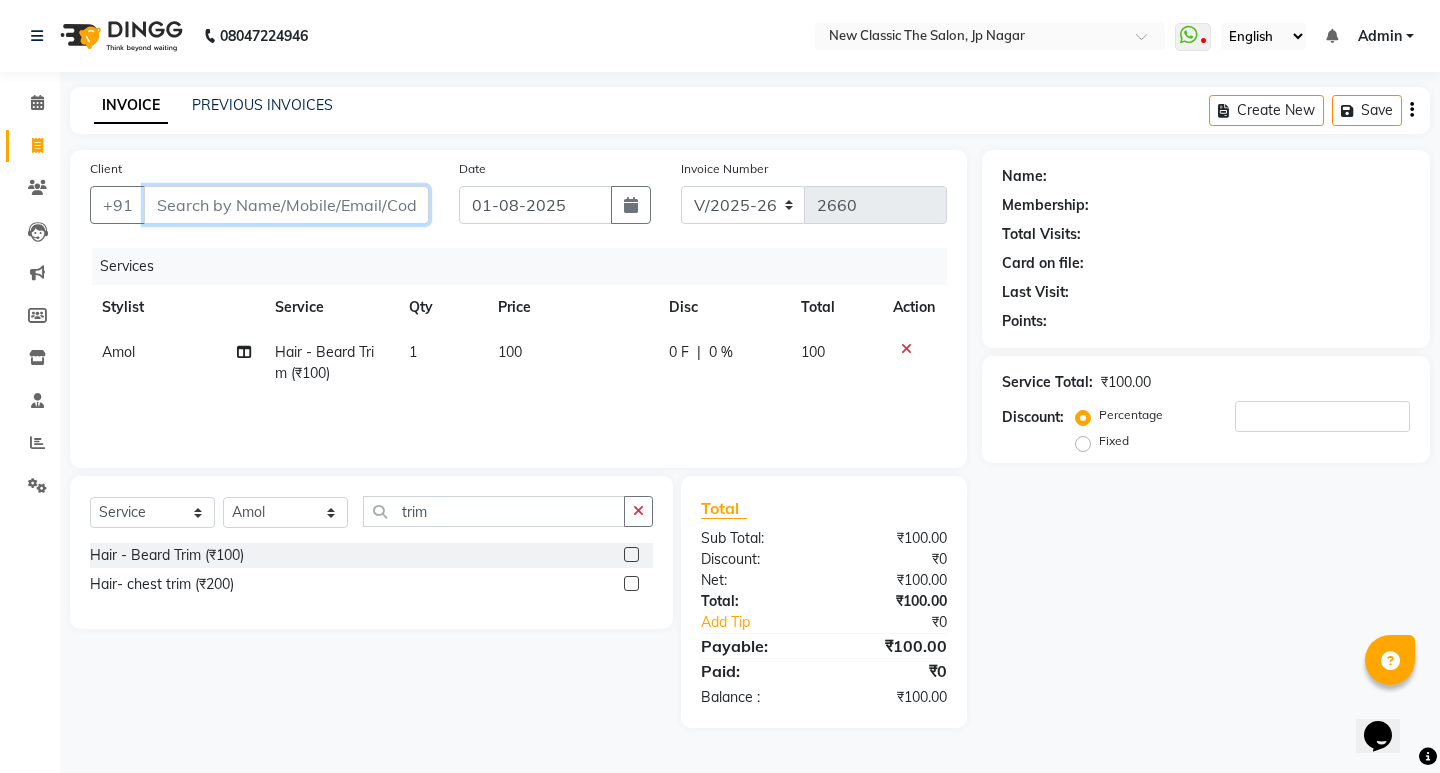 type on "8" 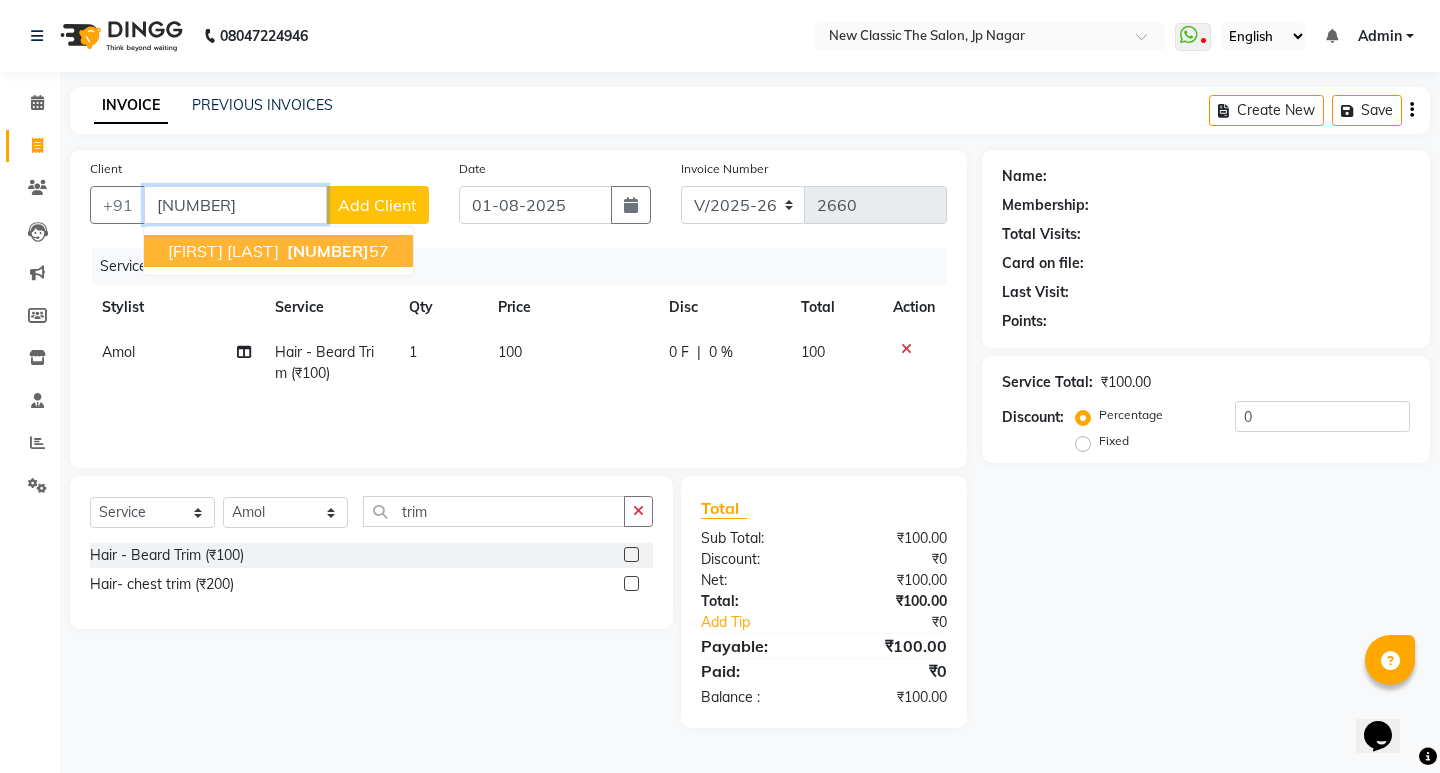 click on "[NUMBER]" at bounding box center (328, 251) 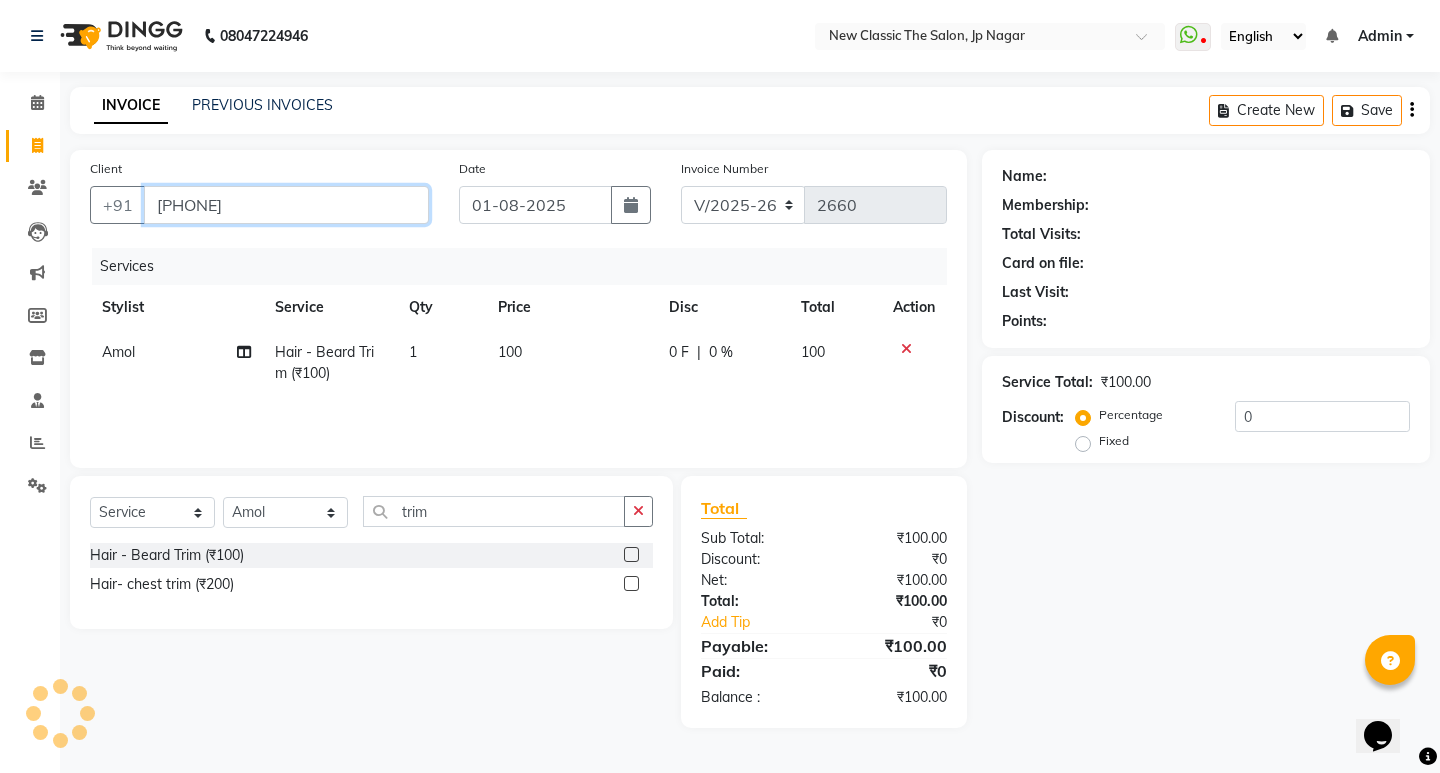 type on "[PHONE]" 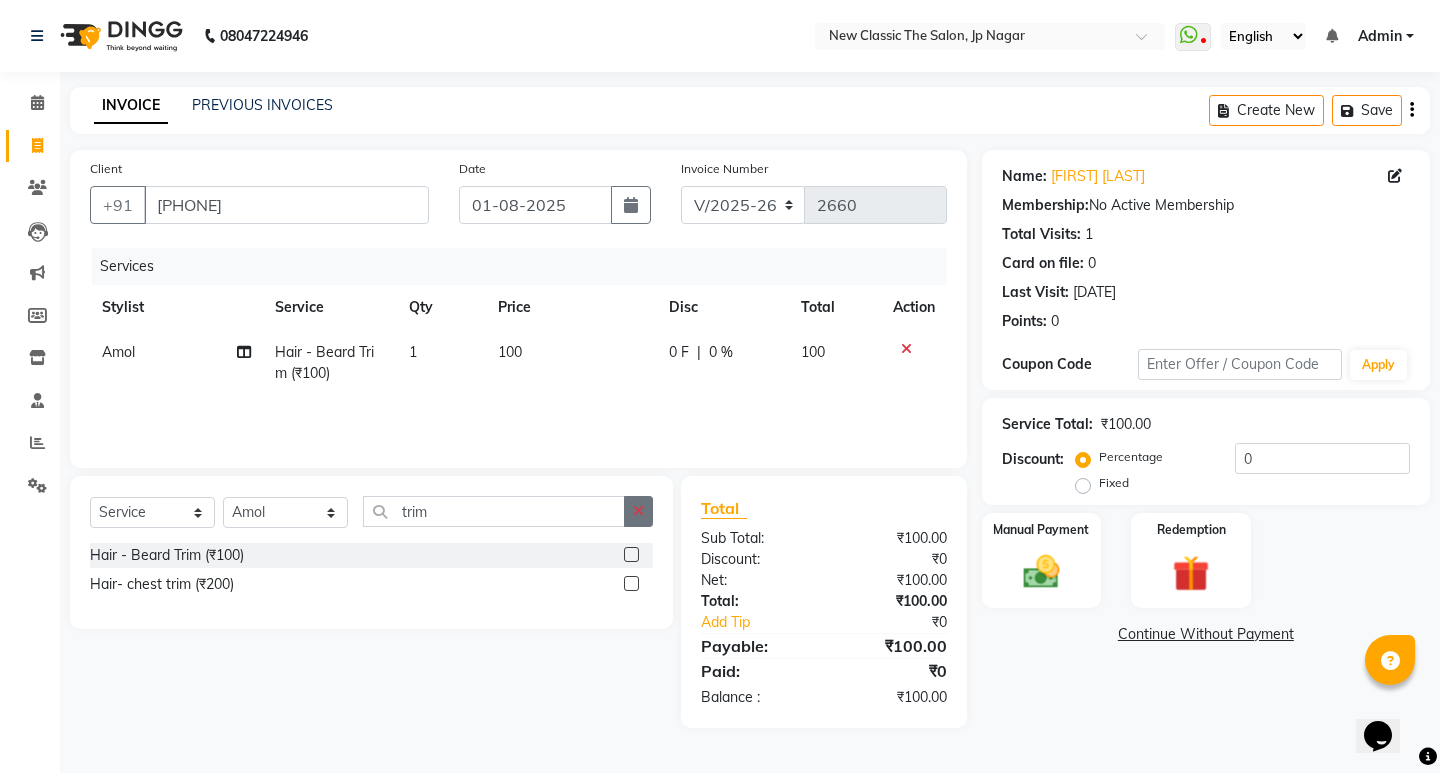 click 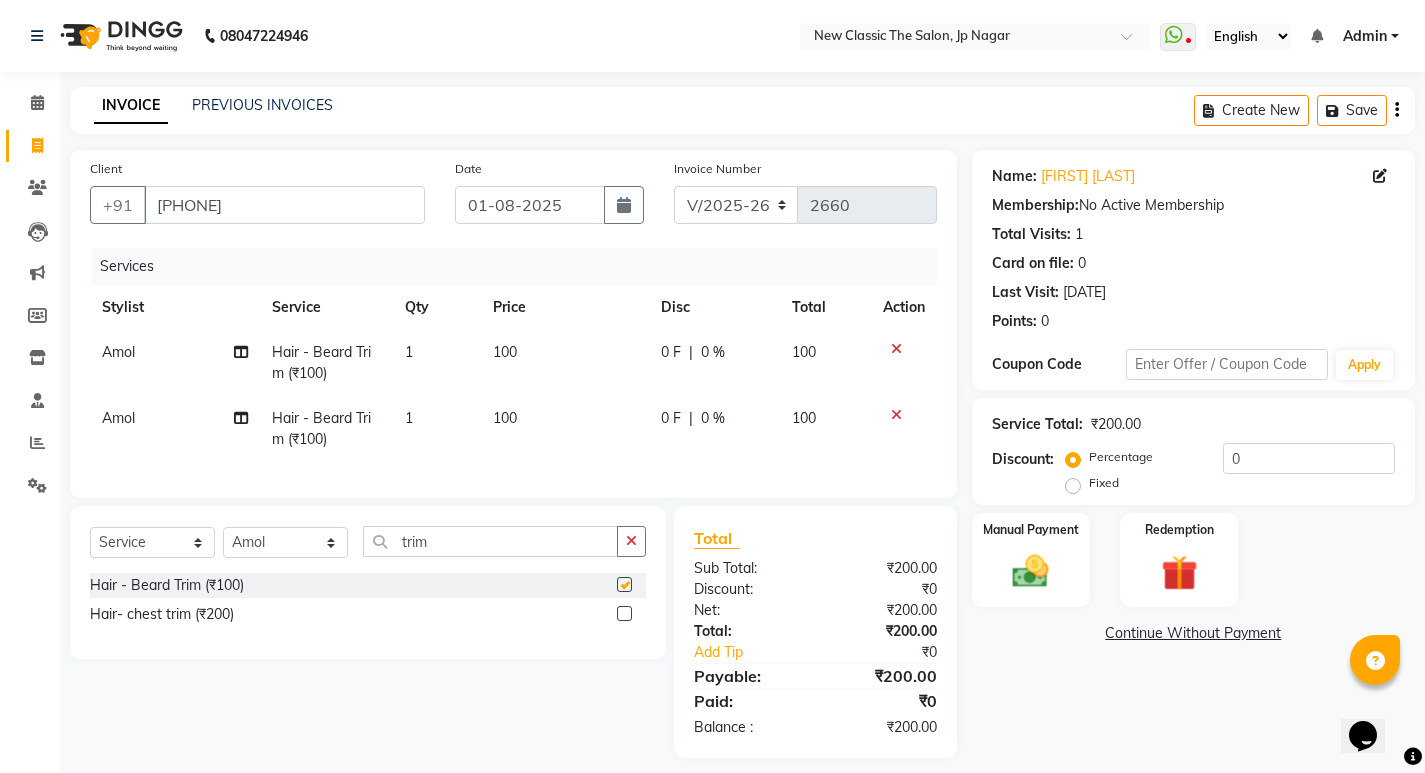 checkbox on "false" 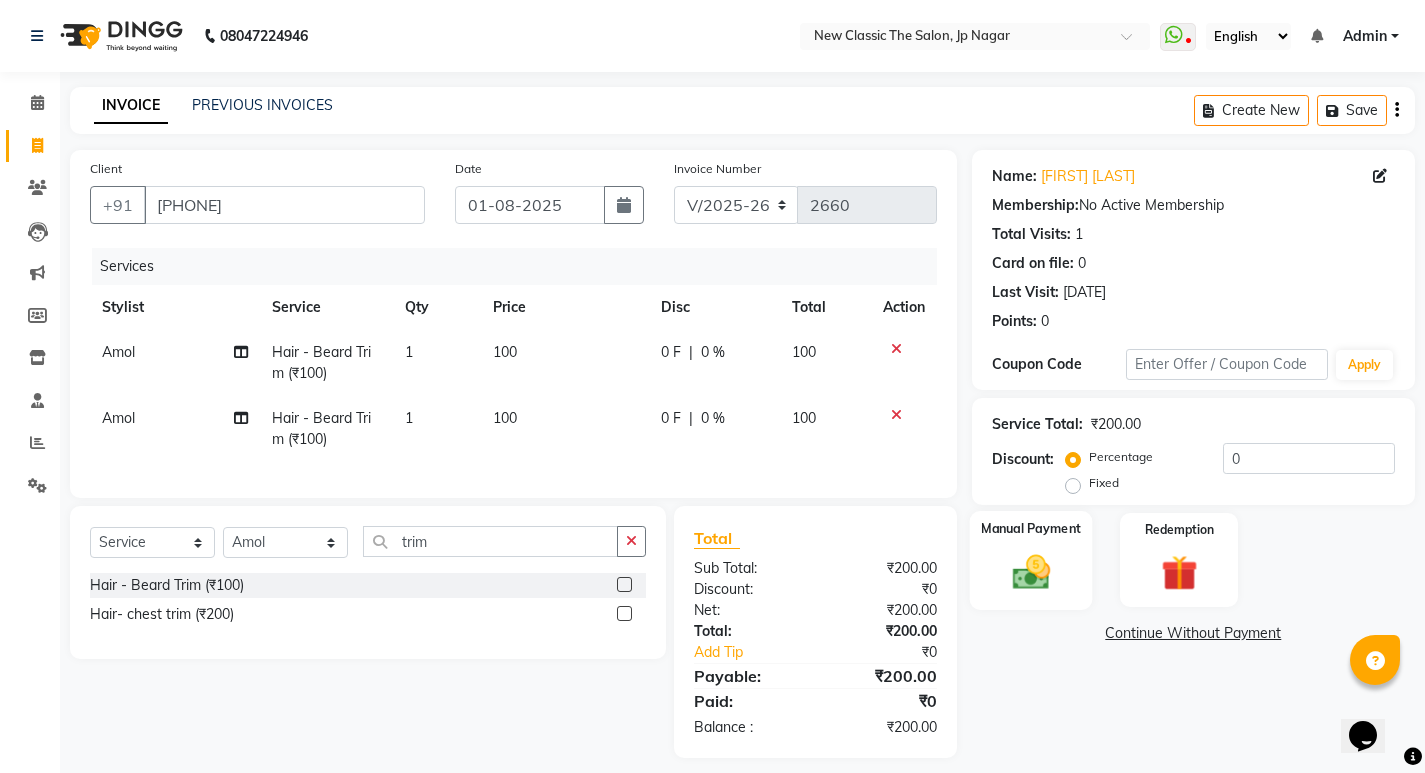 scroll, scrollTop: 30, scrollLeft: 0, axis: vertical 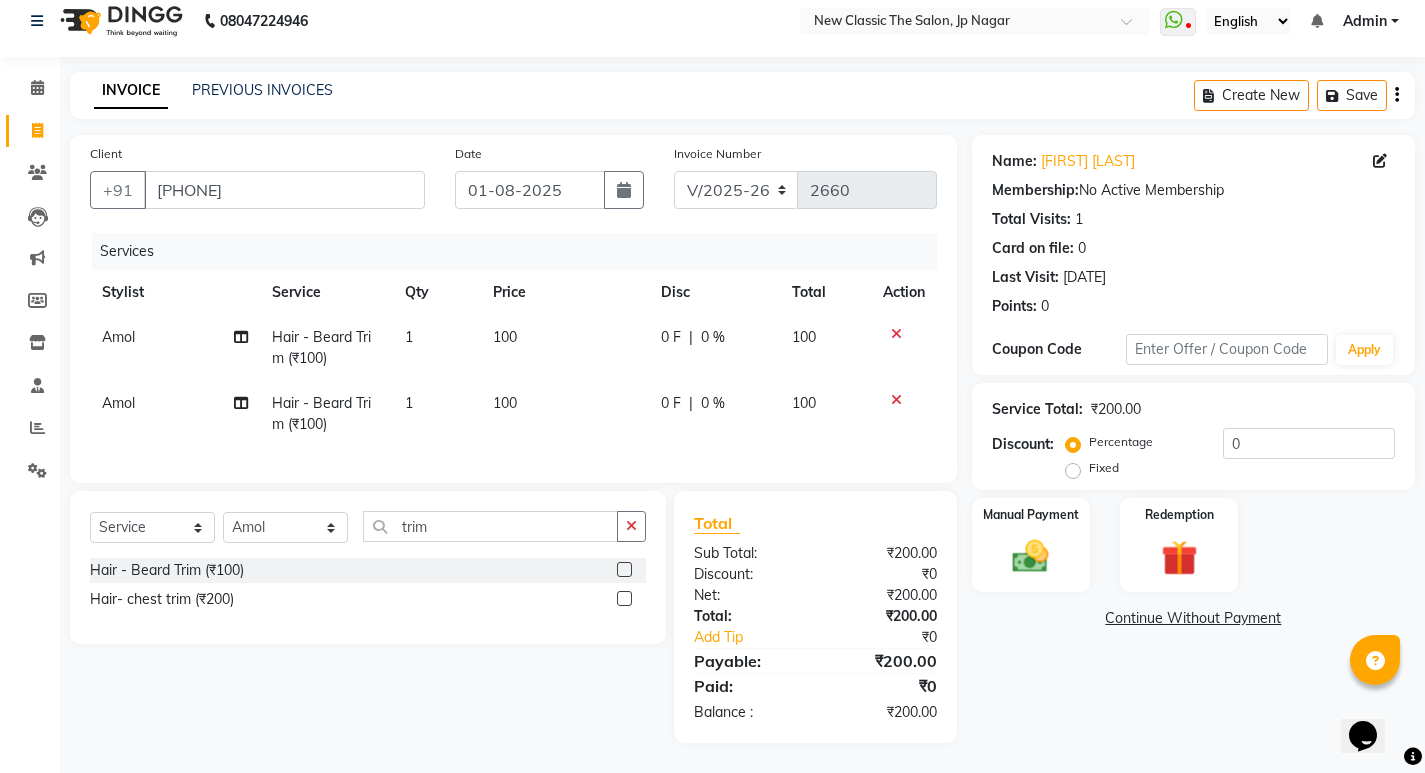 click 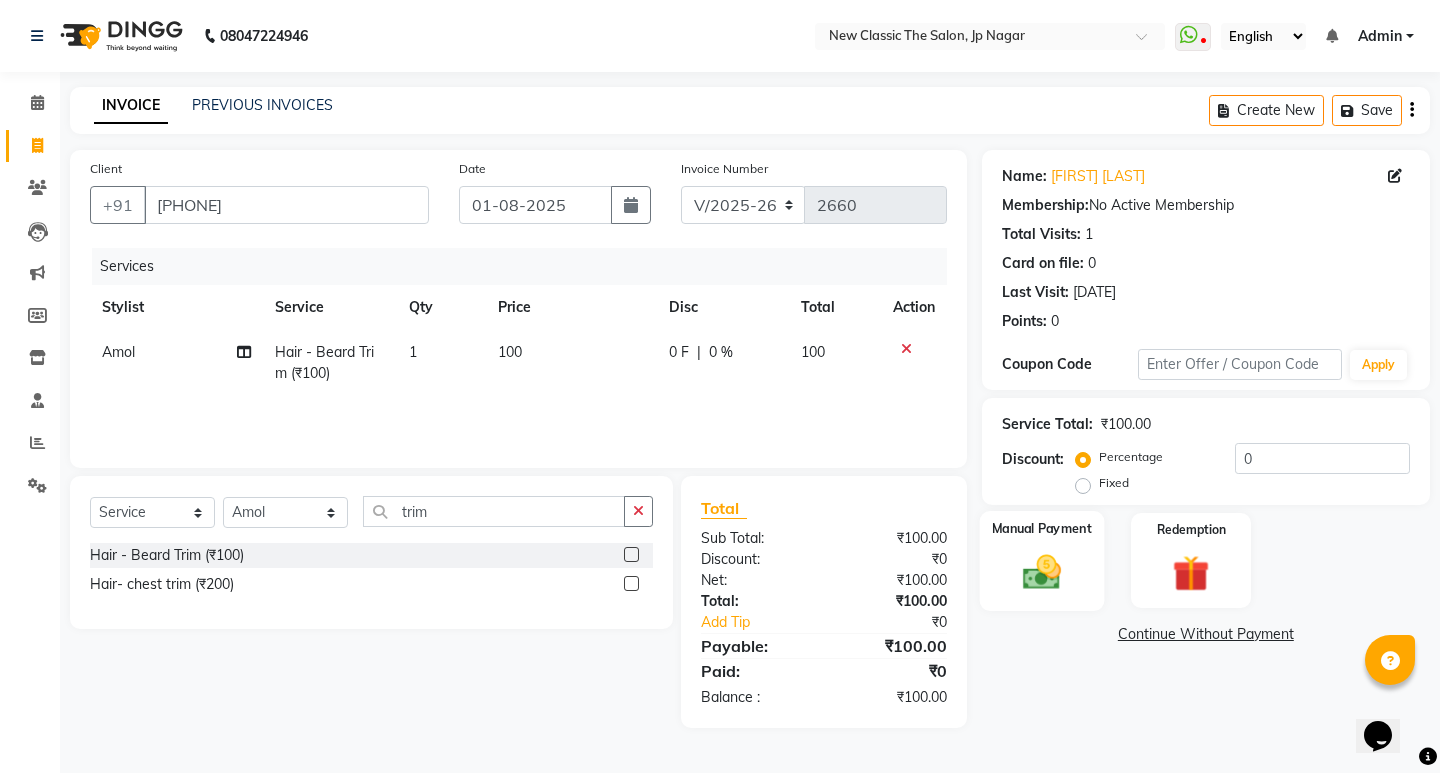 click 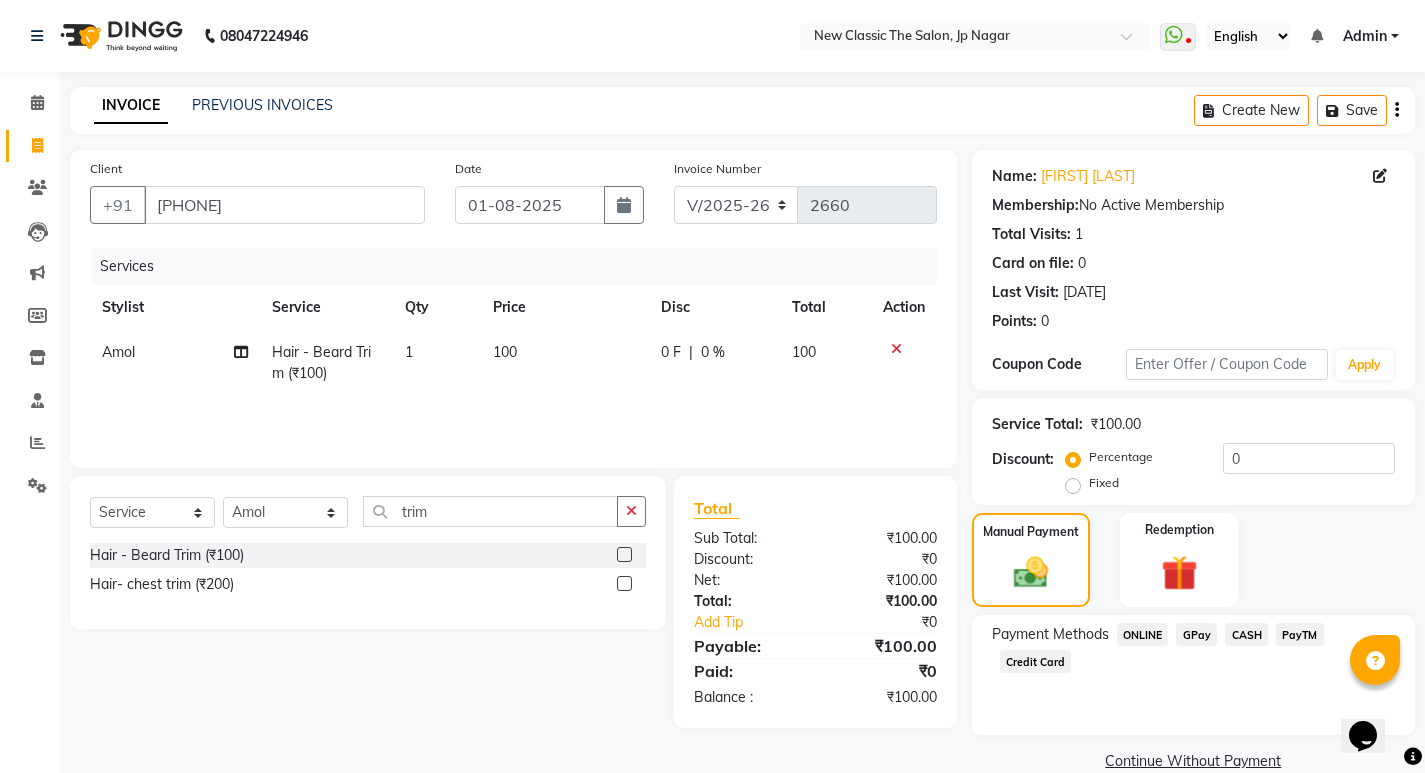 click on "ONLINE" 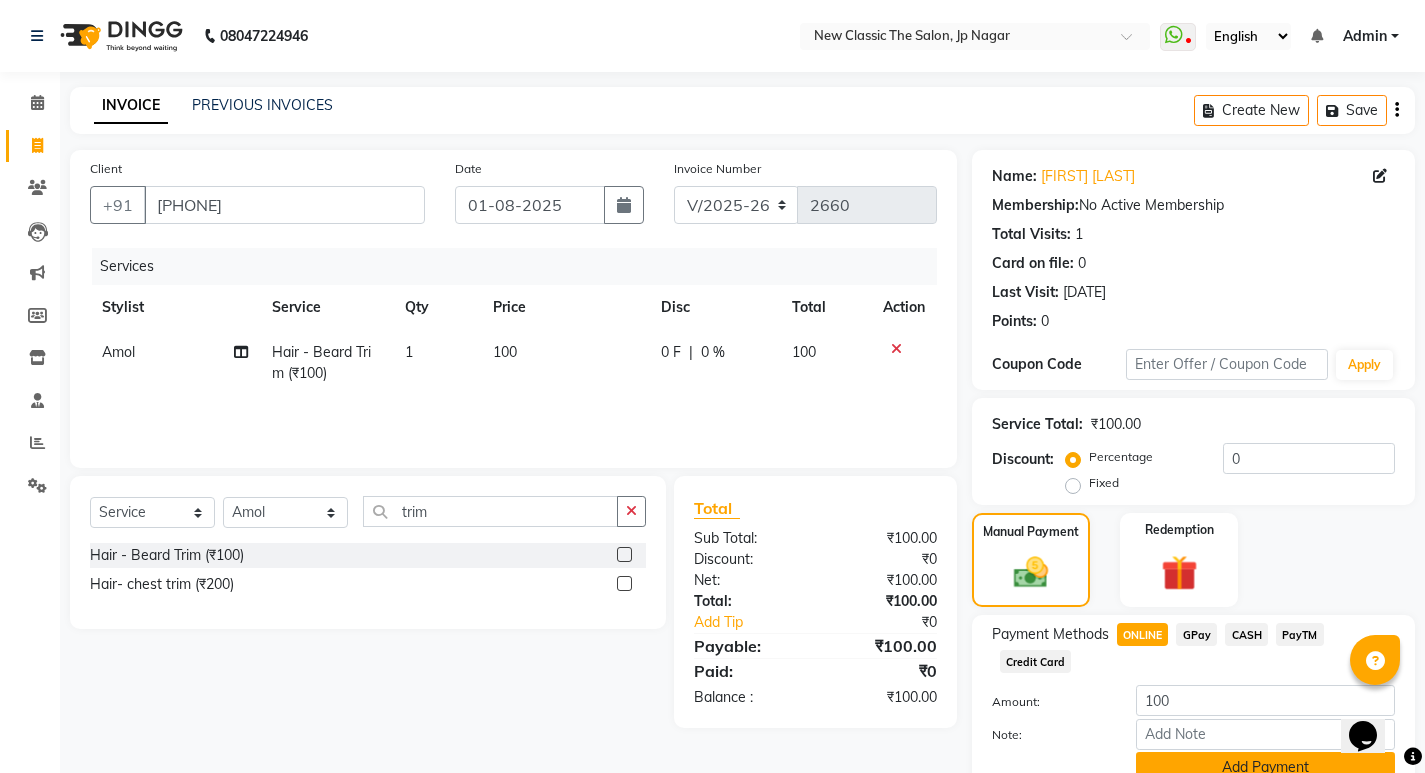 click on "Add Payment" 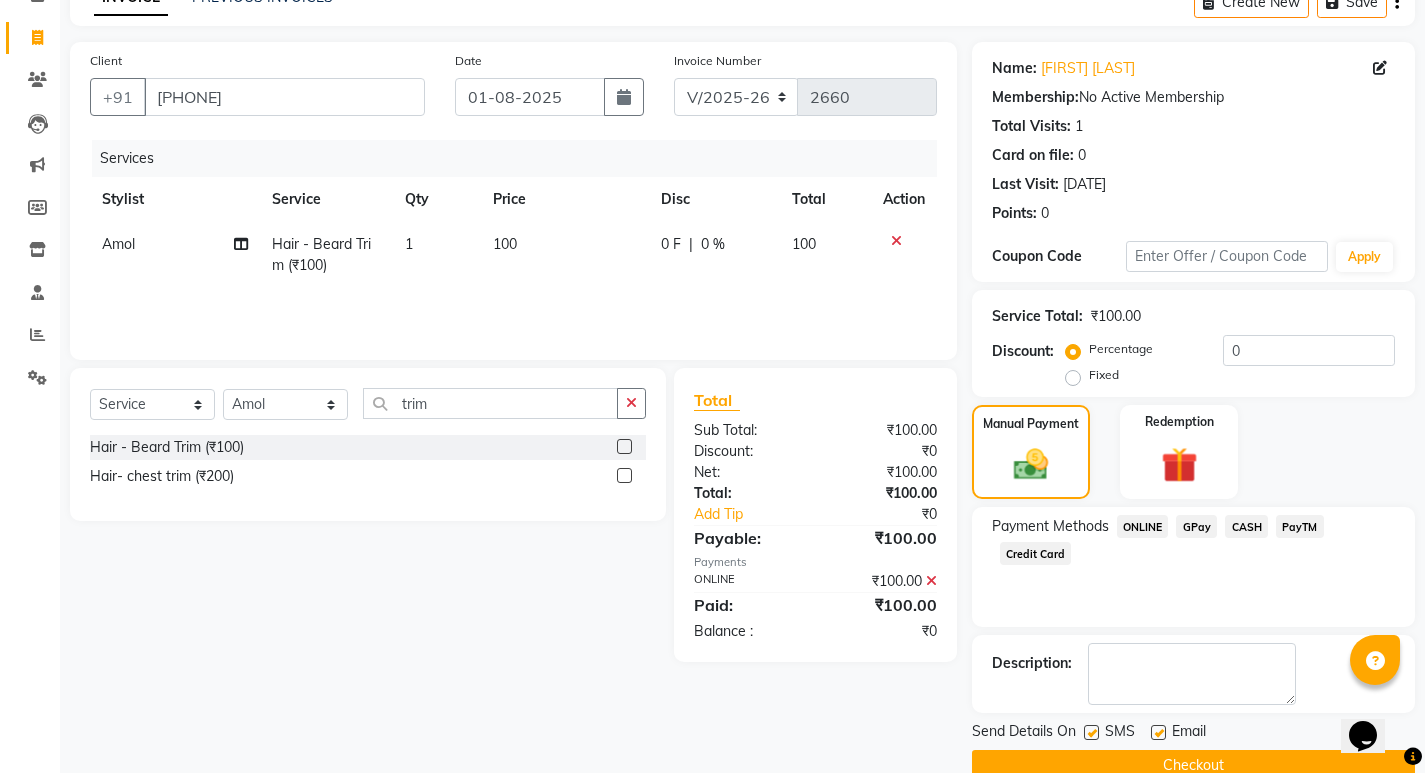 scroll, scrollTop: 146, scrollLeft: 0, axis: vertical 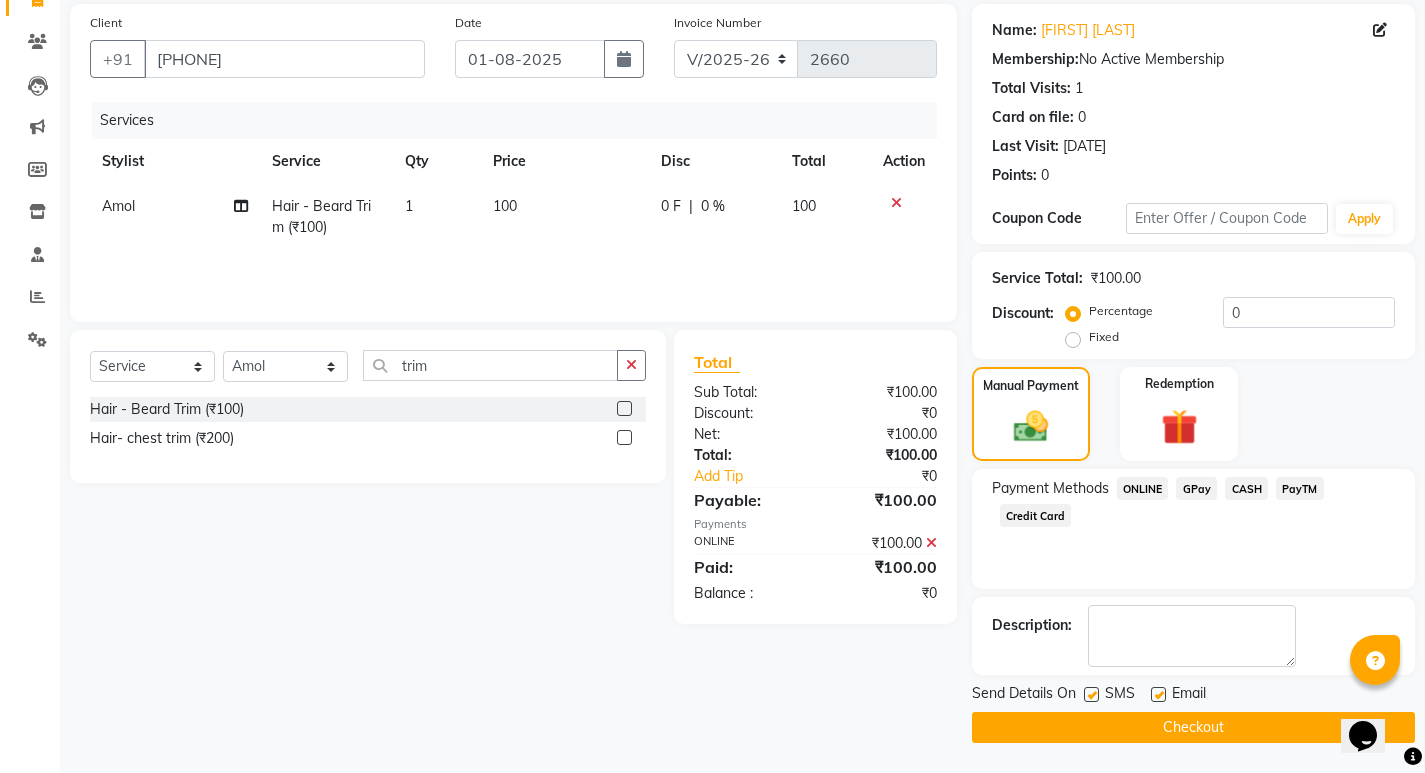 click on "Checkout" 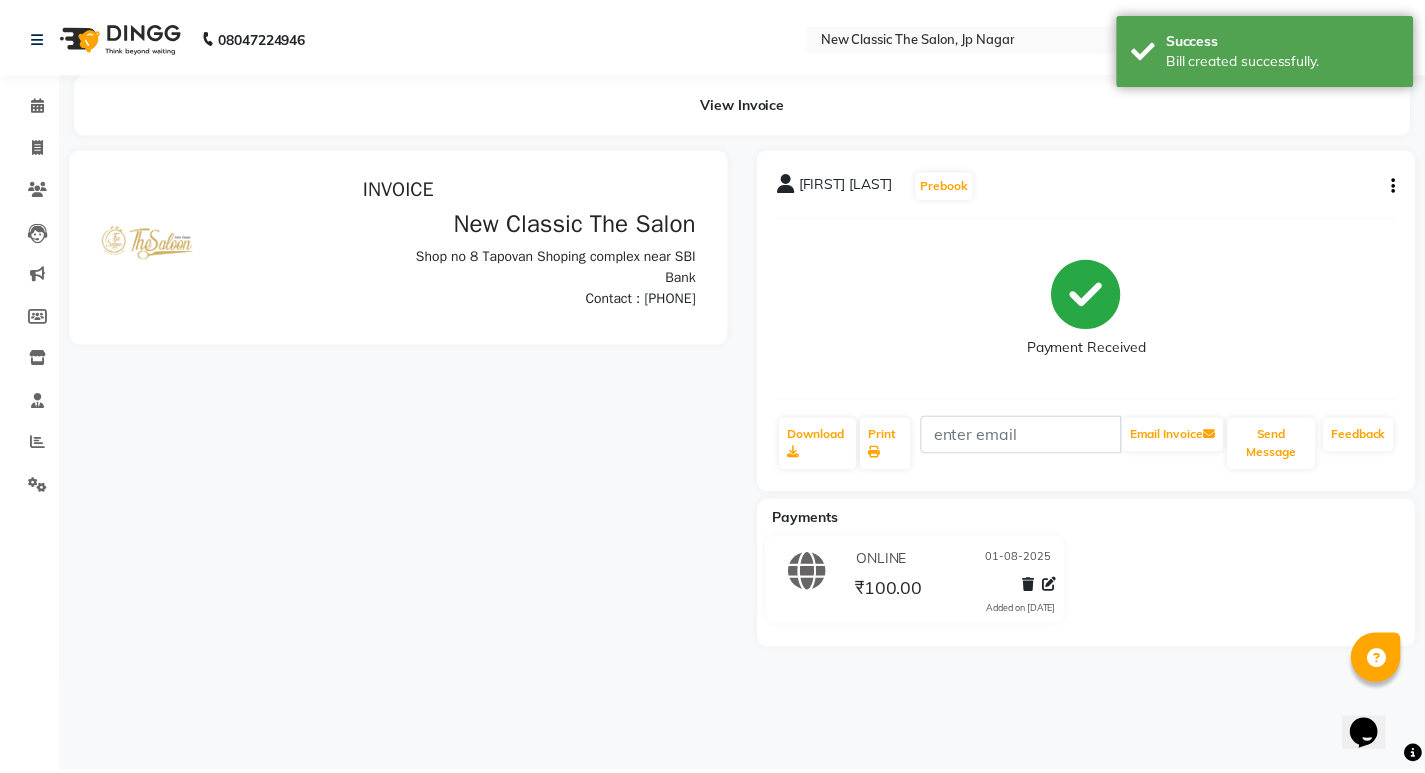 scroll, scrollTop: 0, scrollLeft: 0, axis: both 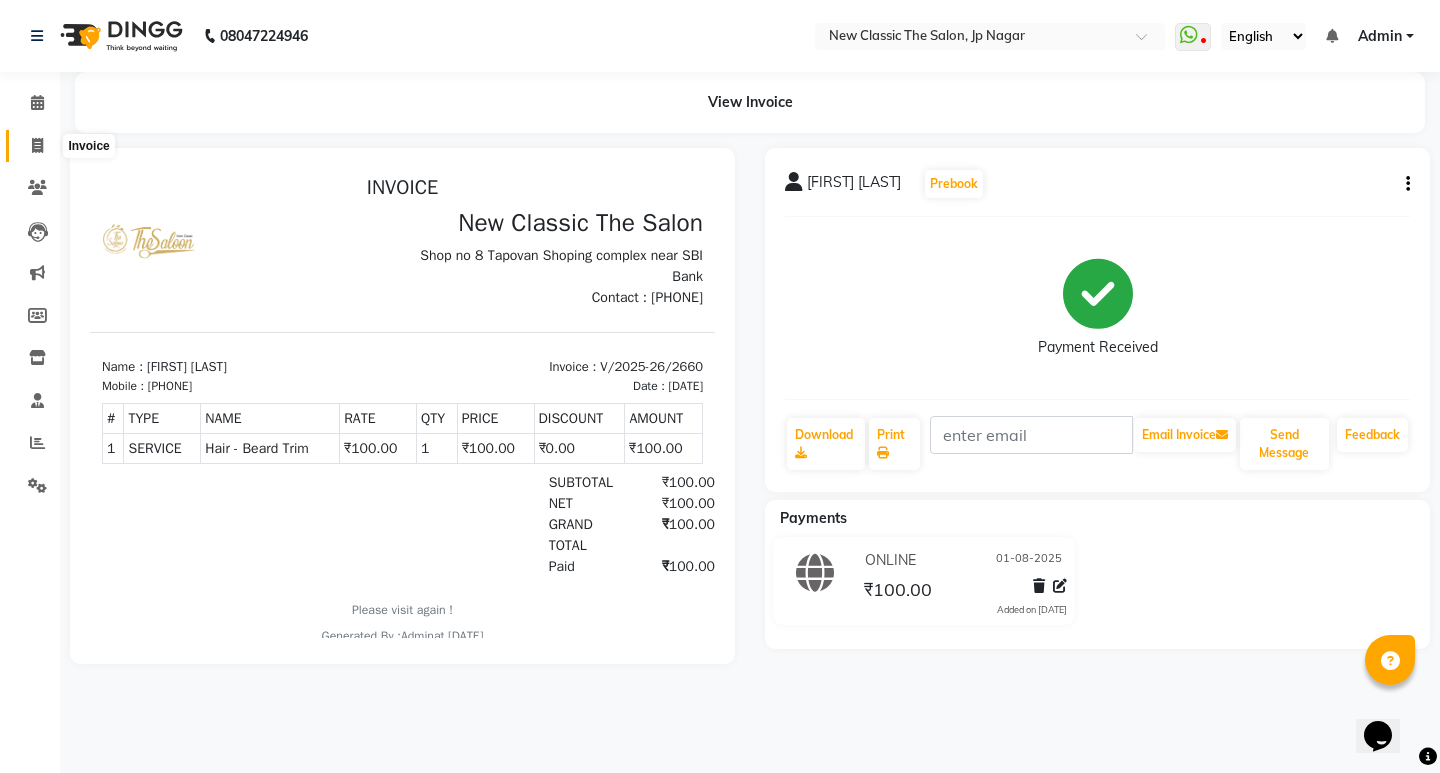 click 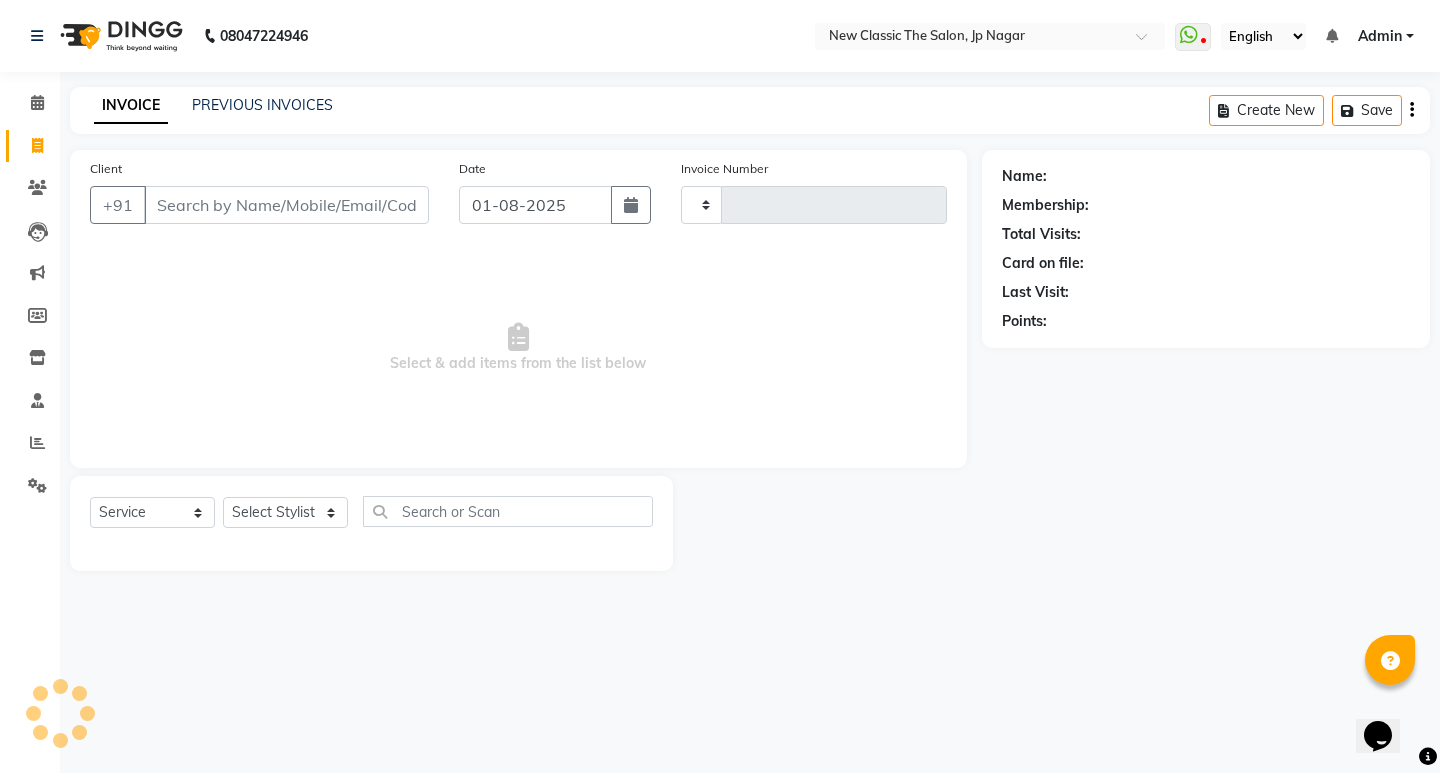 type on "2661" 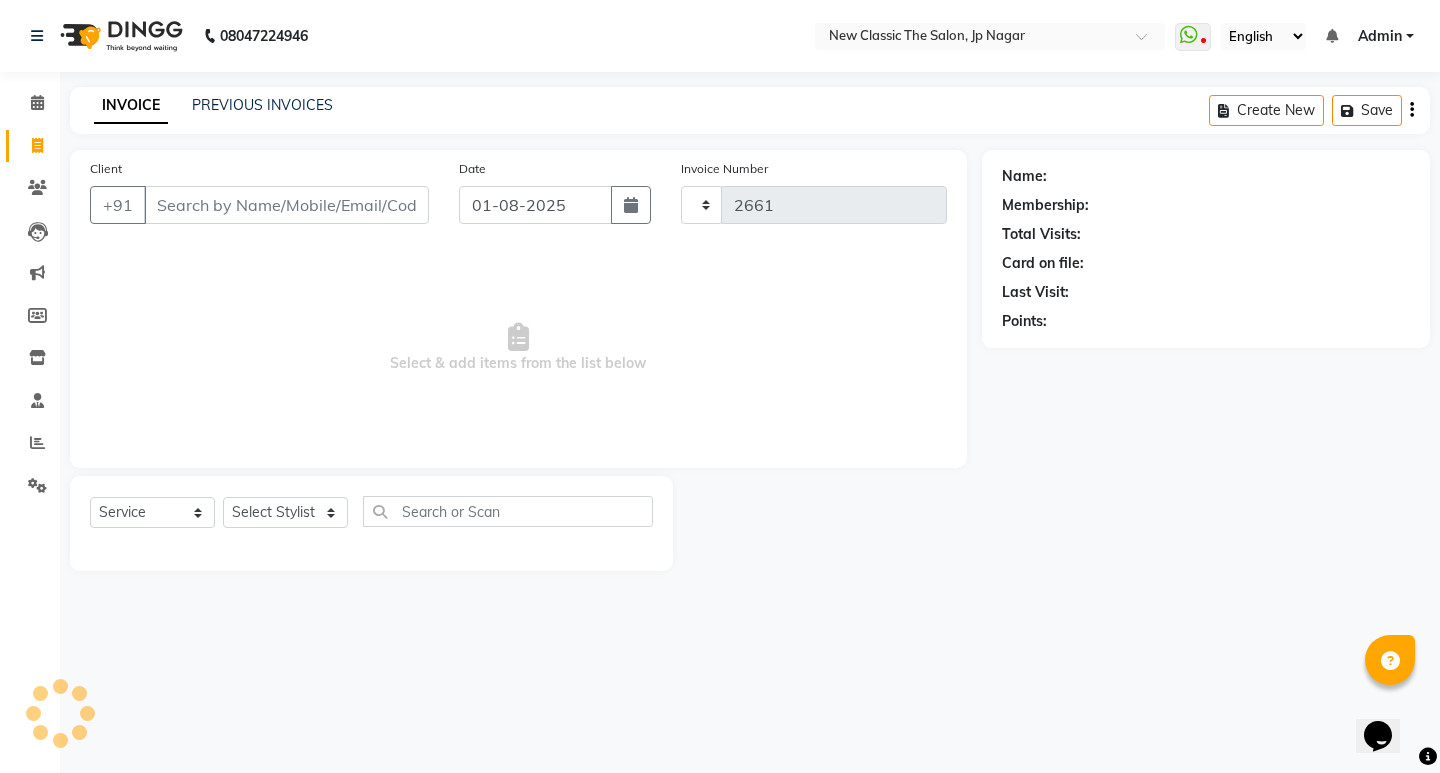 select on "4678" 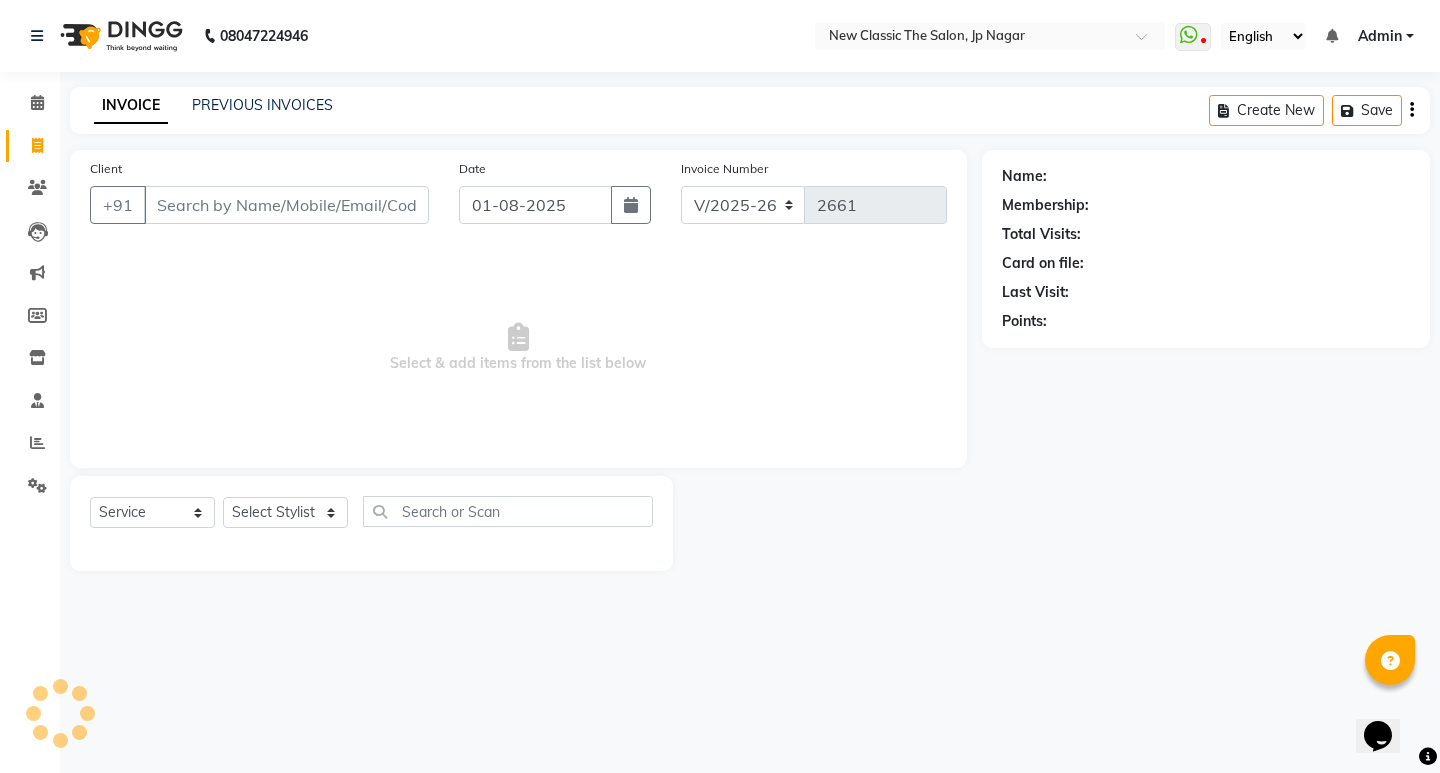 click on "Client" at bounding box center [286, 205] 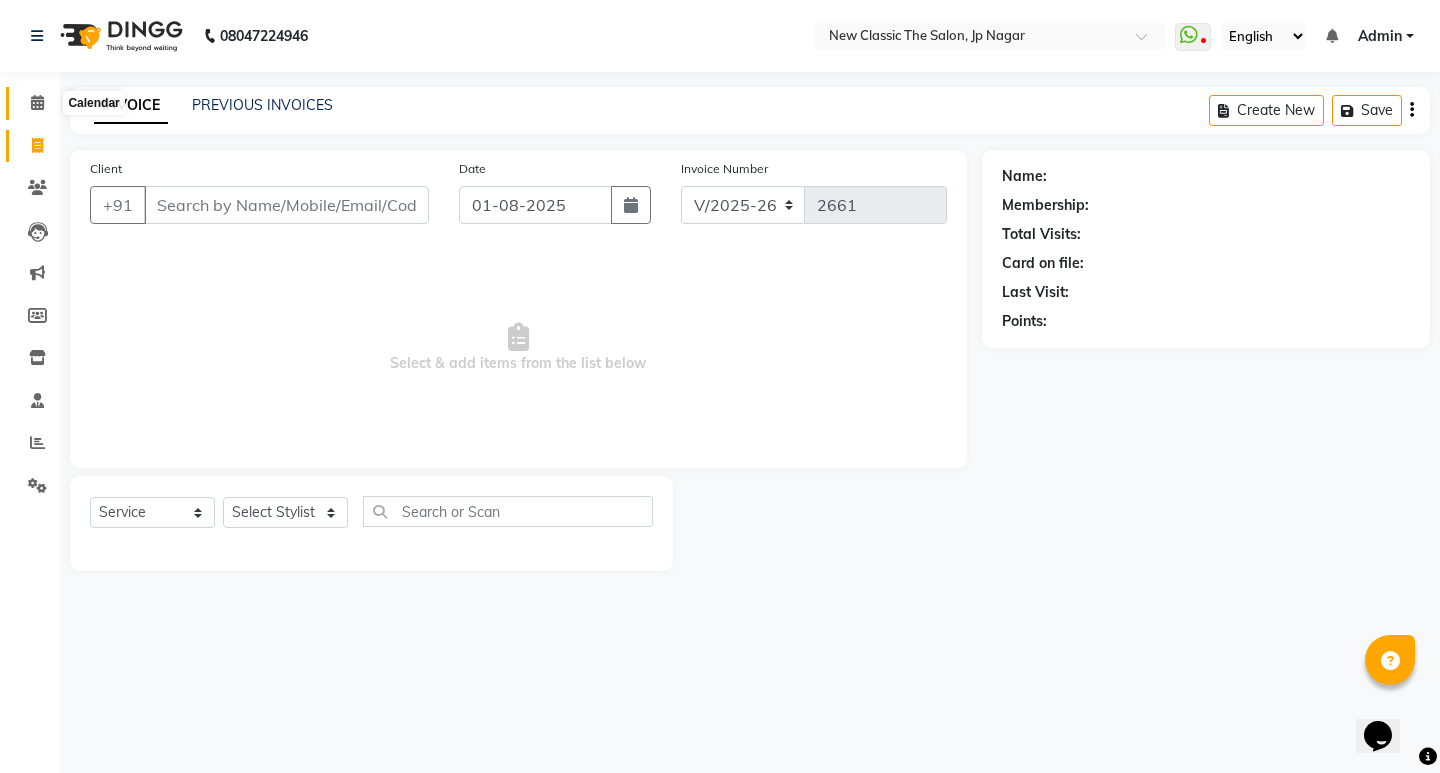 click 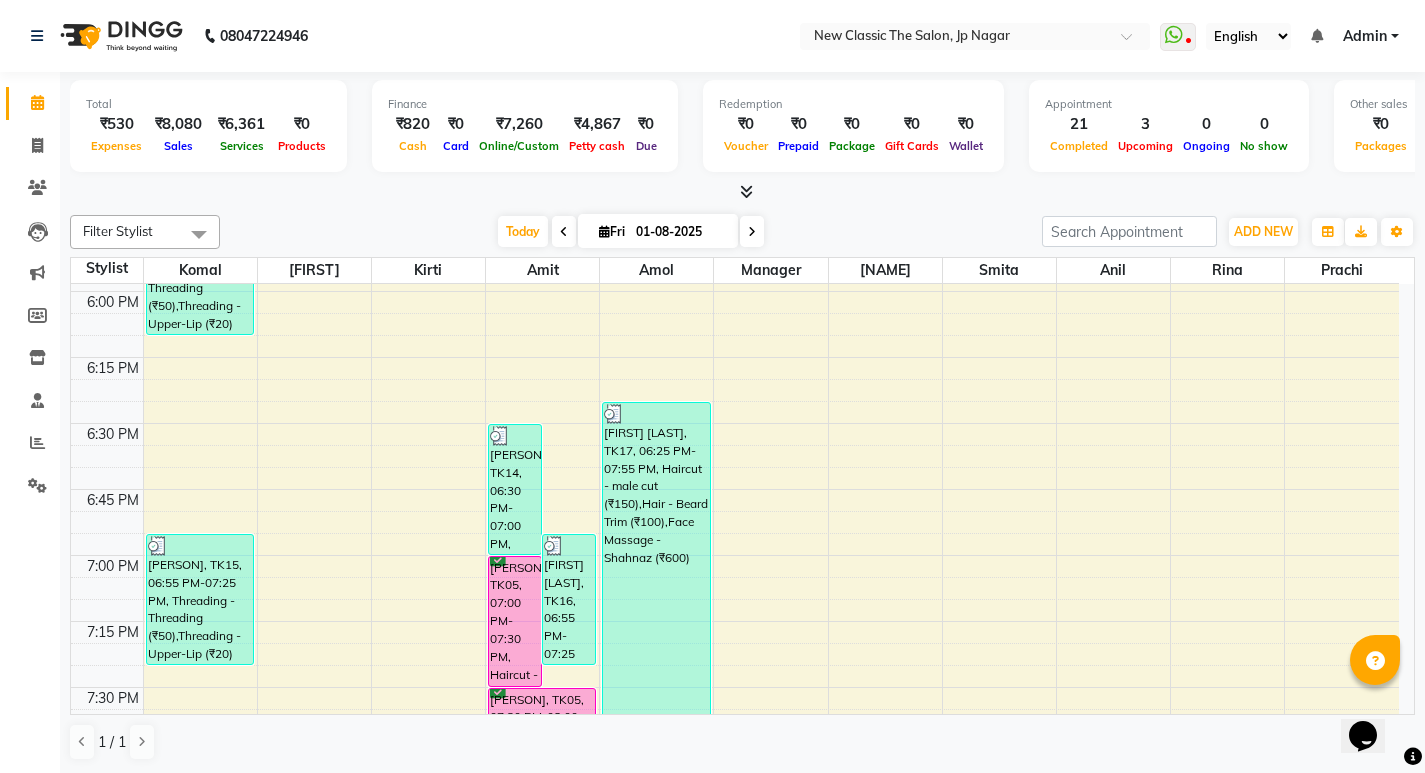 scroll, scrollTop: 3600, scrollLeft: 0, axis: vertical 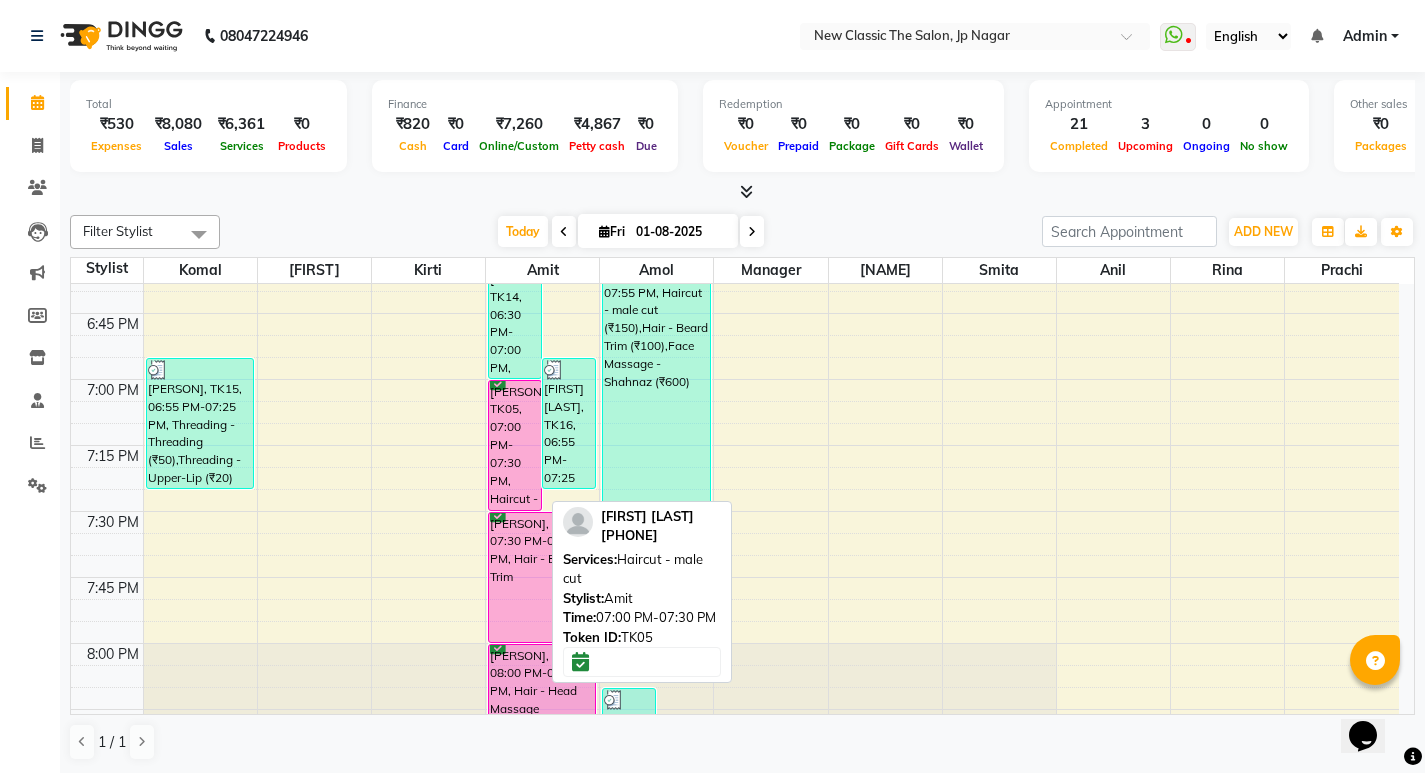 click on "[PERSON], TK05, 07:00 PM-07:30 PM, Haircut - male cut" at bounding box center [515, 445] 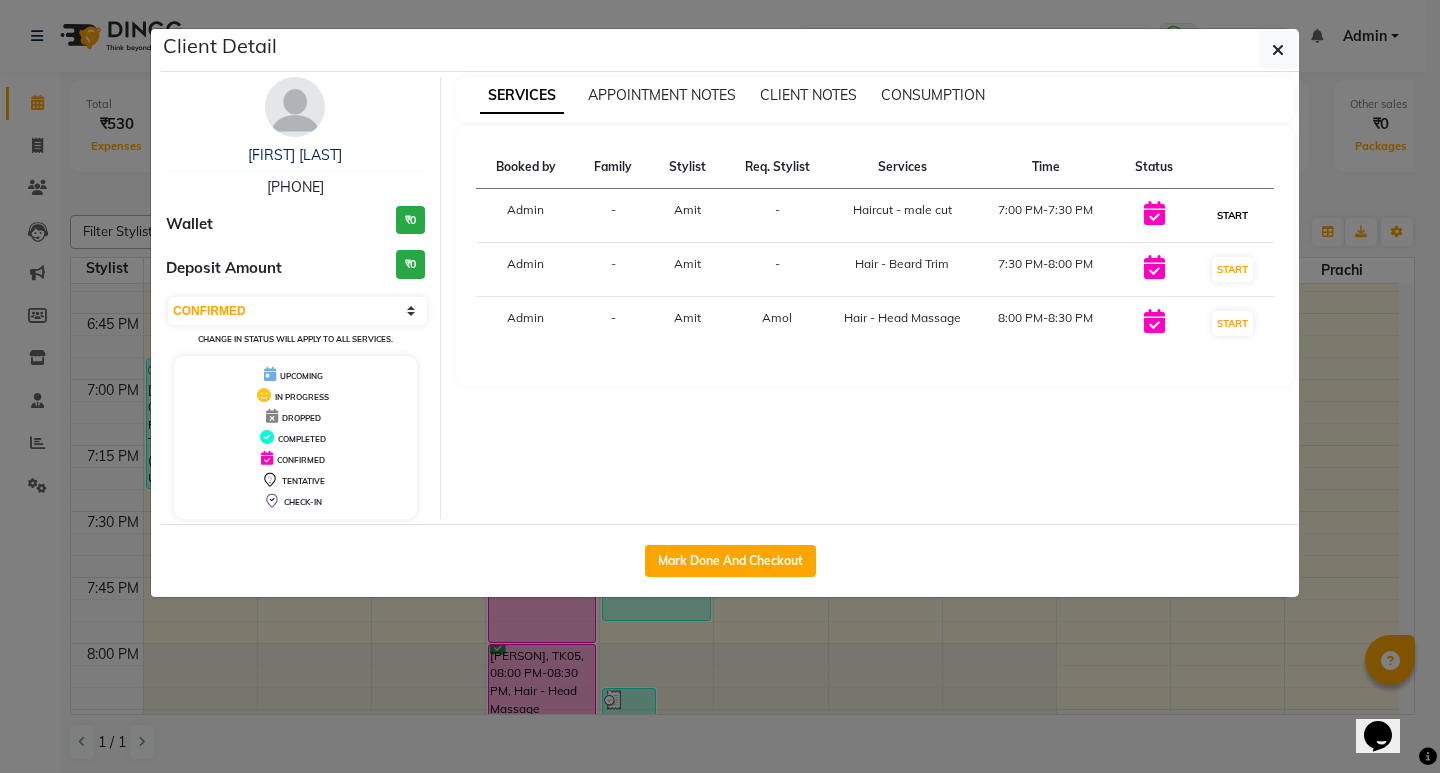 click on "START" at bounding box center (1232, 215) 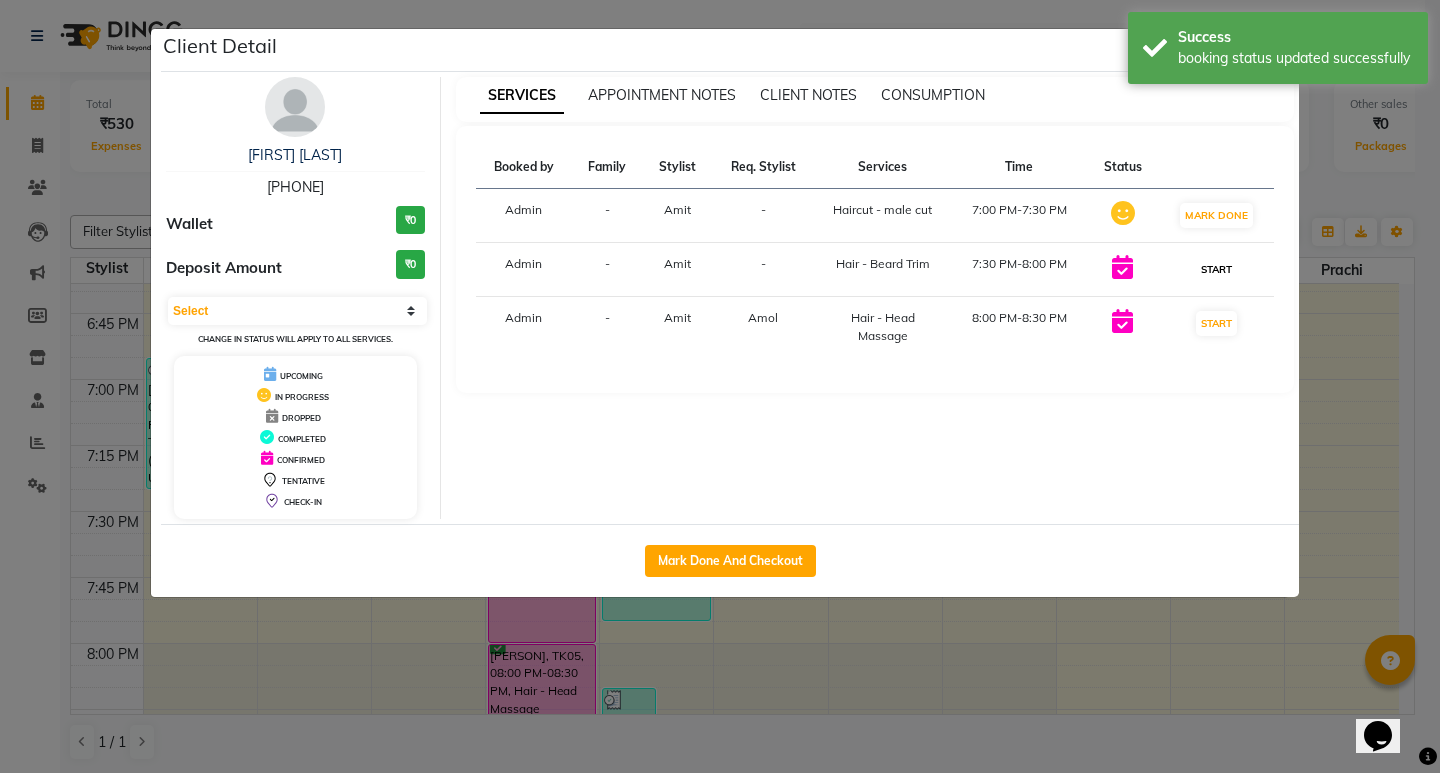 click on "START" at bounding box center (1216, 269) 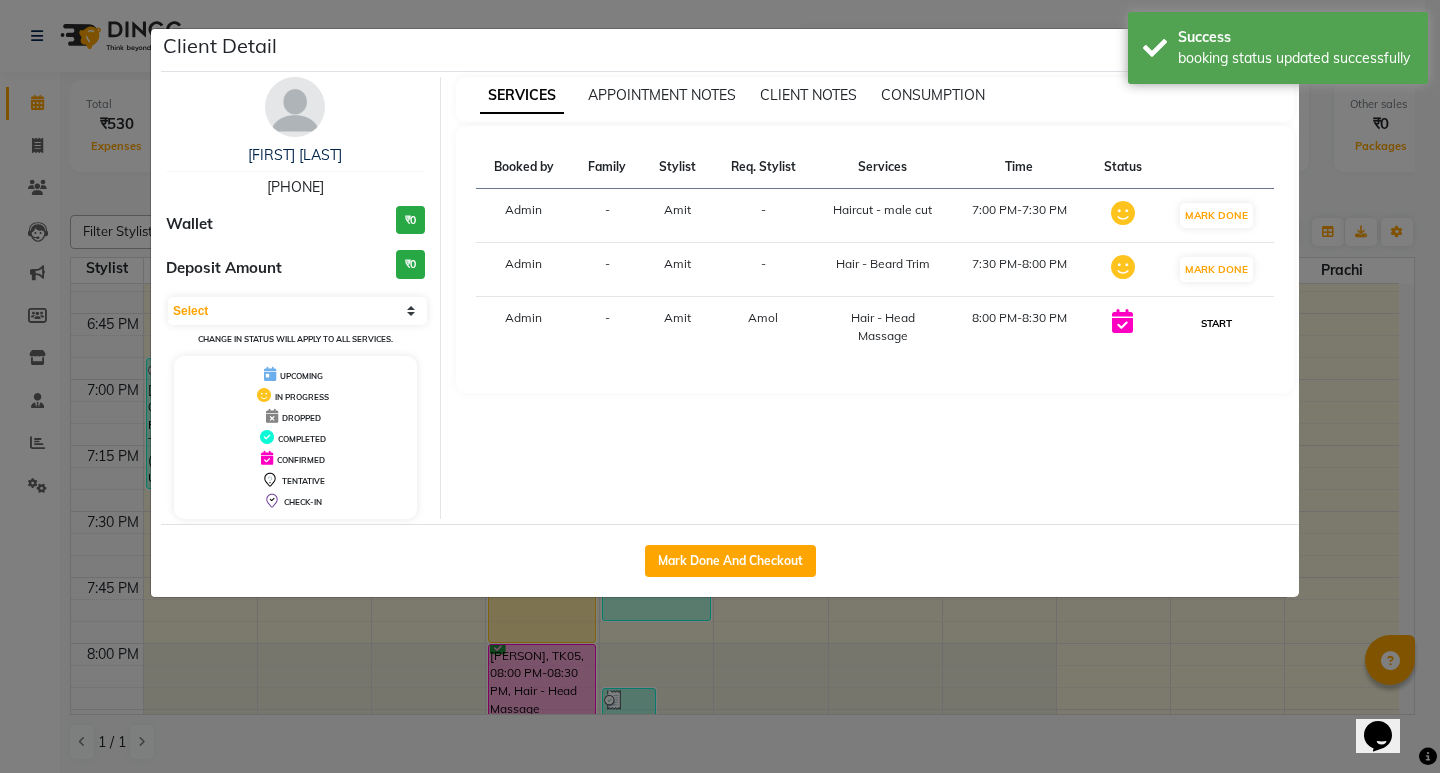 click on "START" at bounding box center [1216, 323] 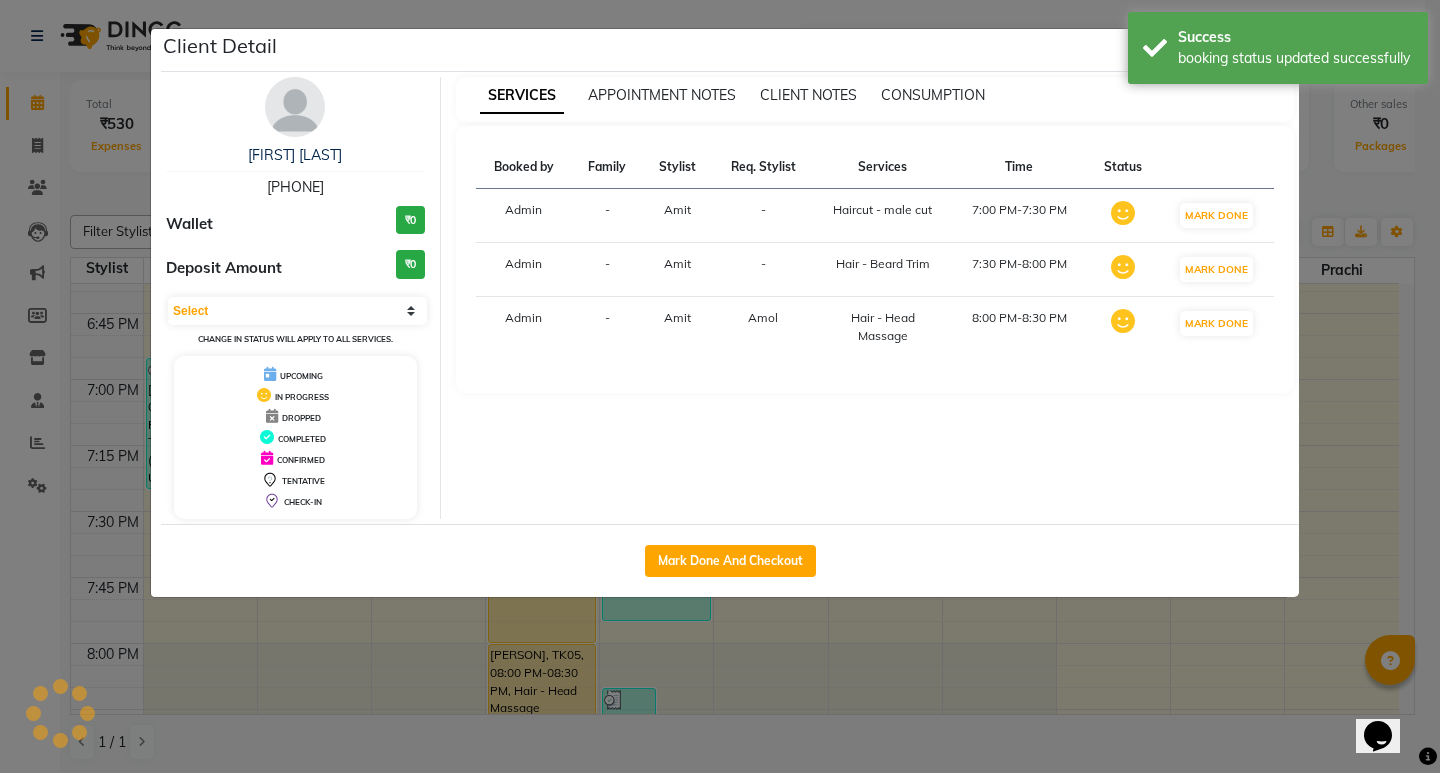select on "1" 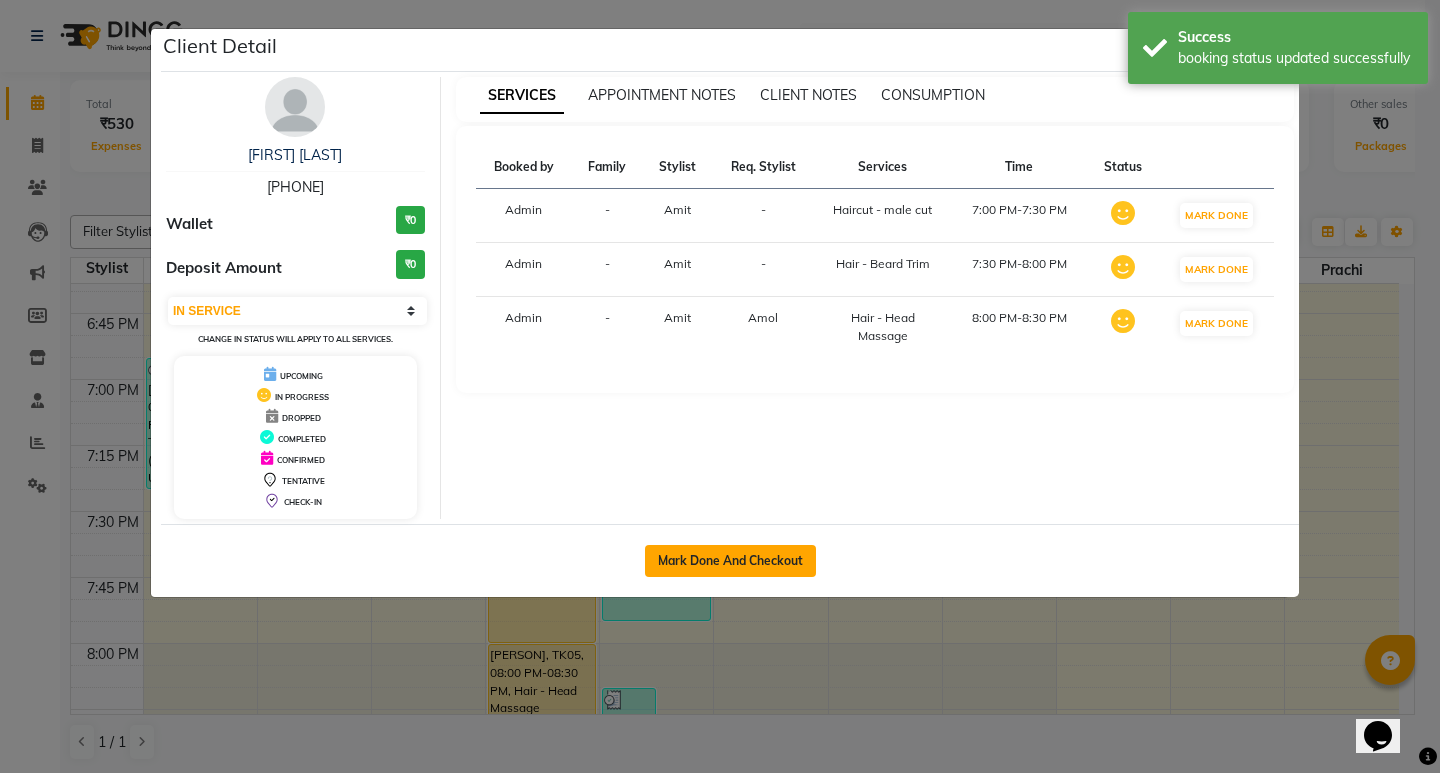click on "Mark Done And Checkout" 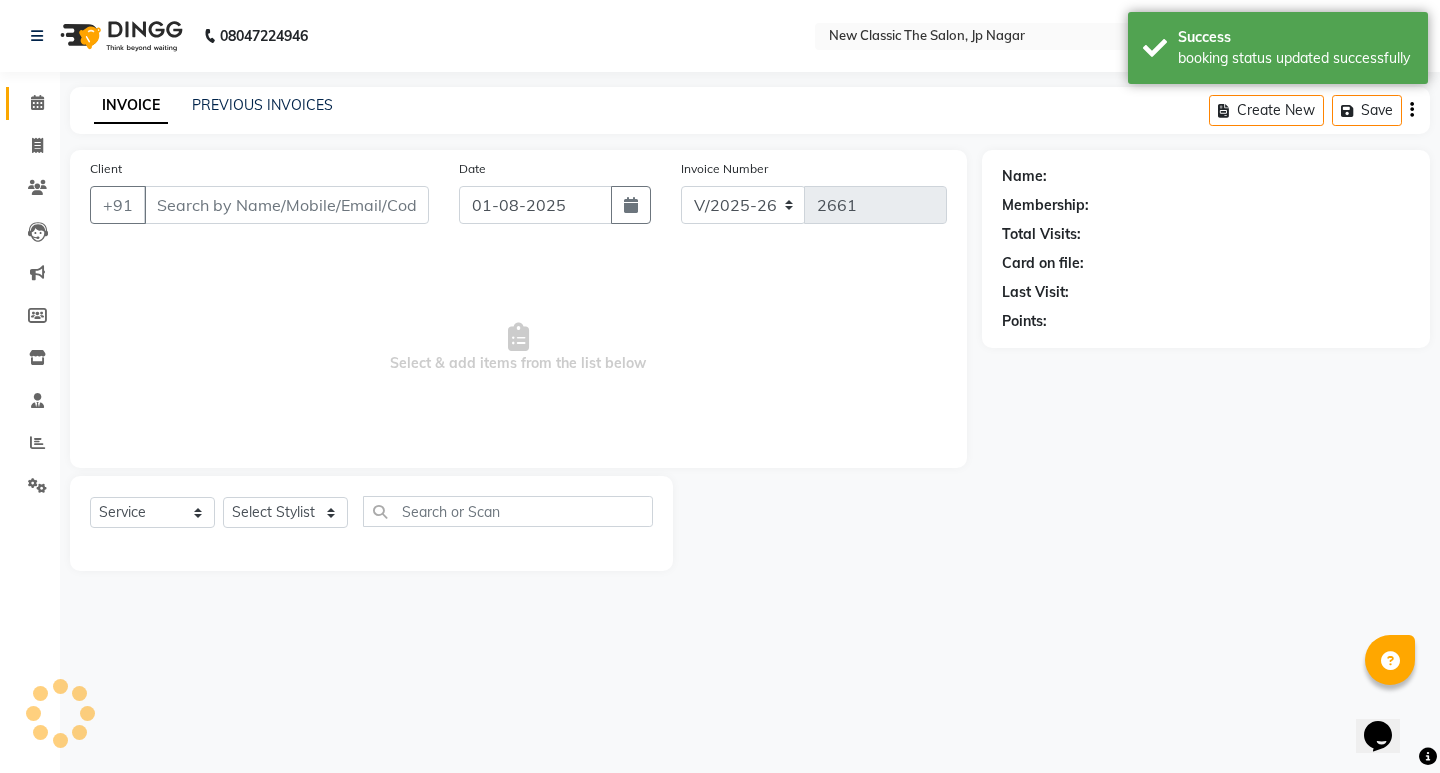 type on "[PHONE]" 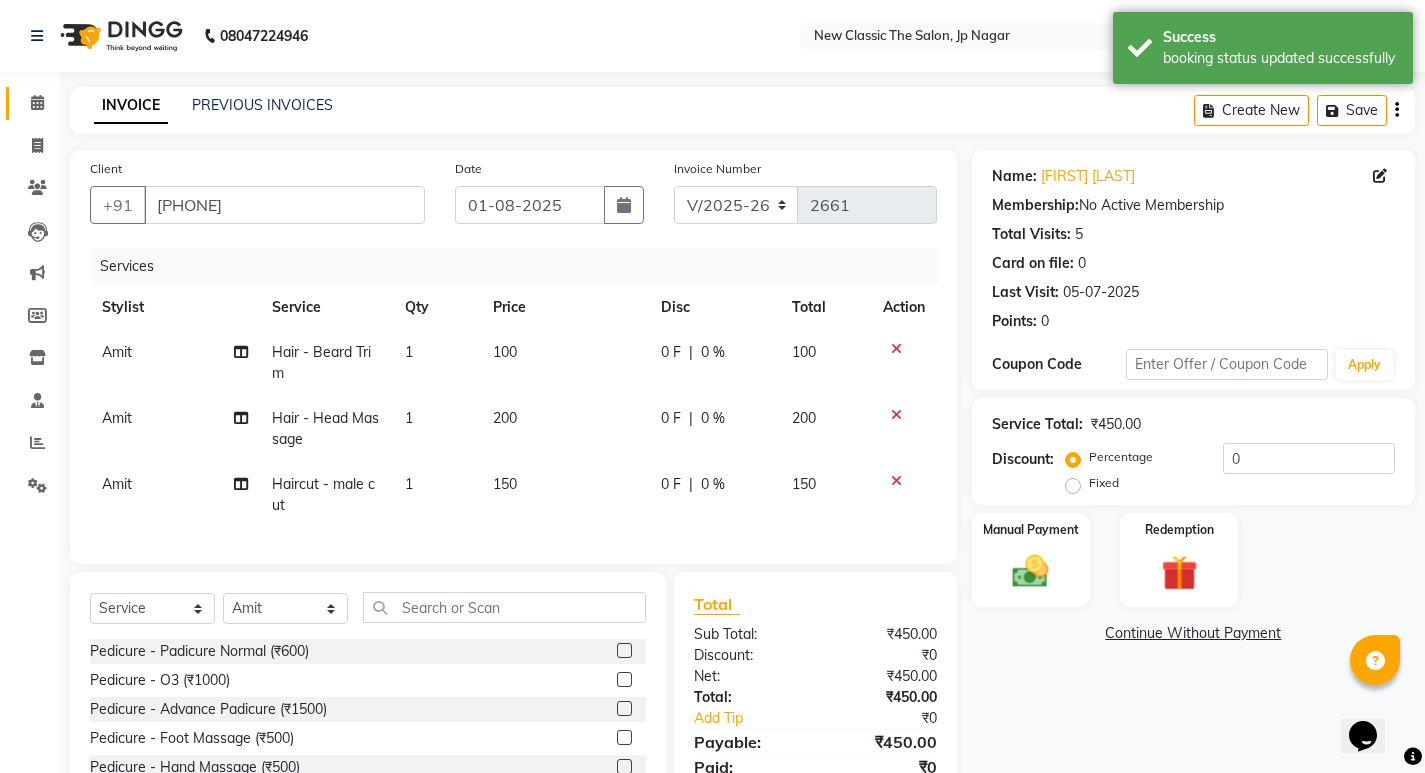 scroll, scrollTop: 139, scrollLeft: 0, axis: vertical 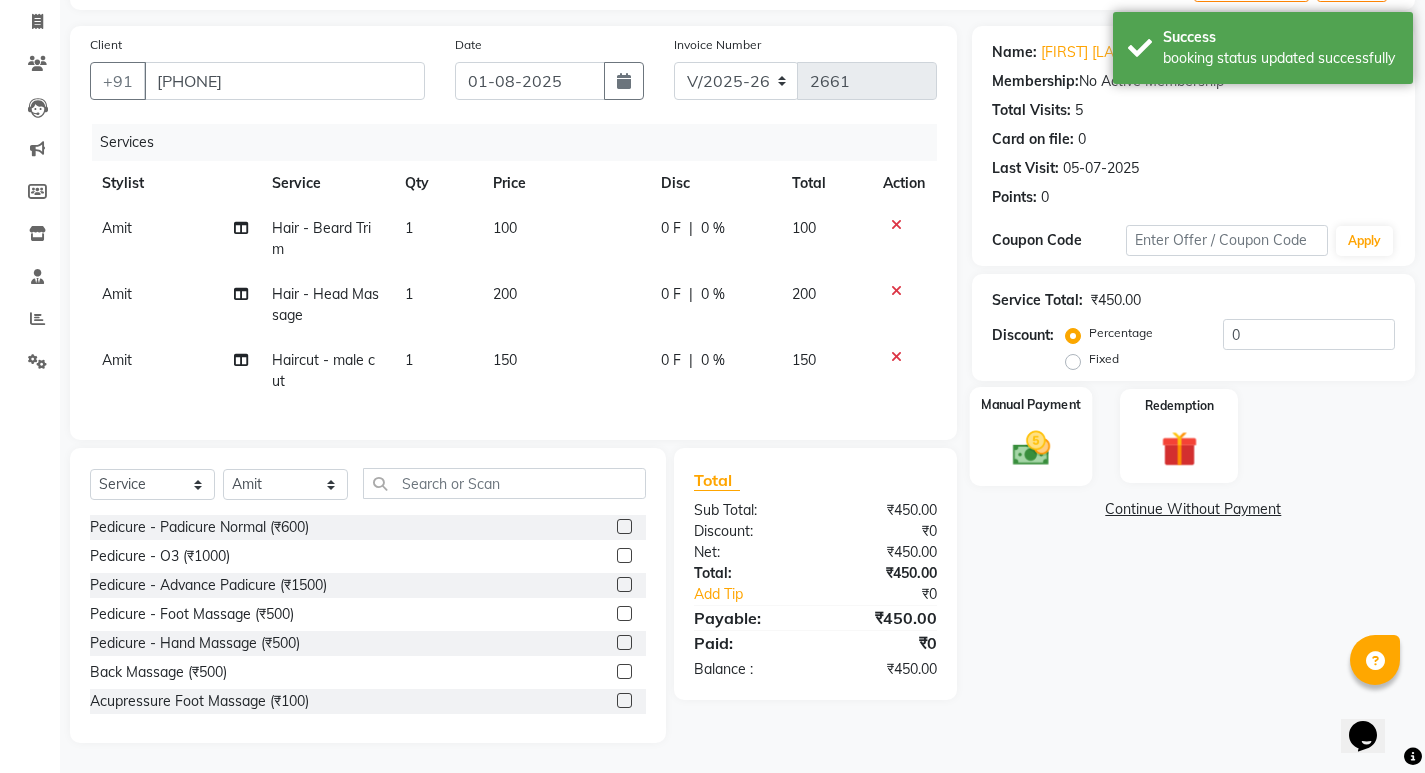 click 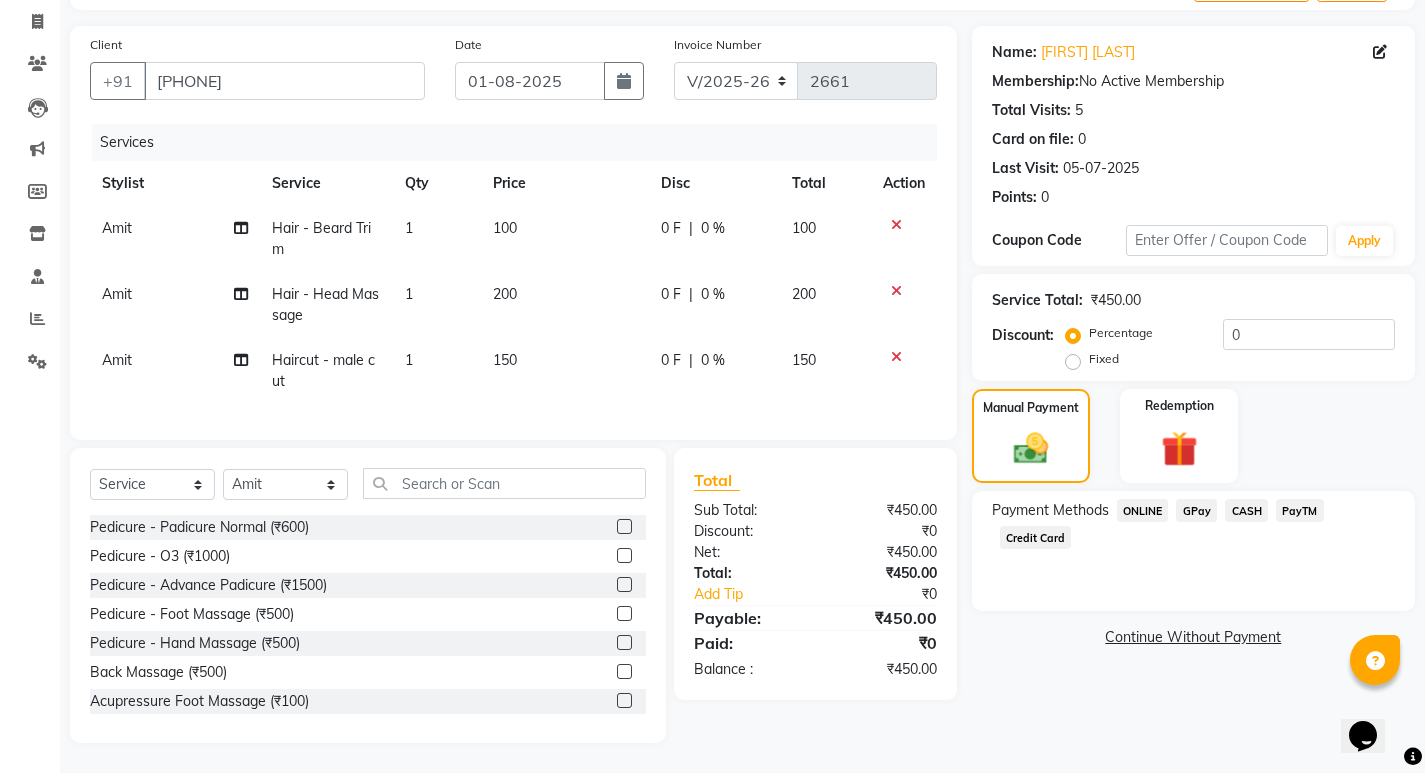 click on "CASH" 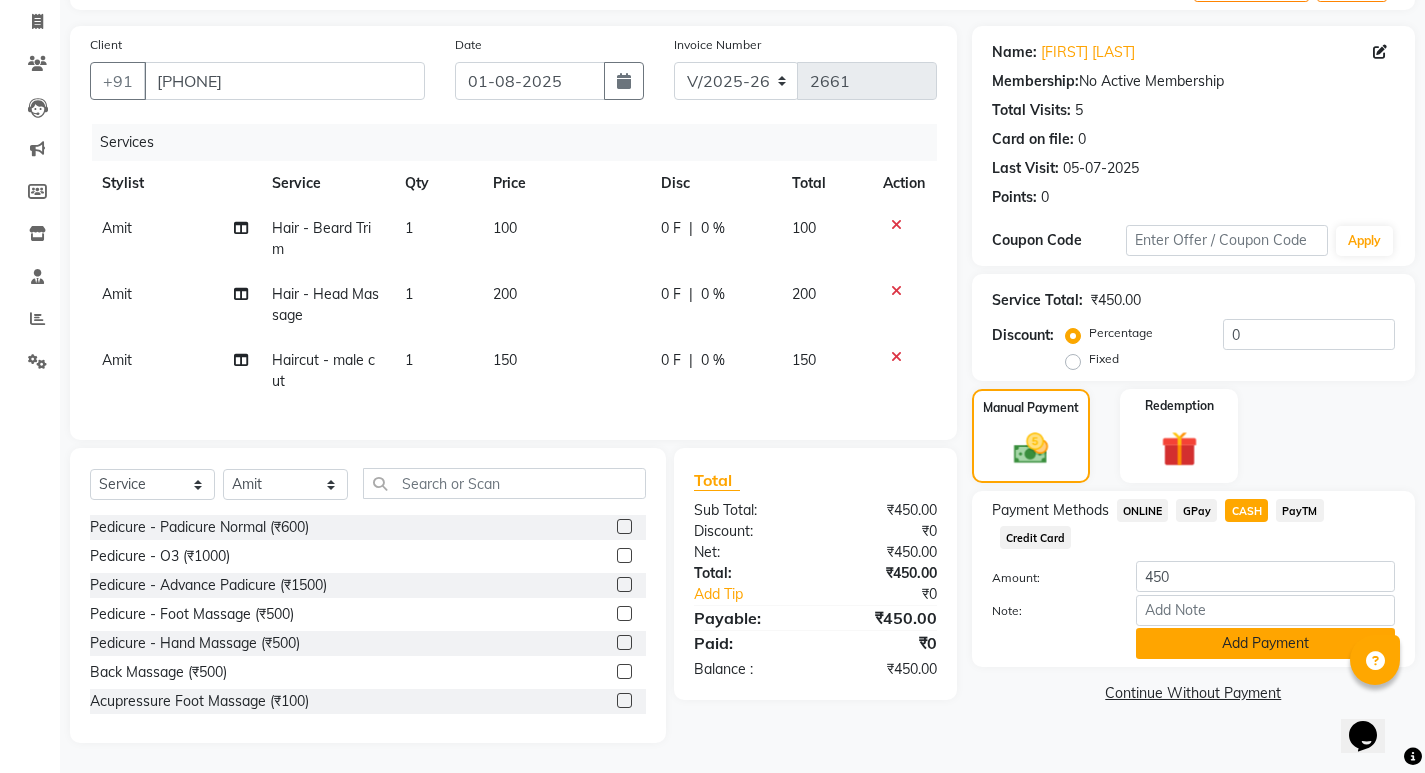 click on "Add Payment" 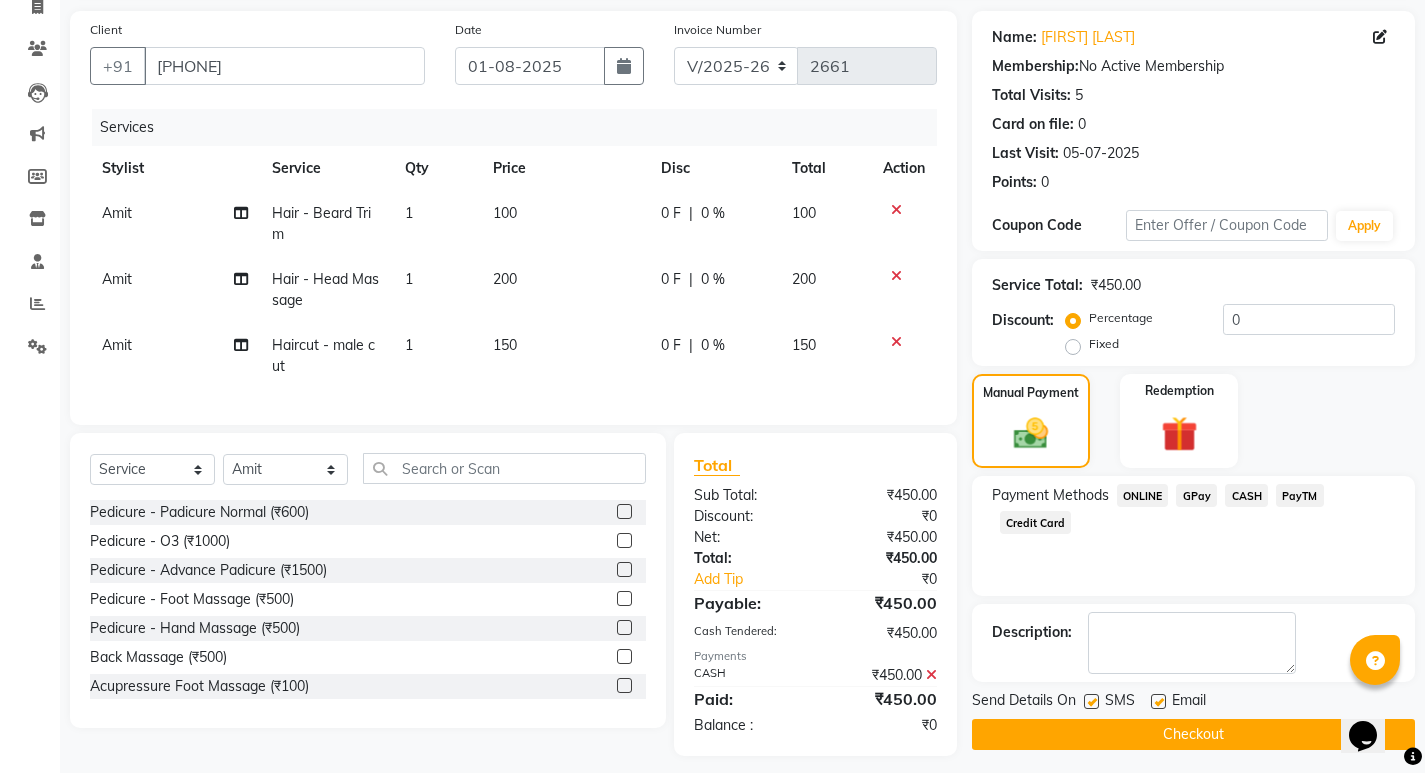 scroll, scrollTop: 167, scrollLeft: 0, axis: vertical 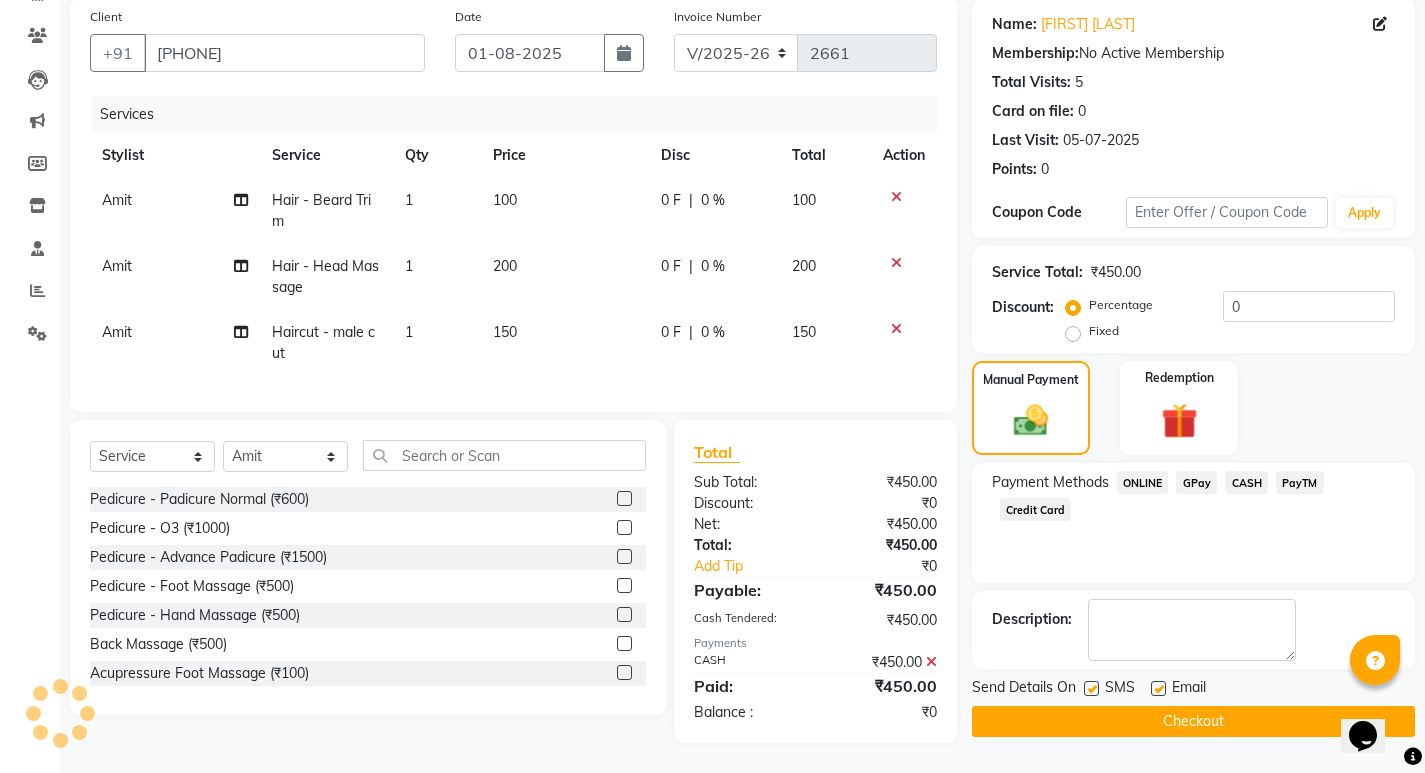 click on "Checkout" 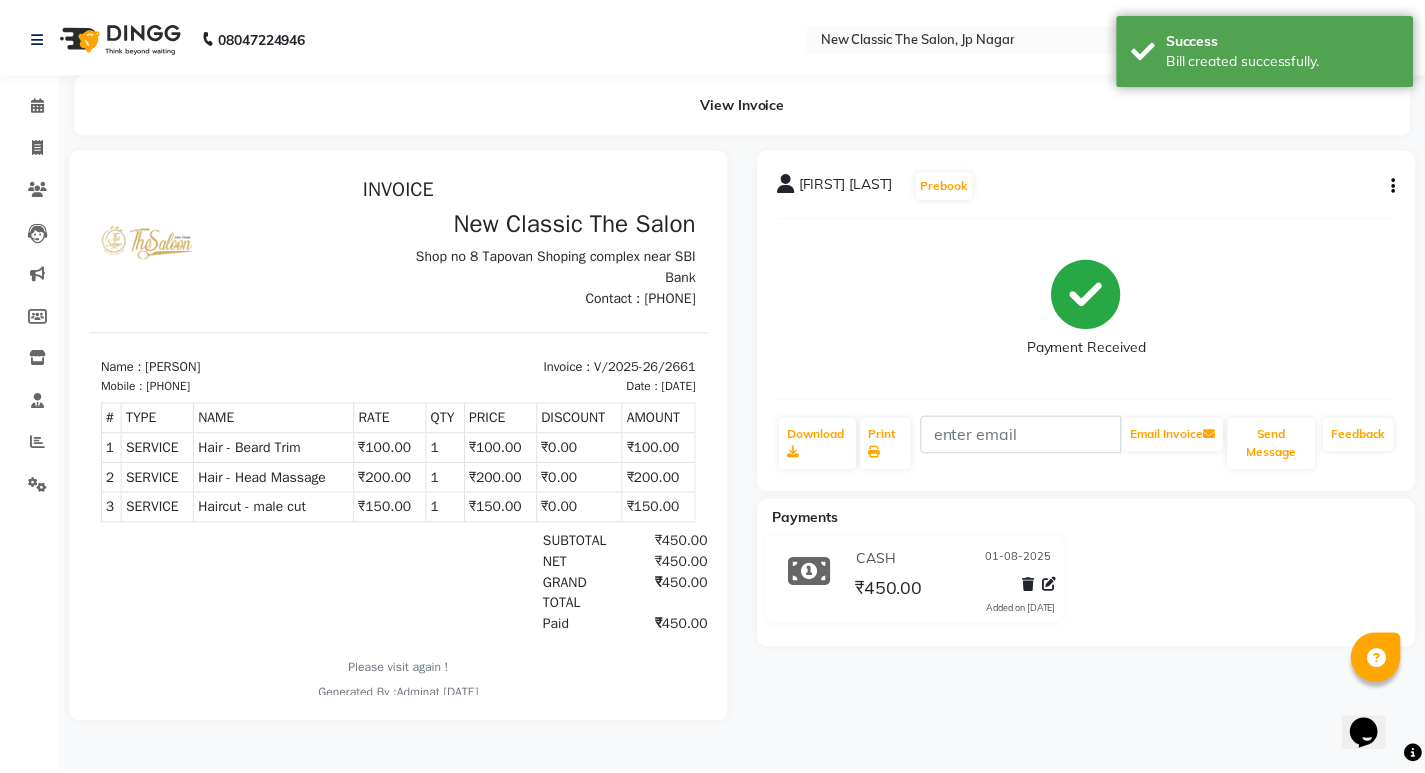 scroll, scrollTop: 0, scrollLeft: 0, axis: both 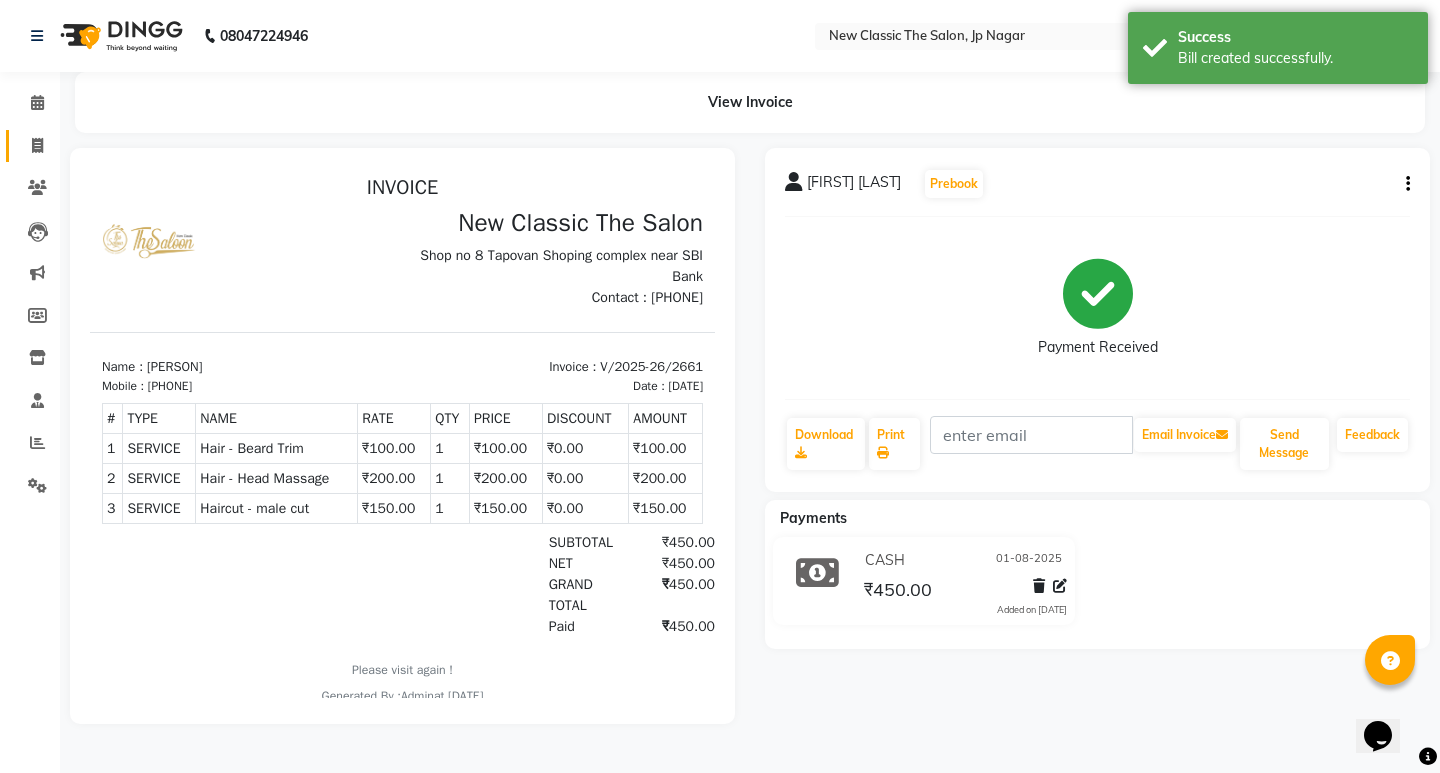 click on "Invoice" 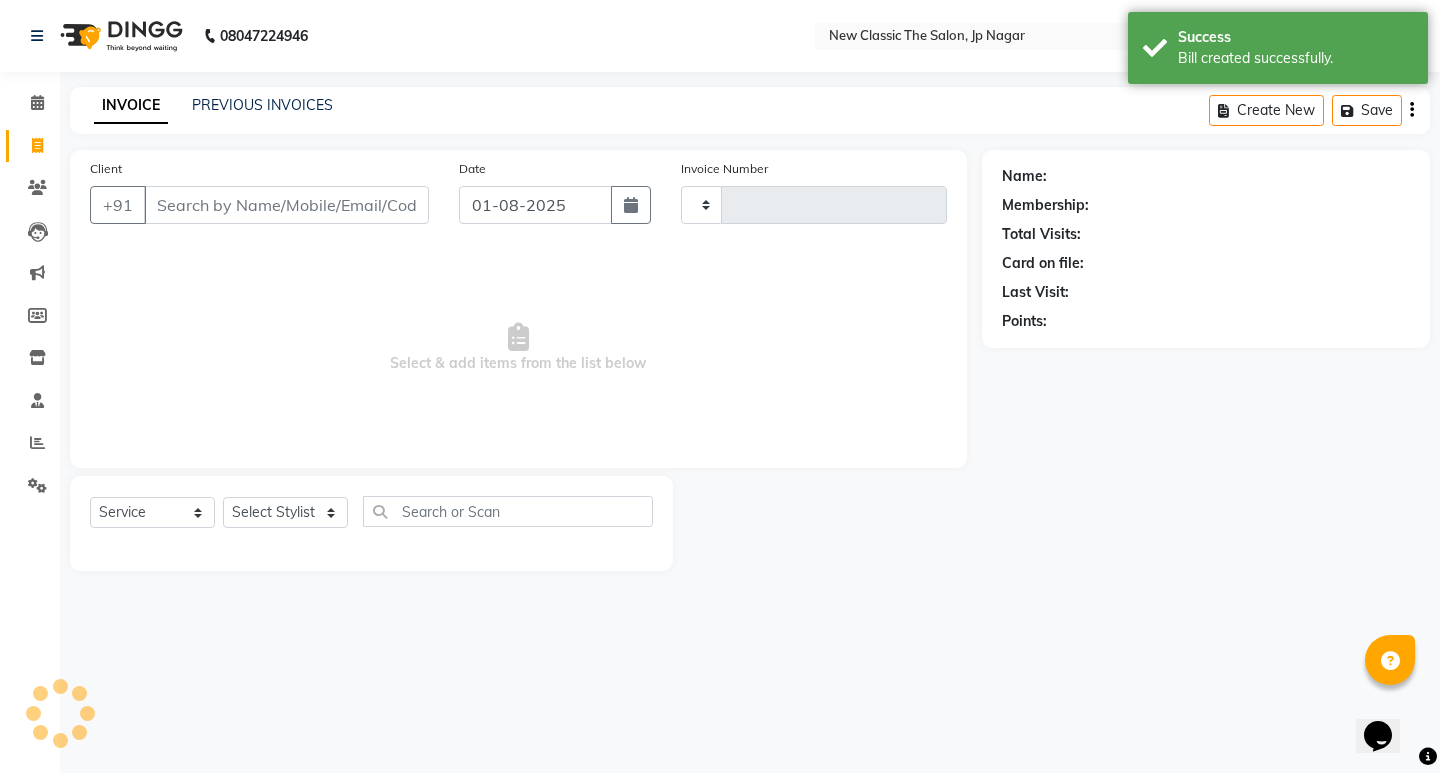 type on "2662" 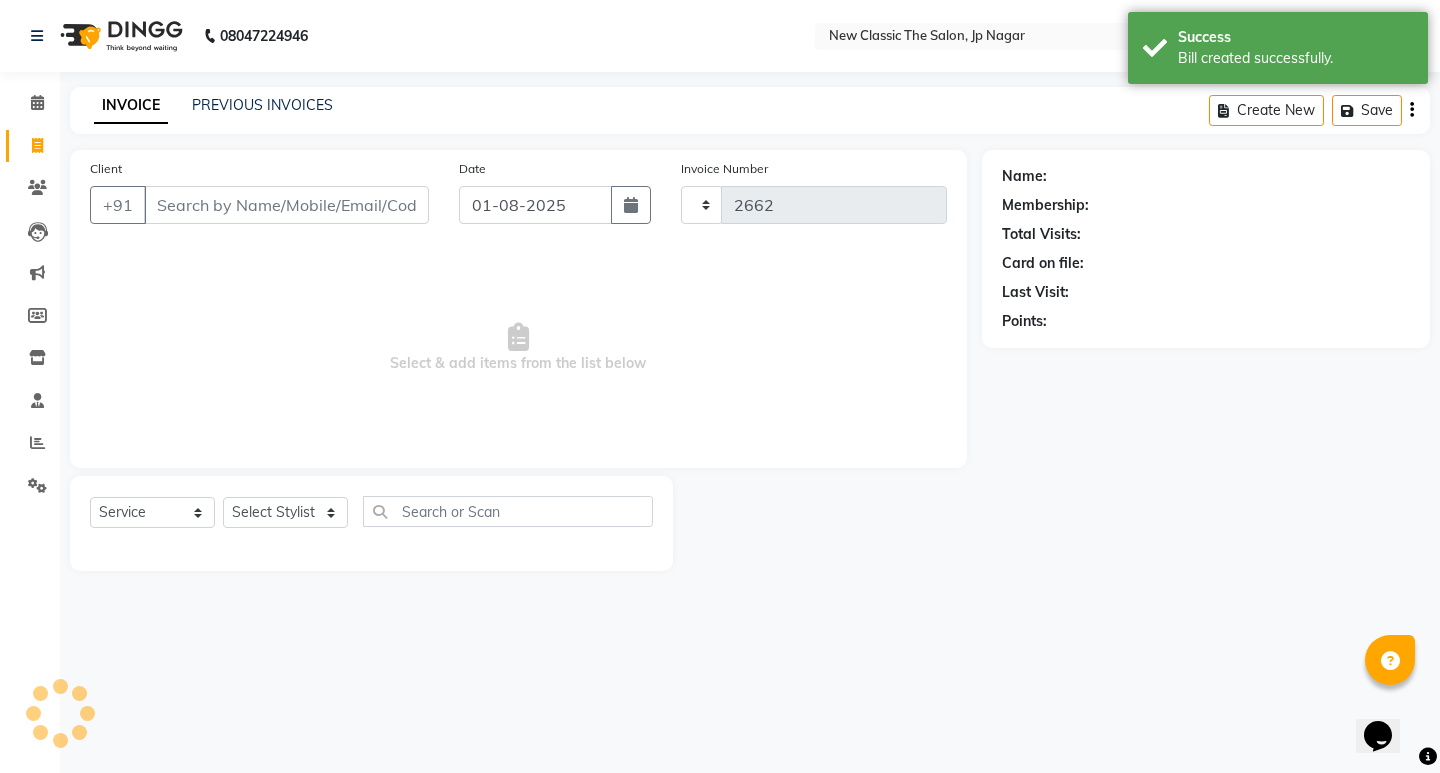 select on "4678" 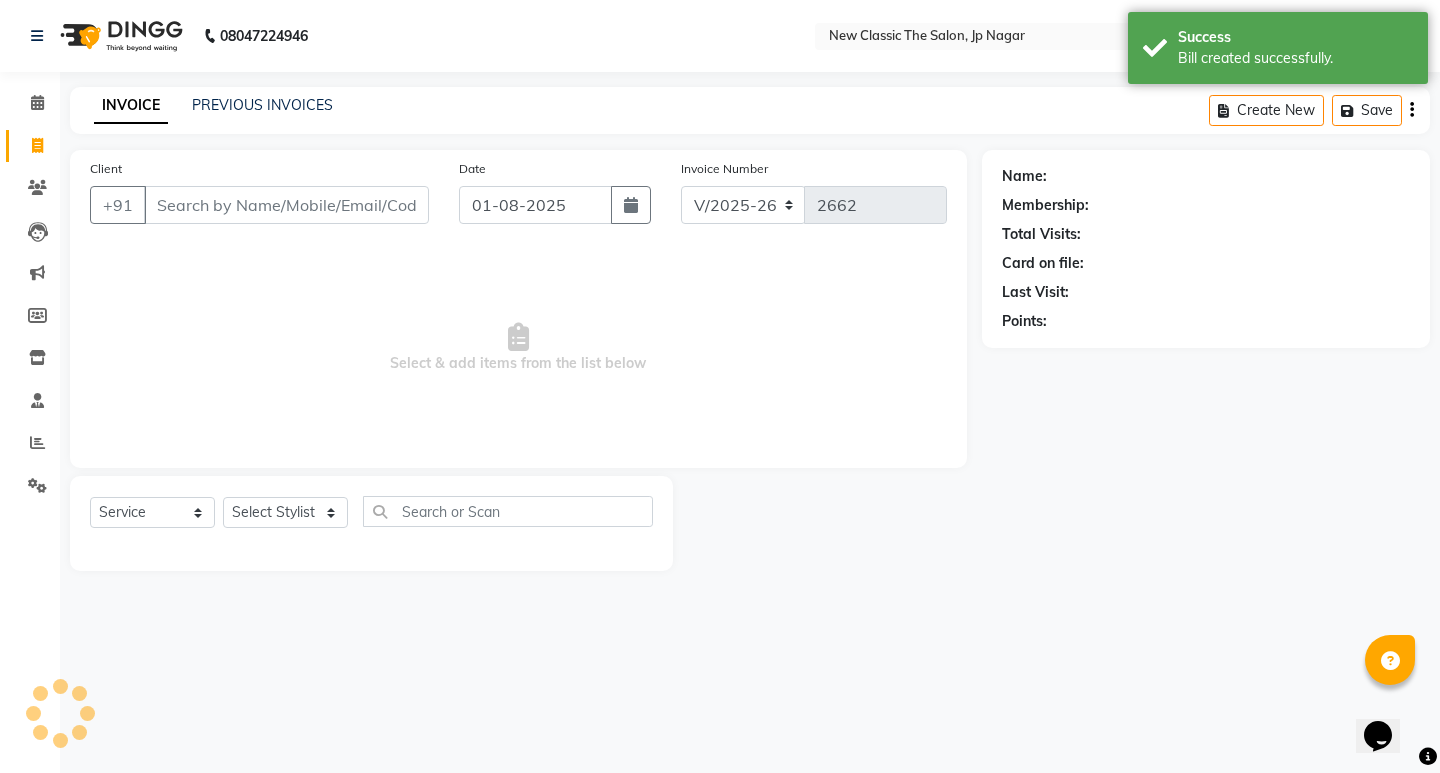 click on "Client" at bounding box center (286, 205) 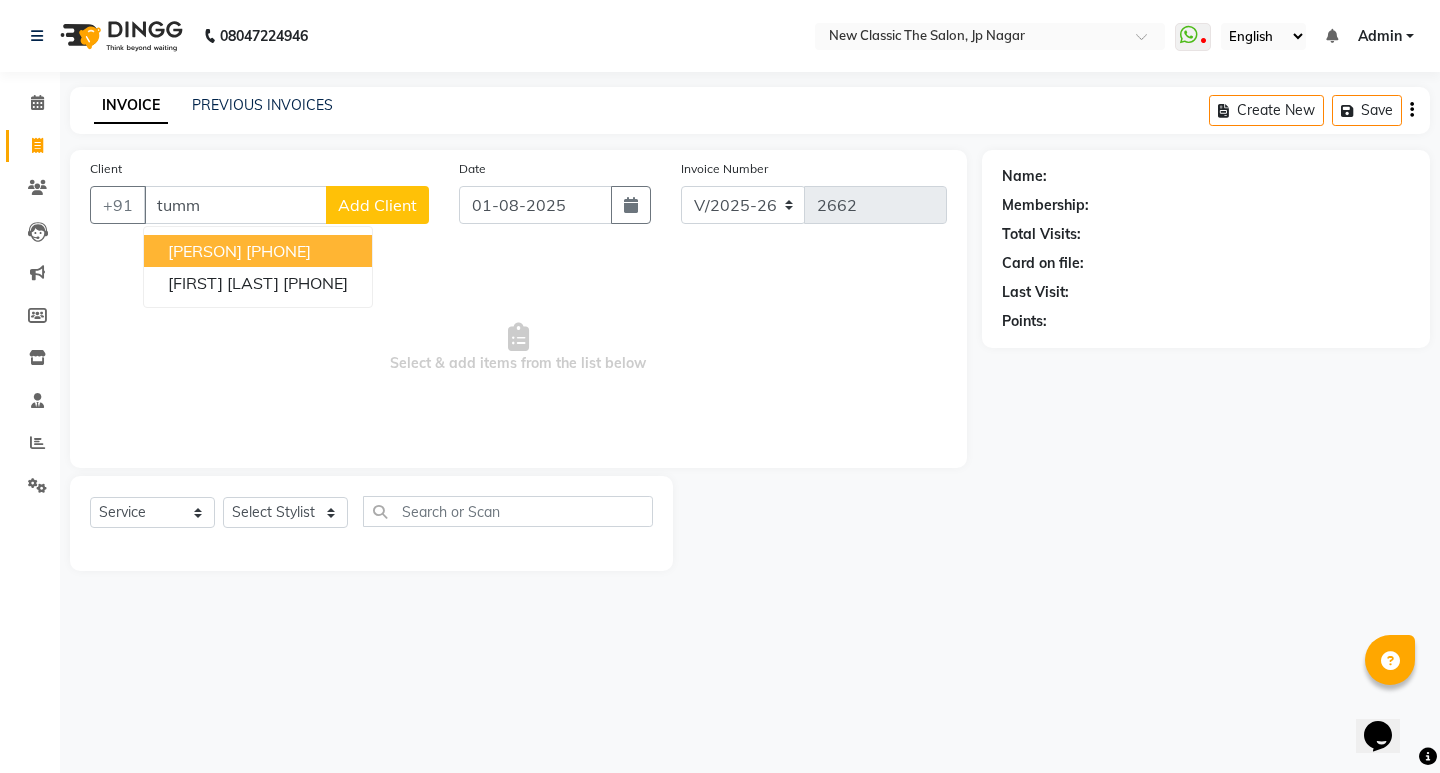 click on "[PERSON]" at bounding box center (205, 251) 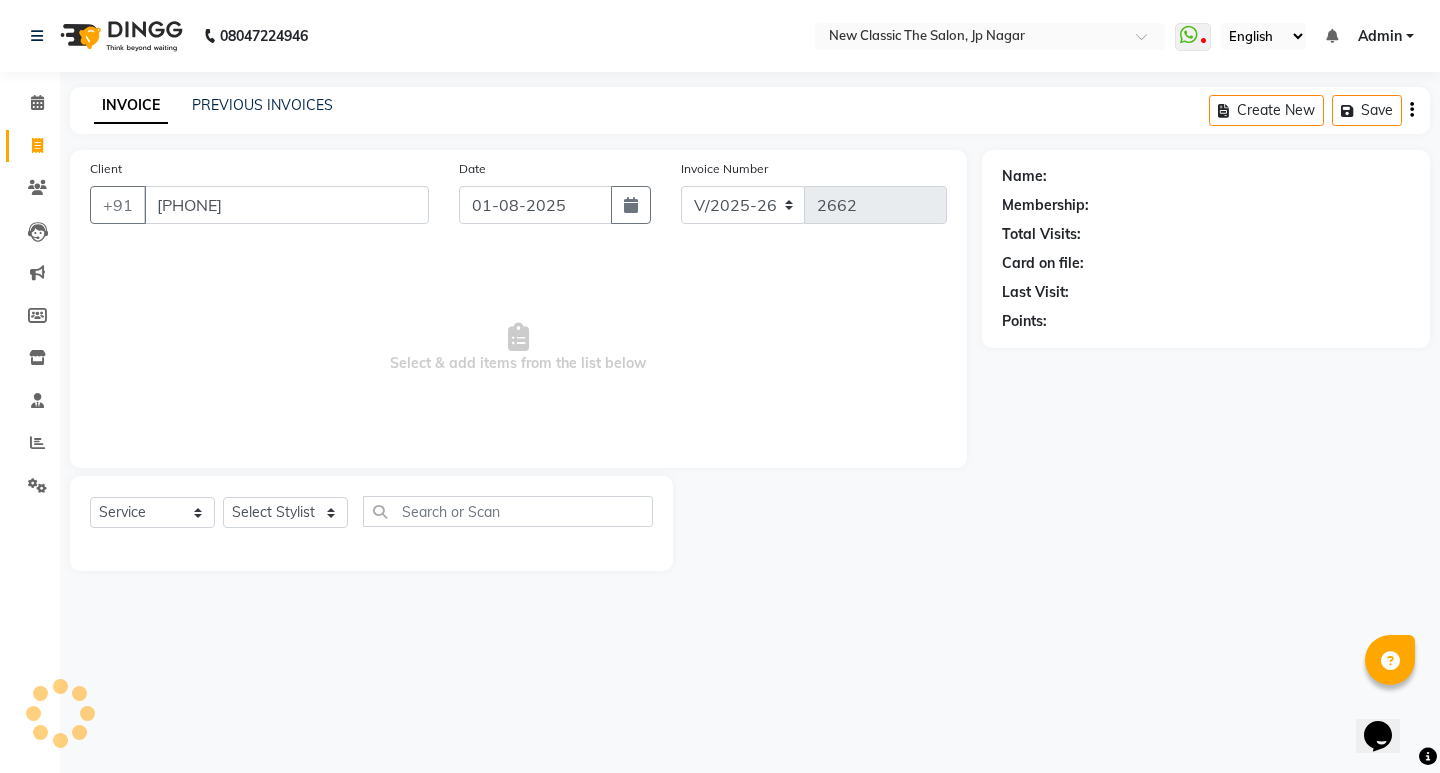type on "[PHONE]" 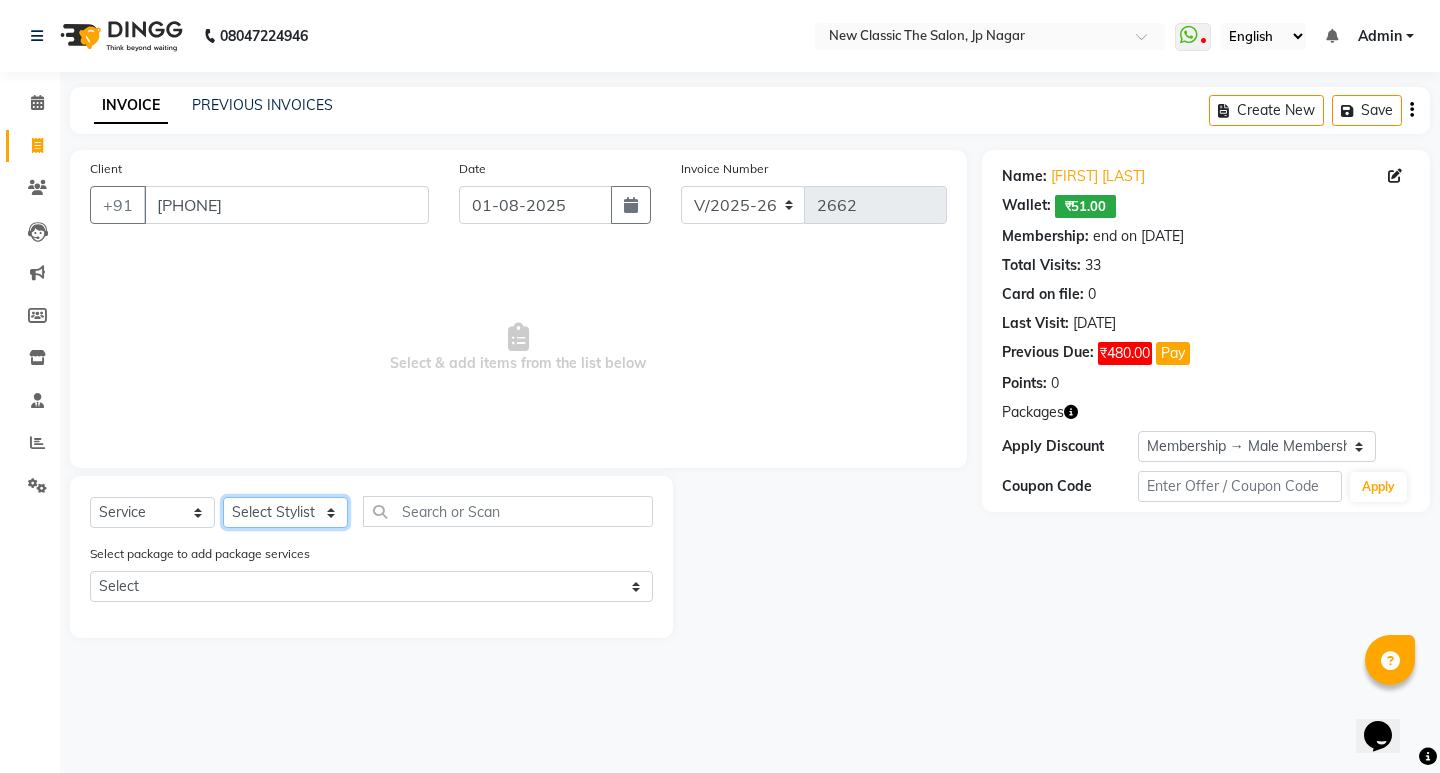 click on "Select Stylist [PERSON] [PERSON] [PERSON] [PERSON] [PERSON] [PERSON] [PERSON] [PERSON] [PERSON]" 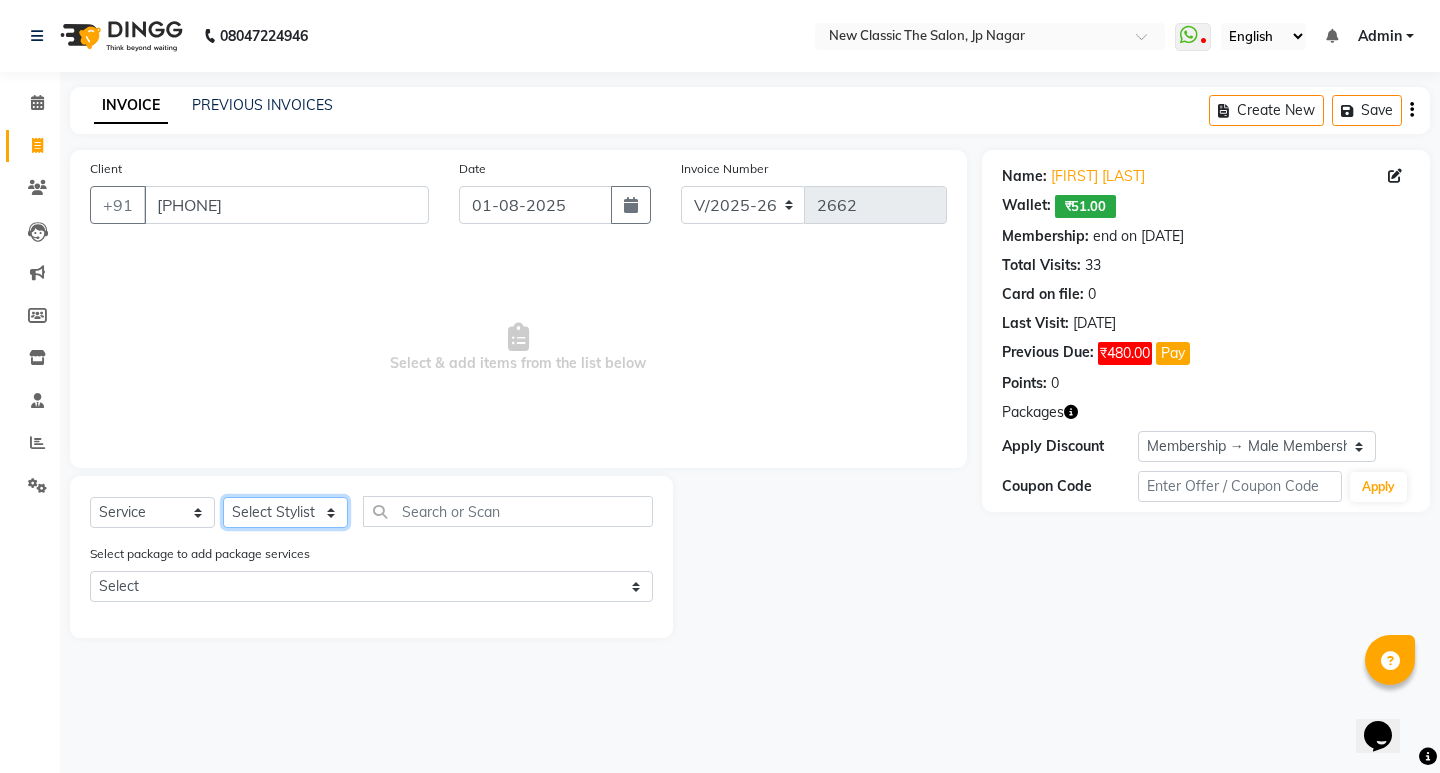 select on "27780" 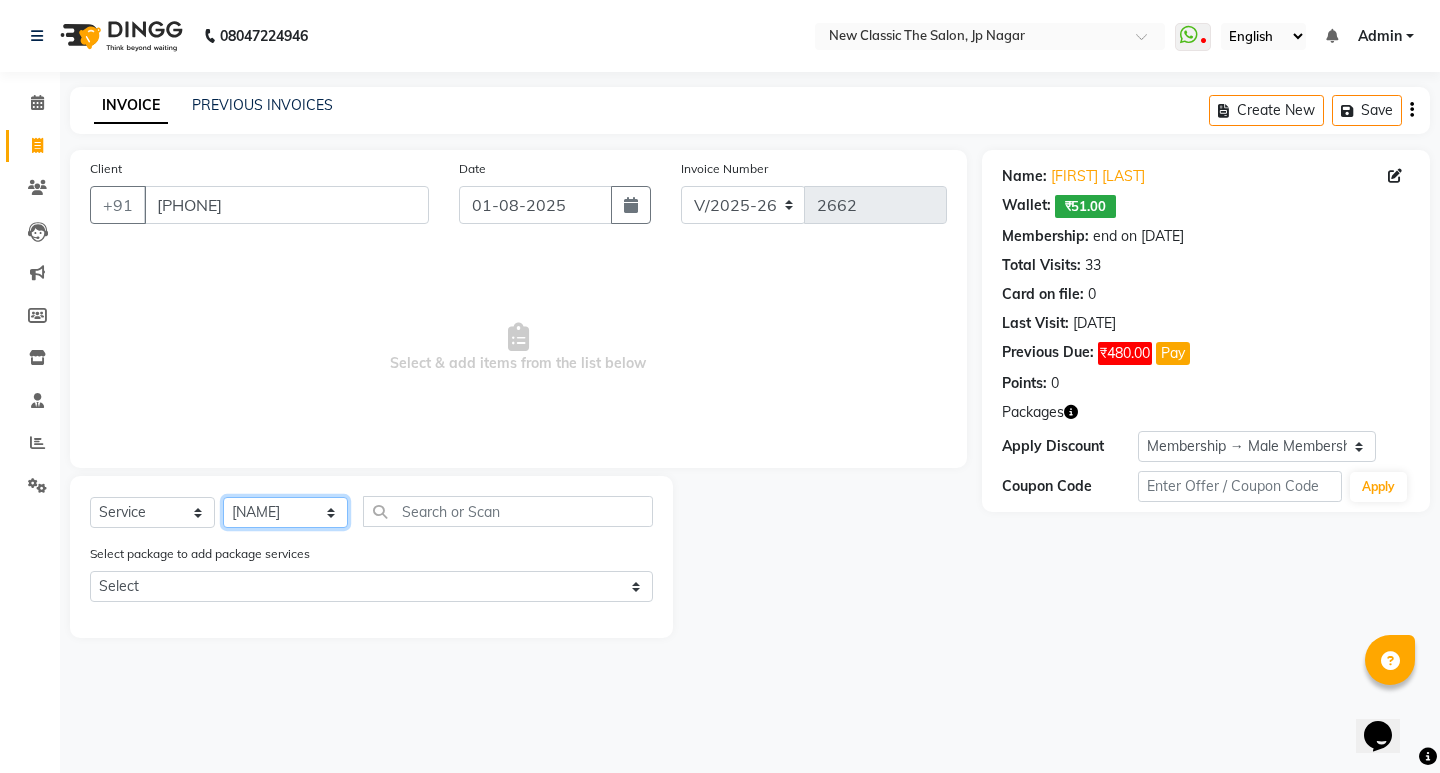 click on "Select Stylist [PERSON] [PERSON] [PERSON] [PERSON] [PERSON] [PERSON] [PERSON] [PERSON] [PERSON]" 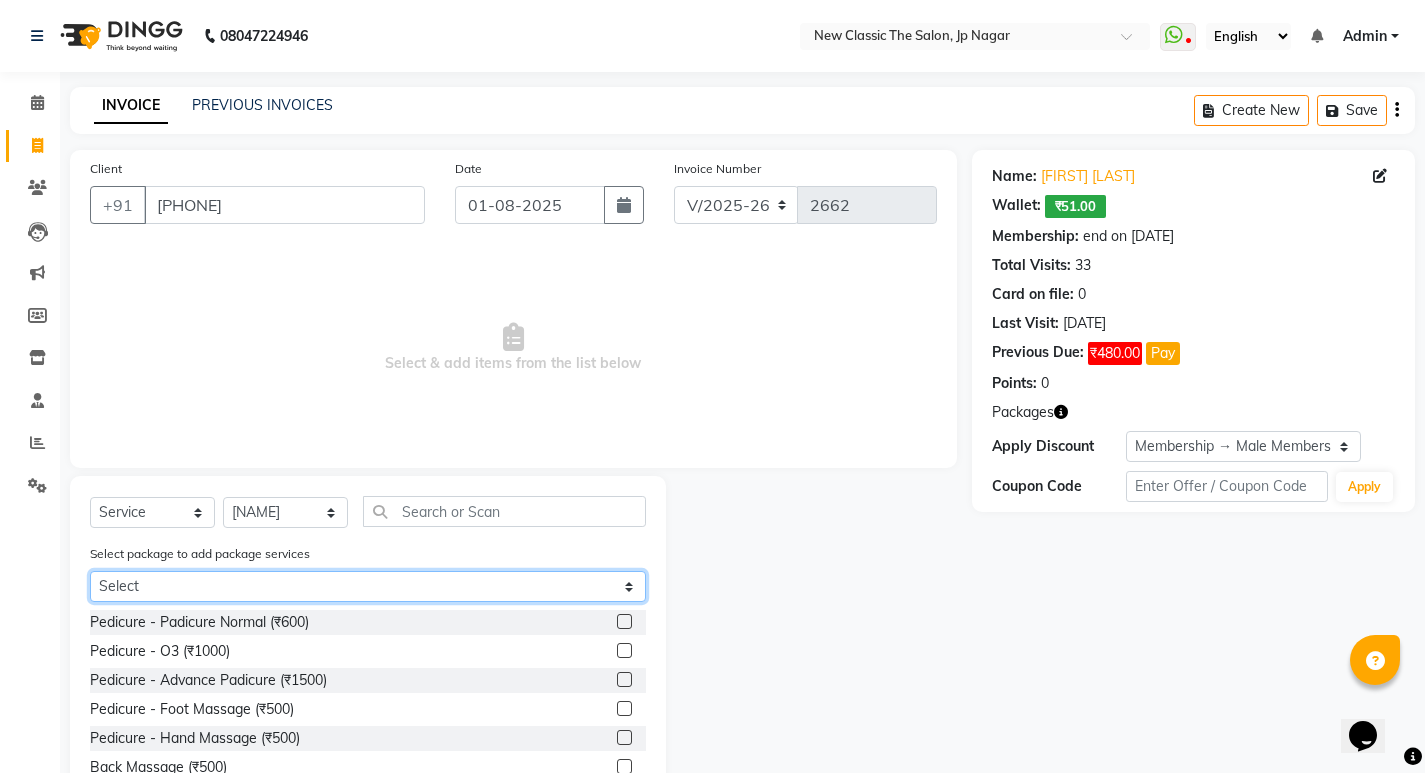 click on "Select male membership 1200" 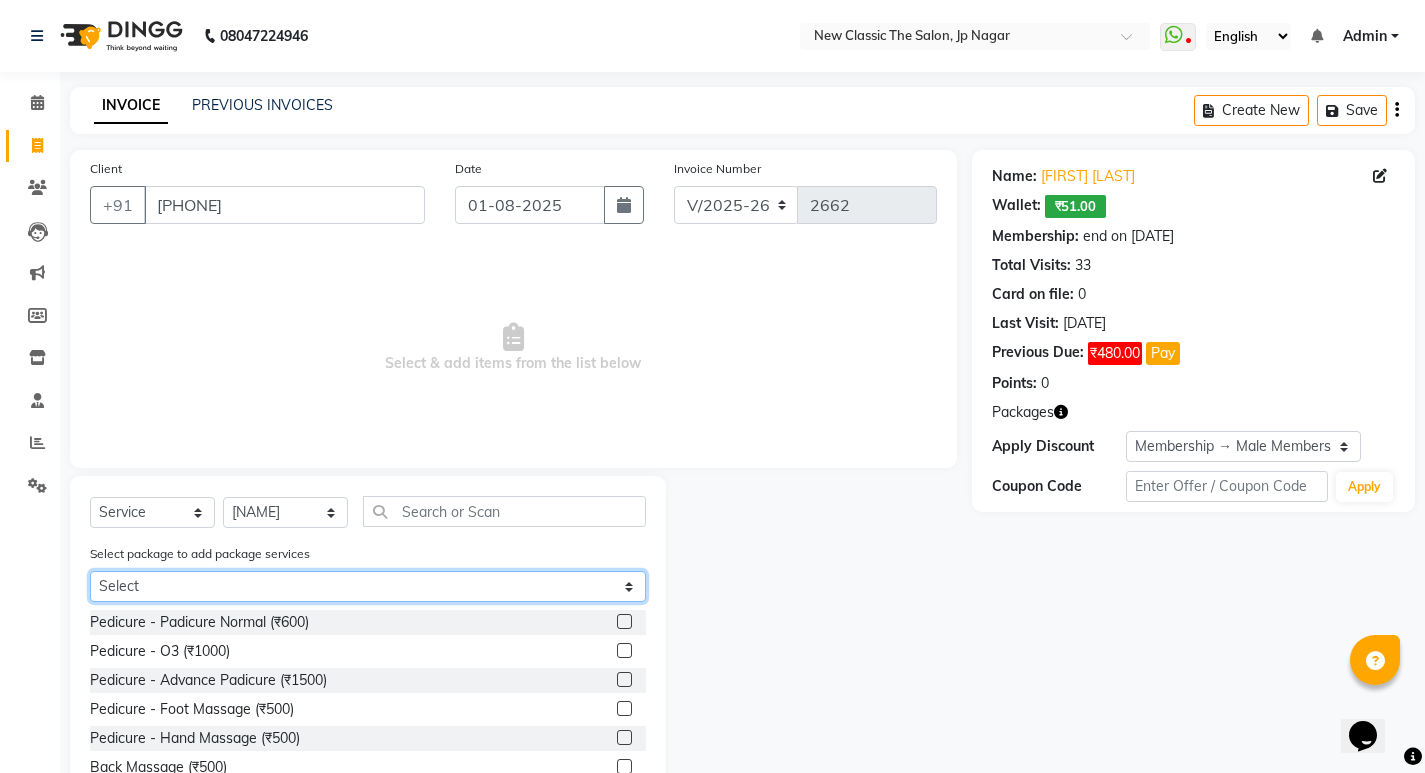 select on "1: Object" 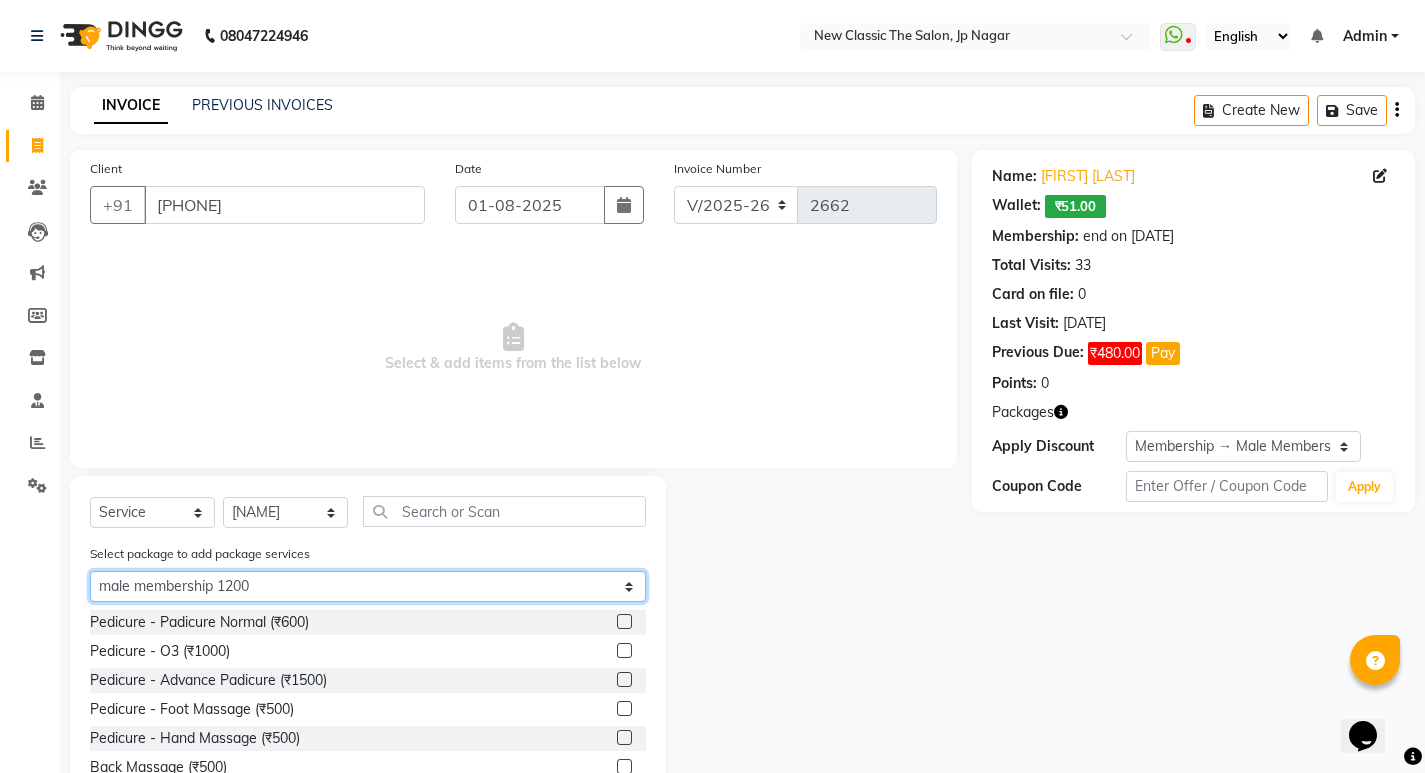 click on "Select male membership 1200" 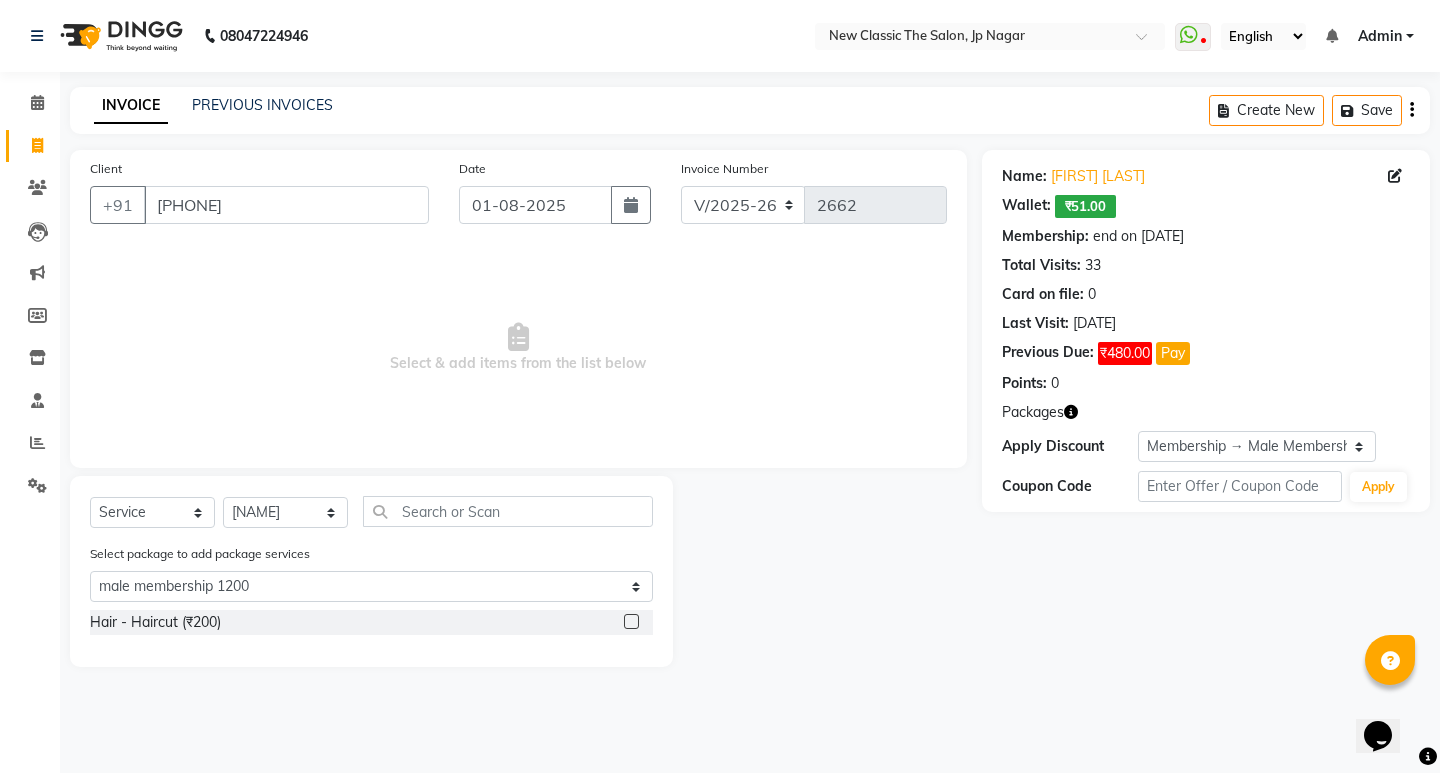 click 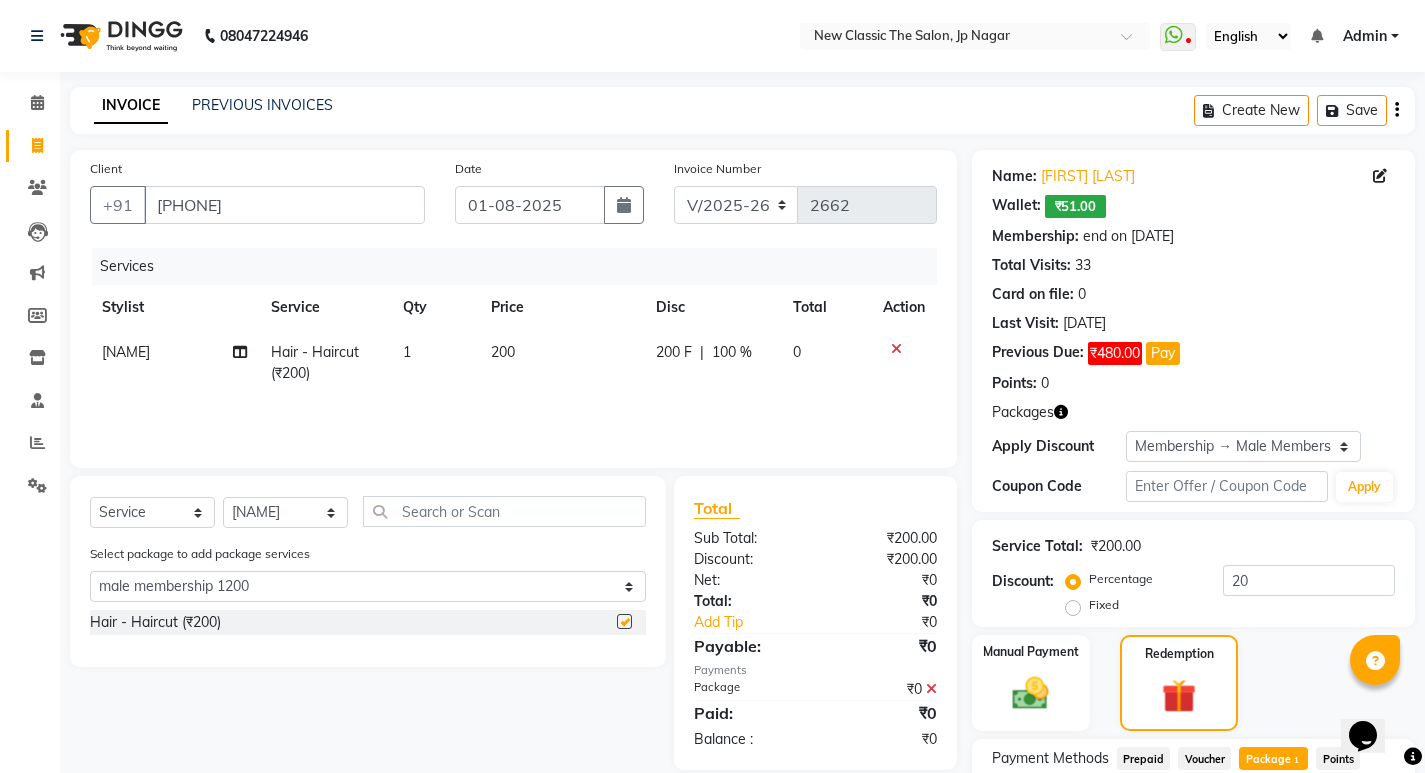 checkbox on "false" 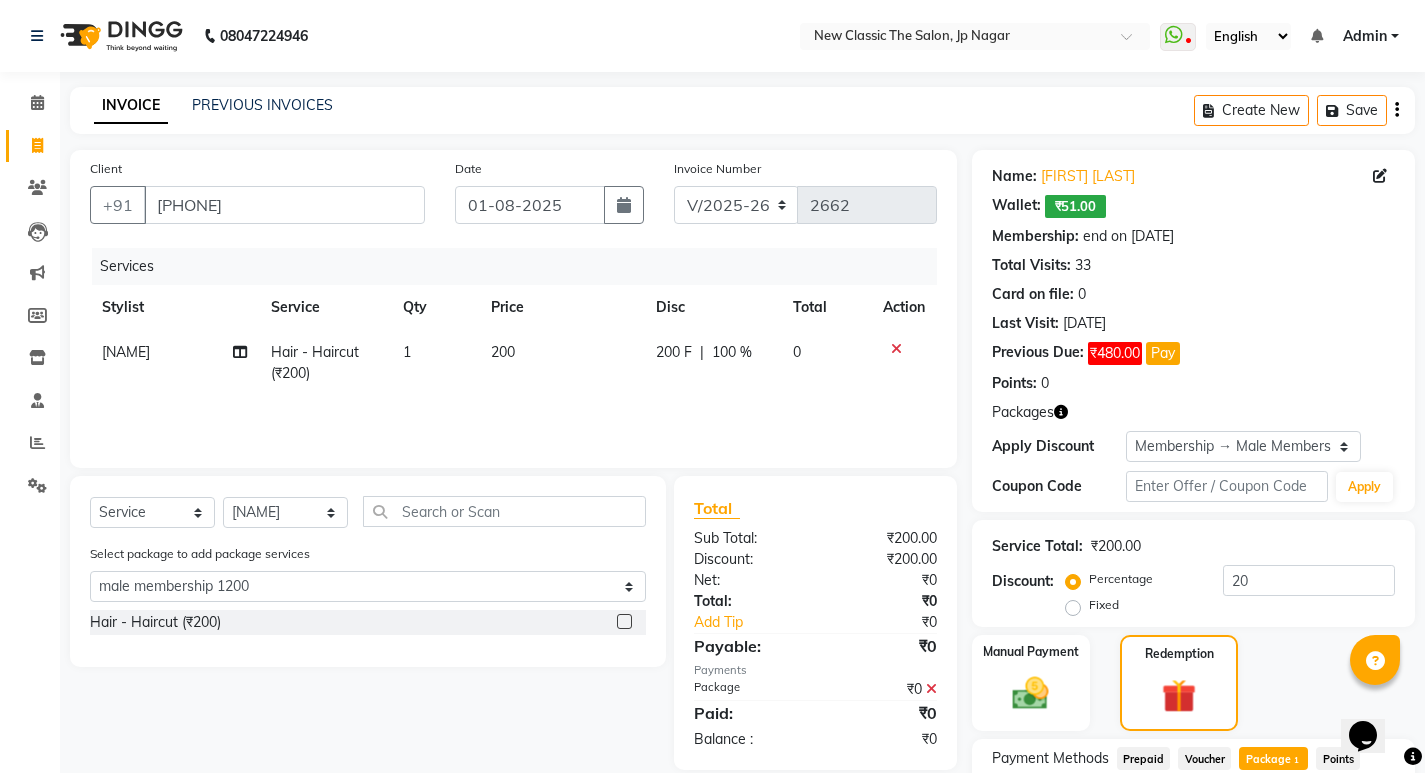 scroll, scrollTop: 347, scrollLeft: 0, axis: vertical 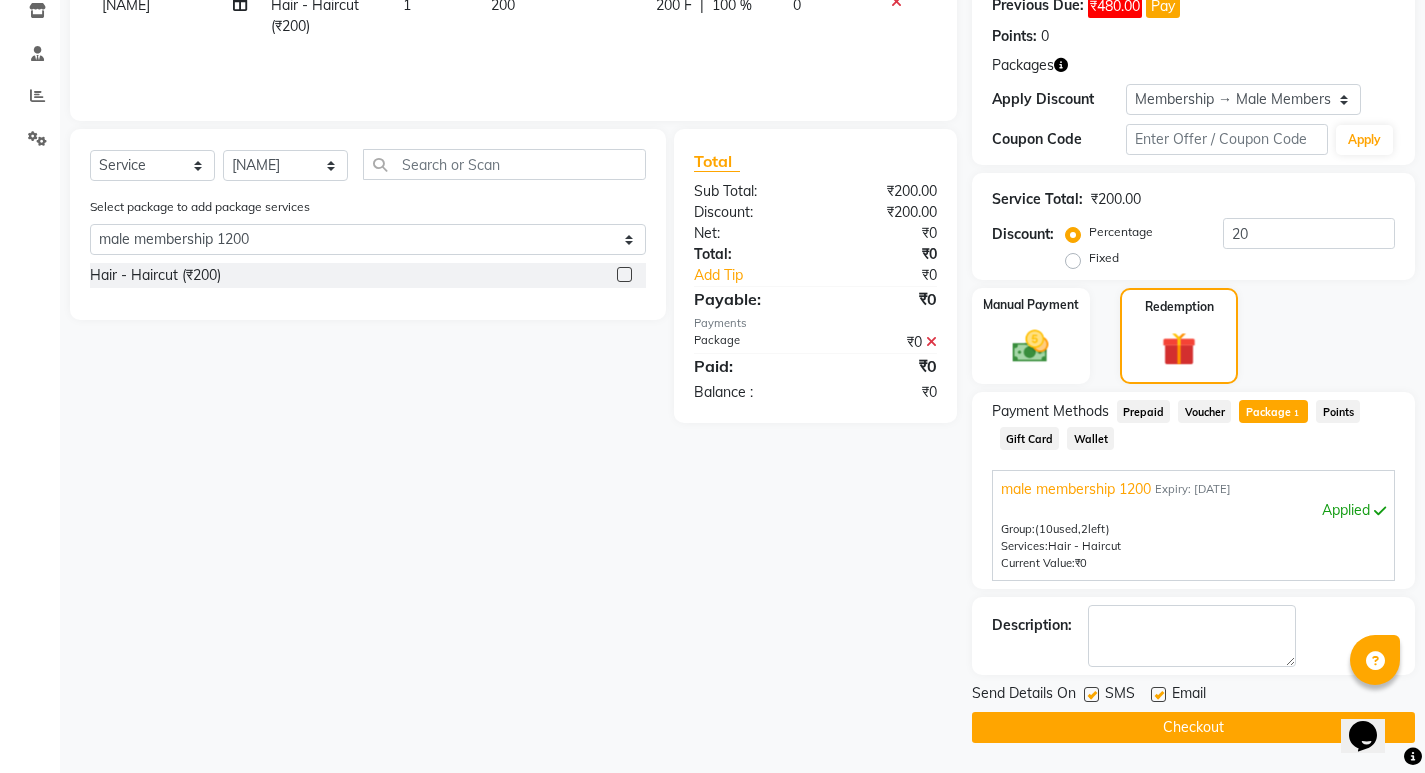 click on "Checkout" 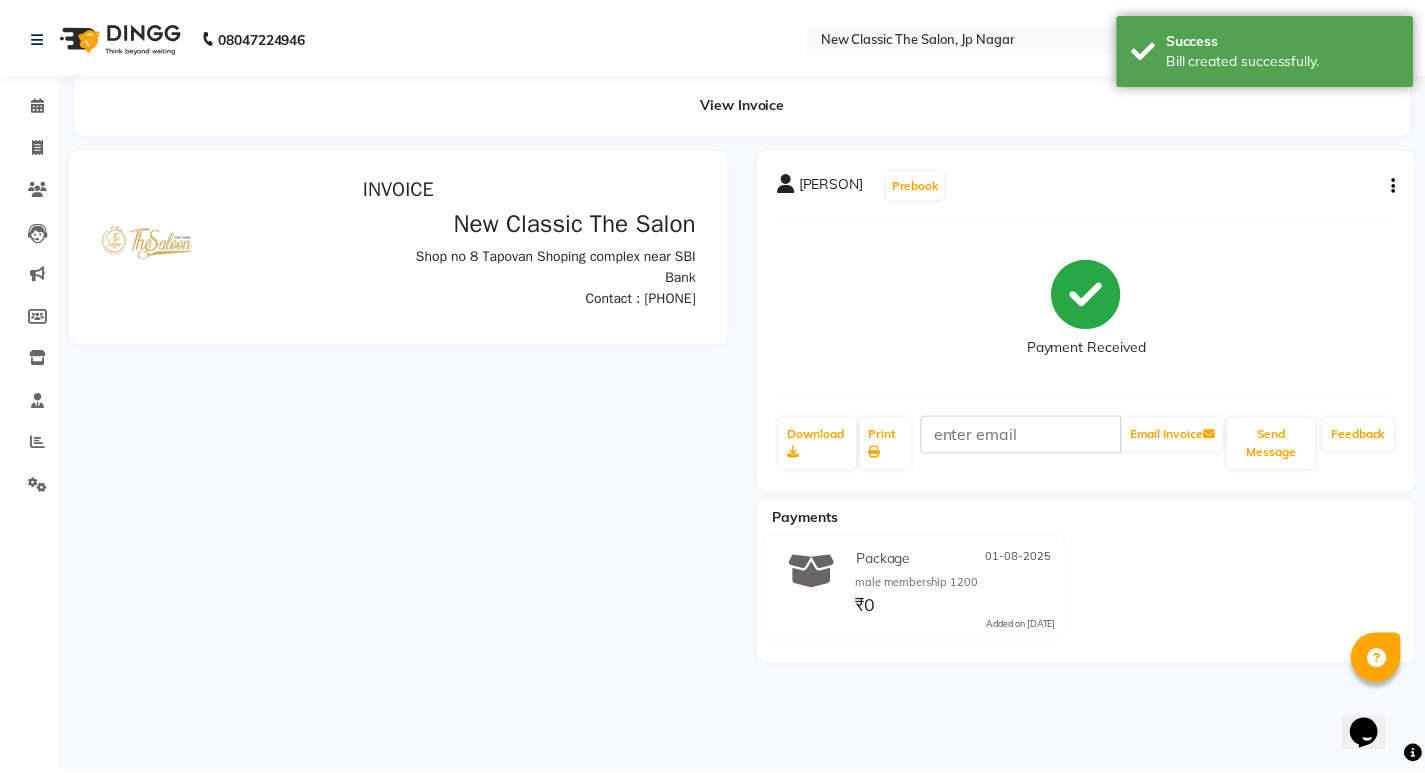 scroll, scrollTop: 0, scrollLeft: 0, axis: both 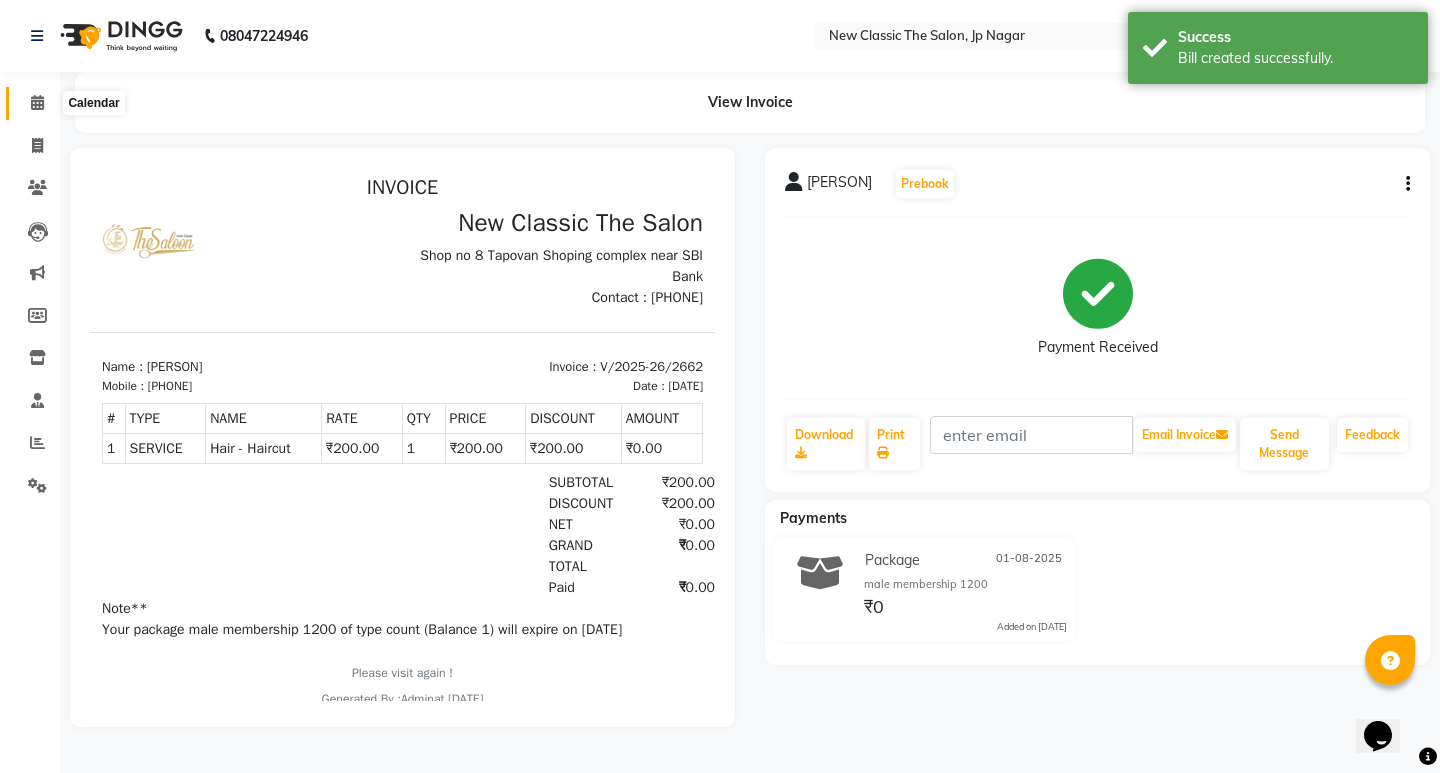 drag, startPoint x: 37, startPoint y: 105, endPoint x: 69, endPoint y: 109, distance: 32.24903 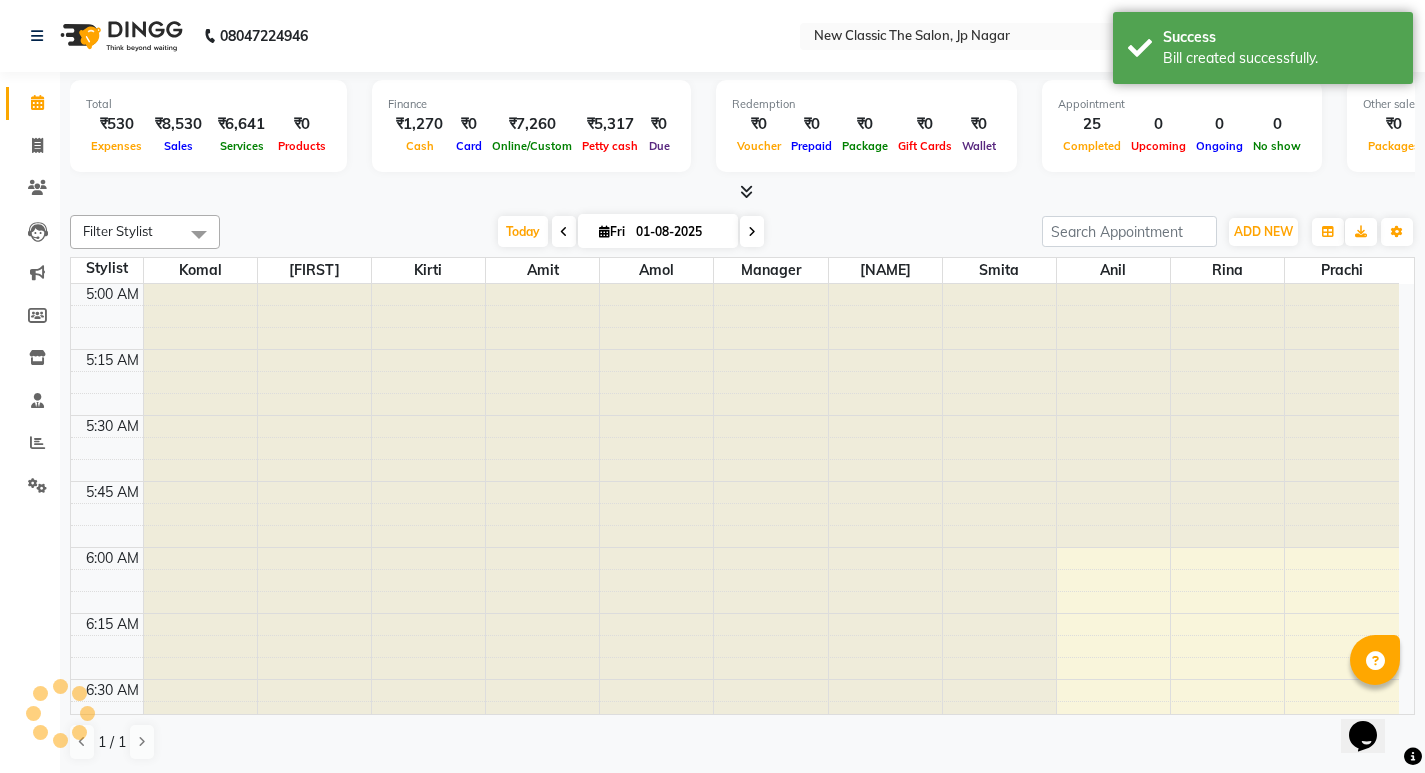scroll, scrollTop: 265, scrollLeft: 0, axis: vertical 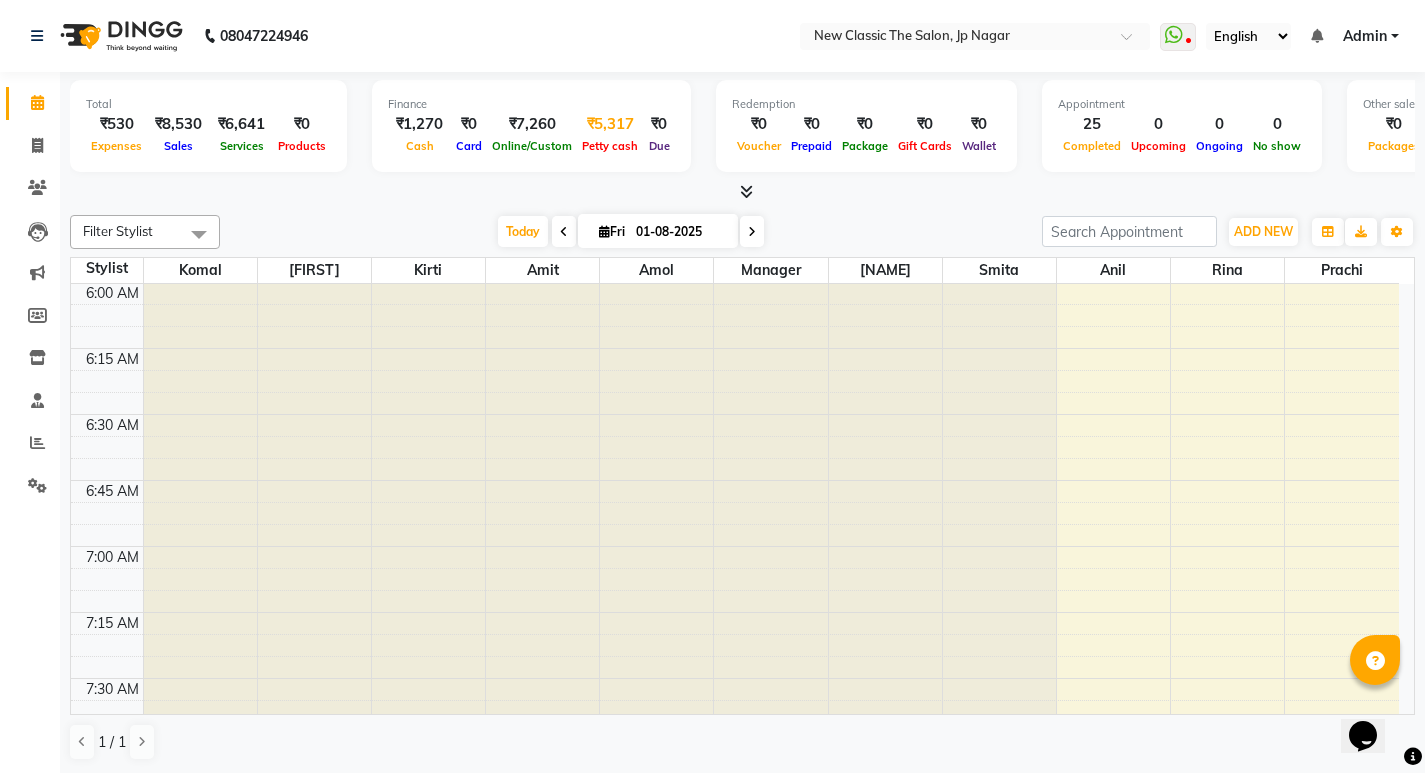 click on "Petty cash" at bounding box center (610, 146) 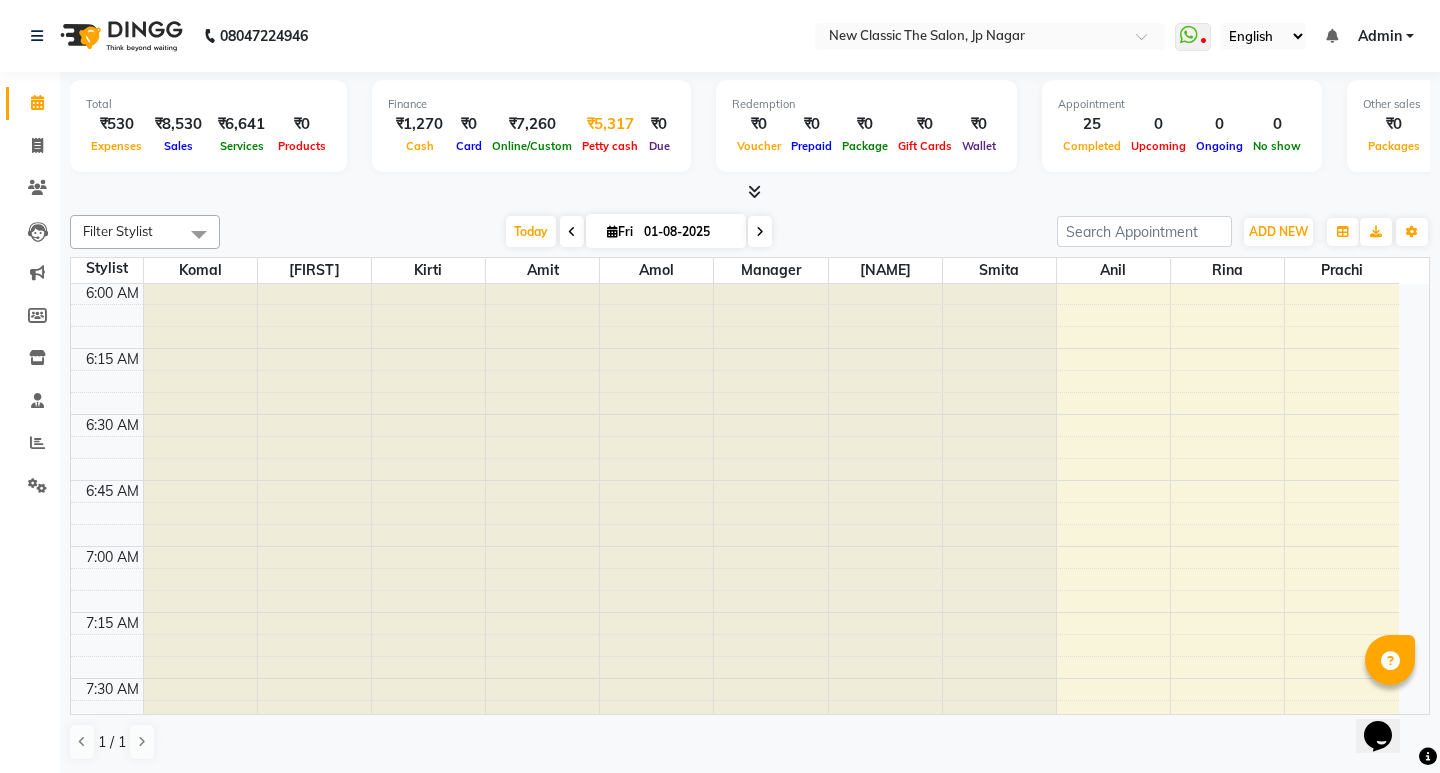 select on "3512" 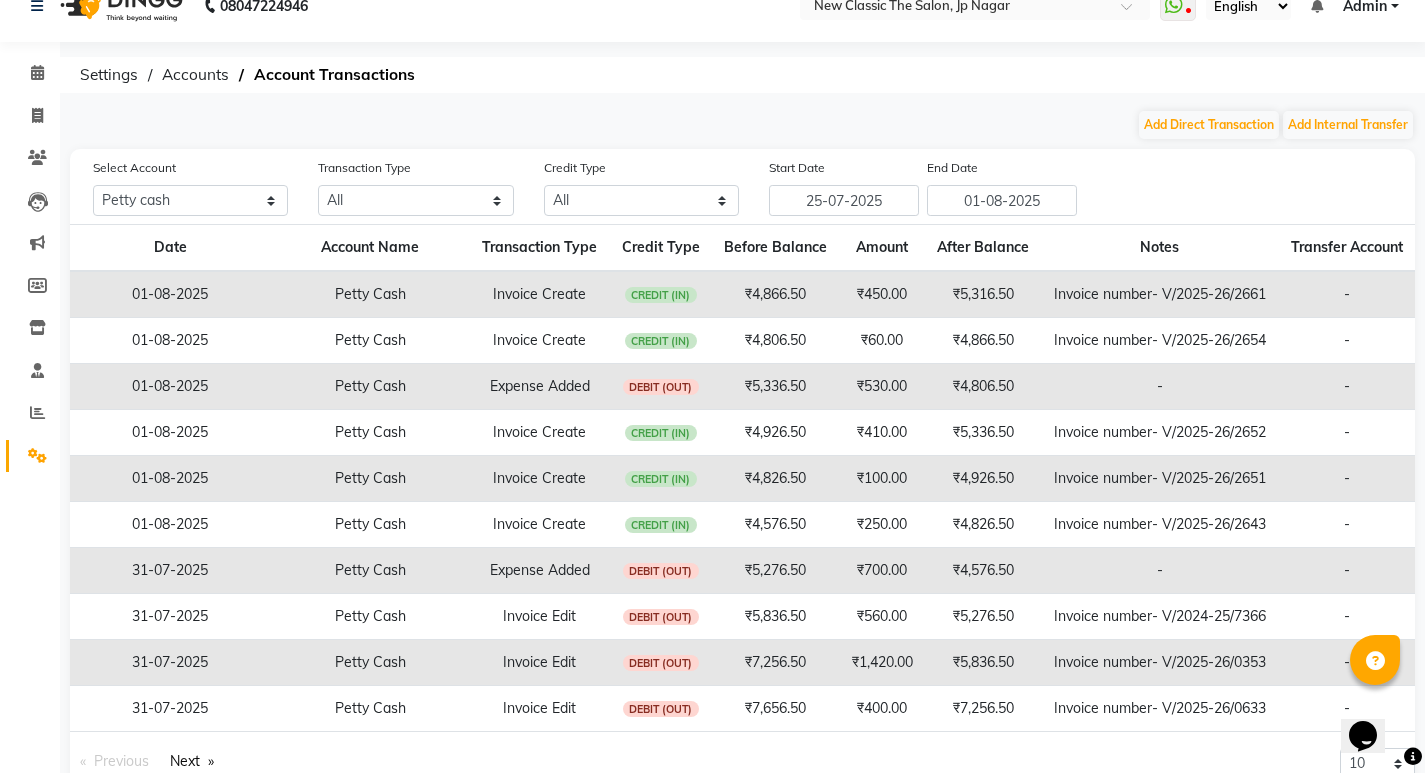 scroll, scrollTop: 0, scrollLeft: 0, axis: both 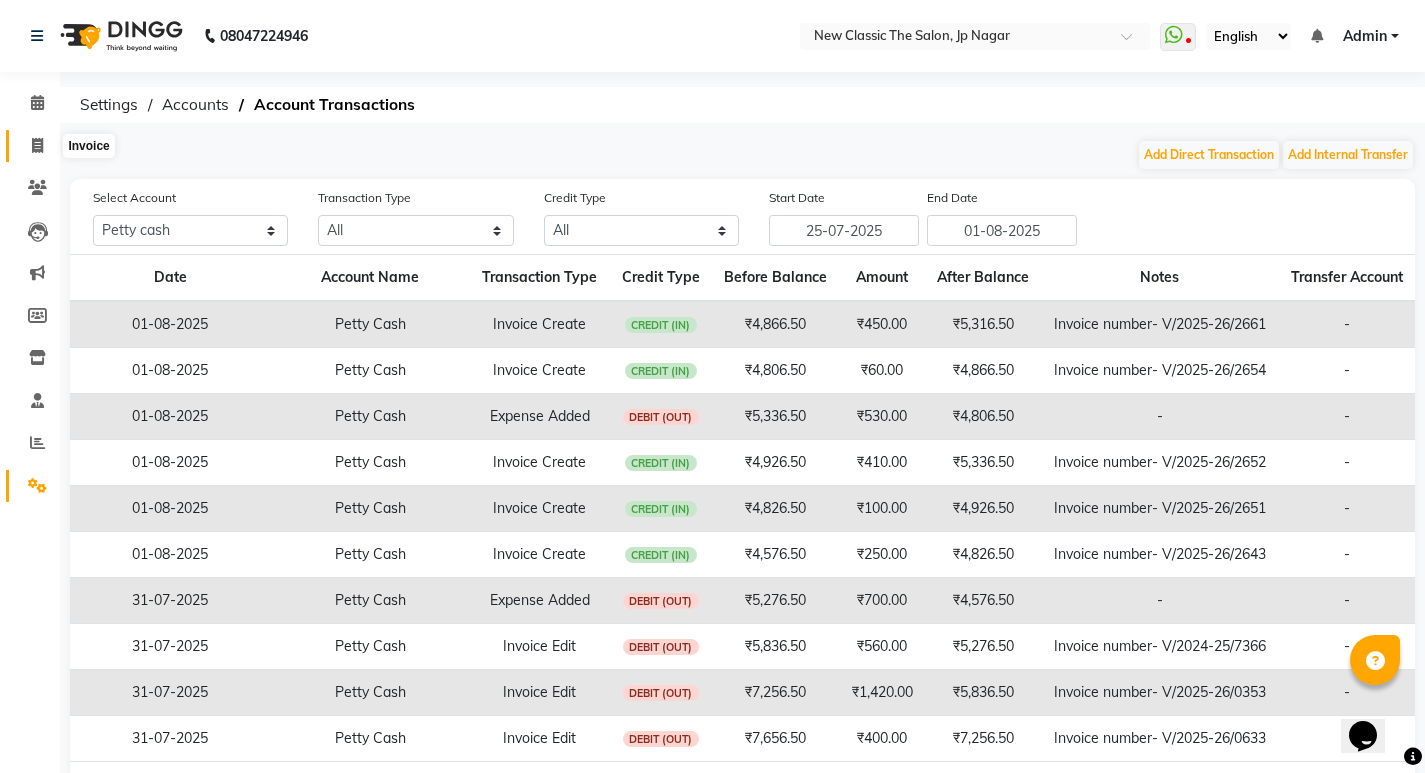 click 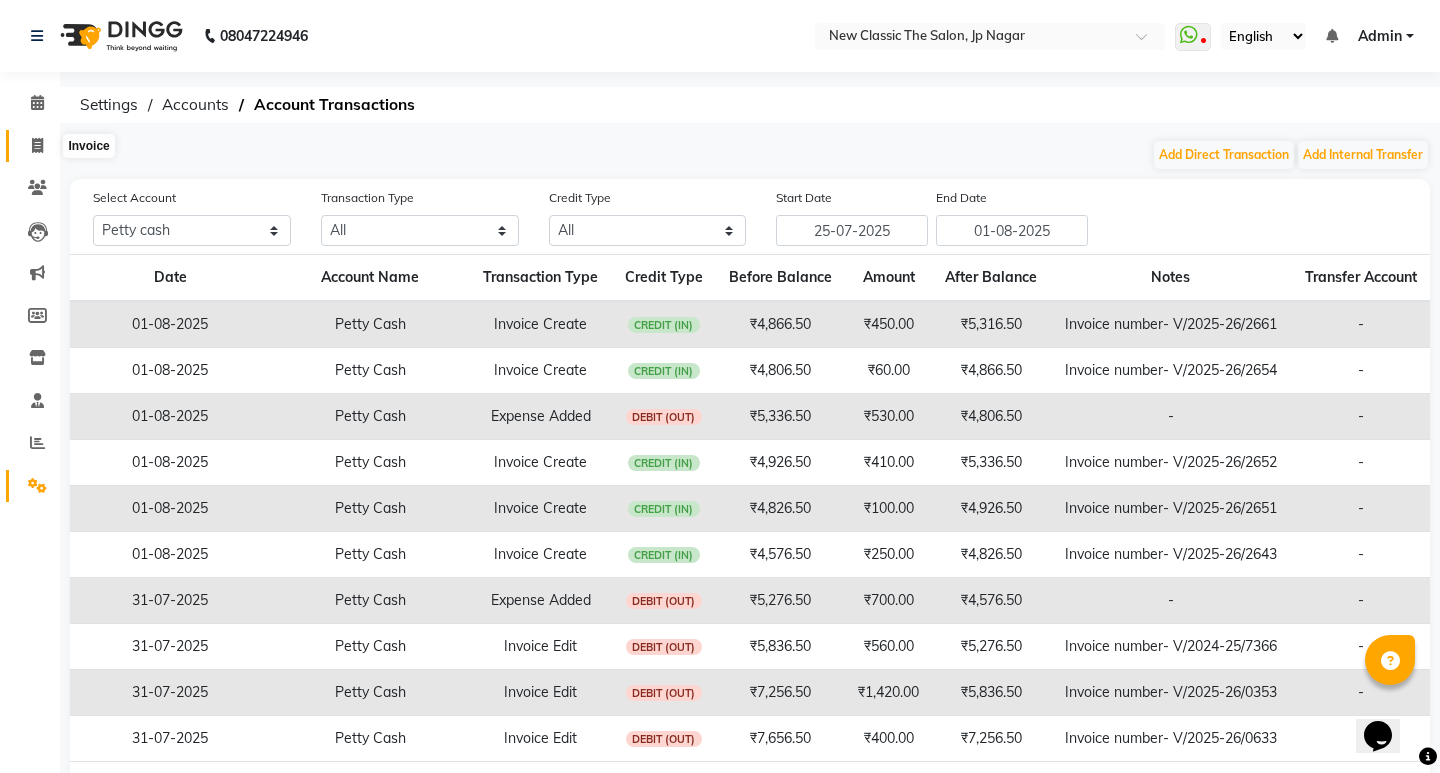 select on "service" 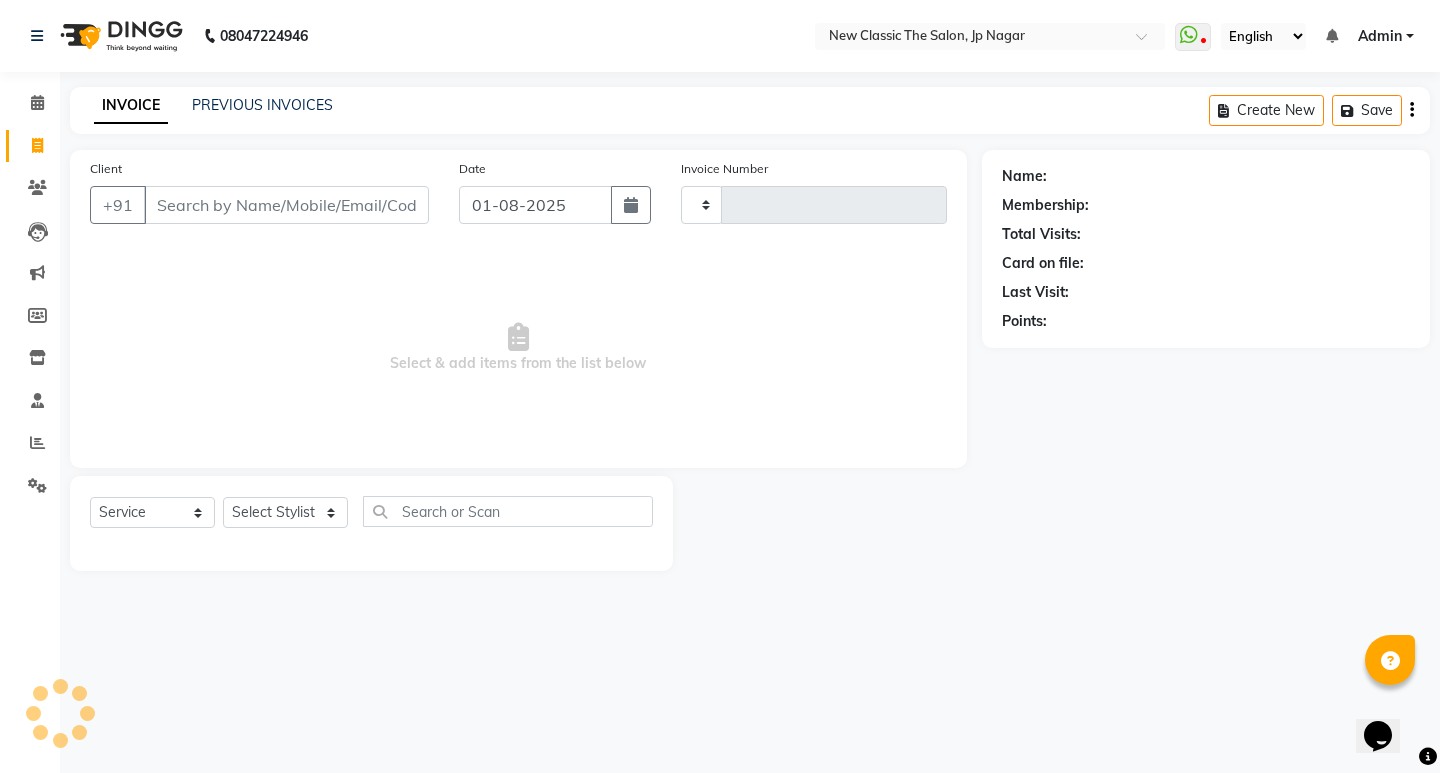 type on "2663" 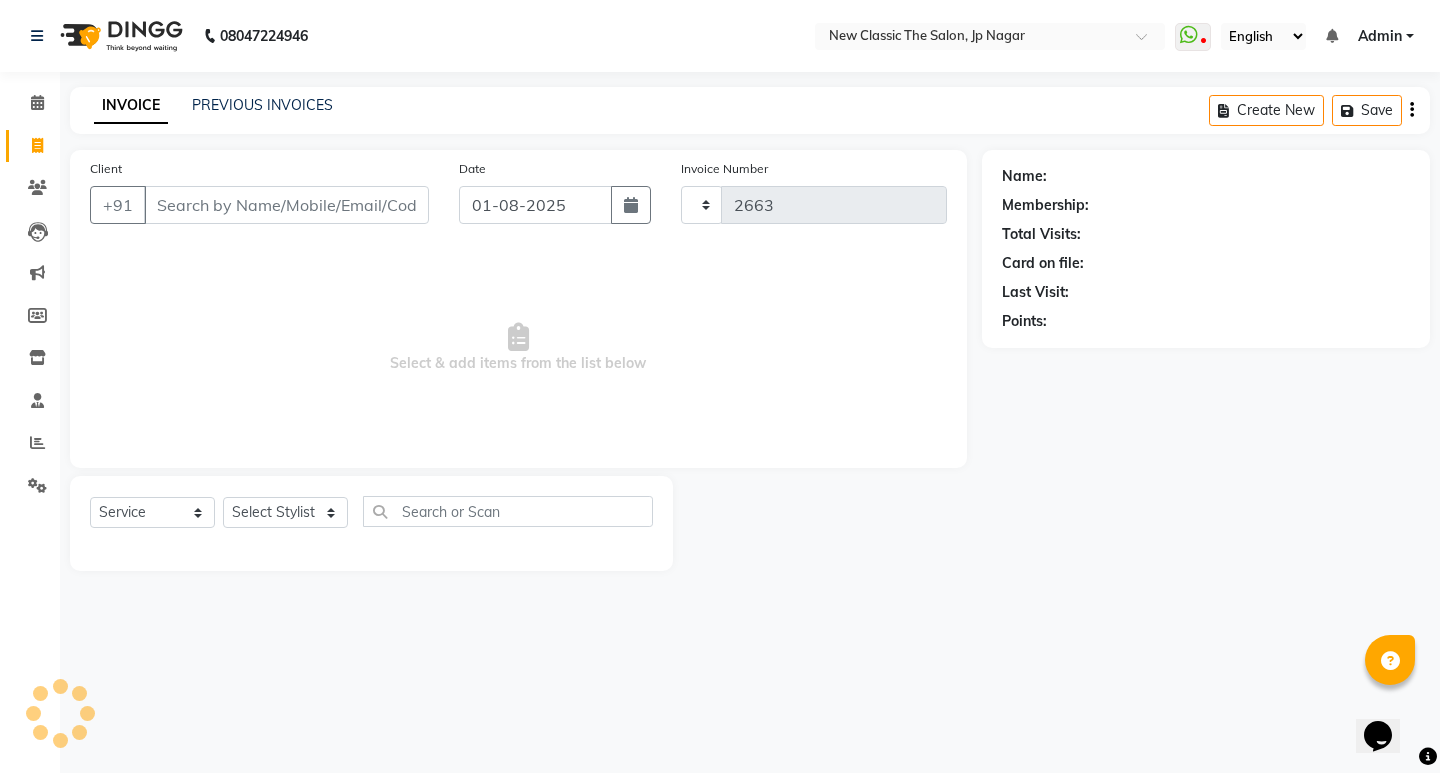 select on "4678" 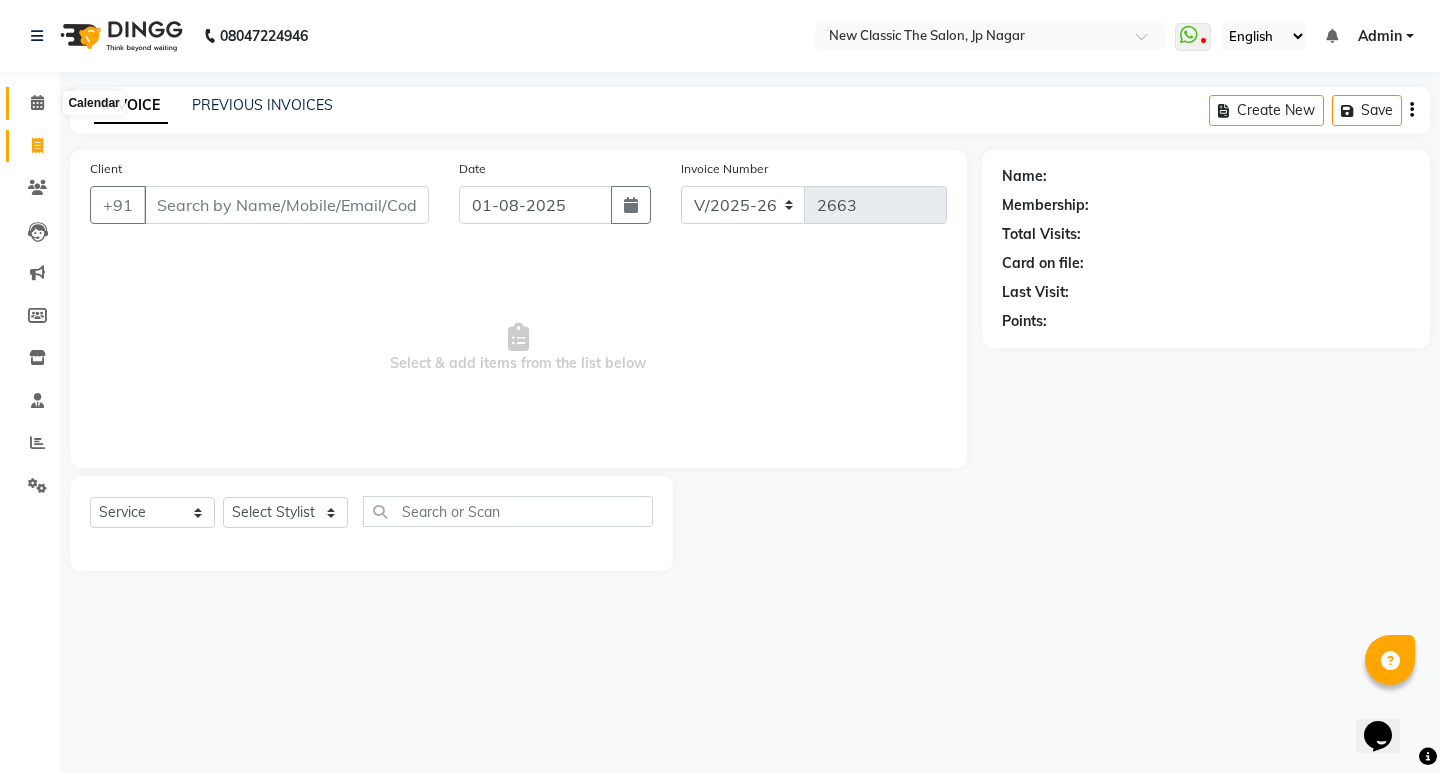 click 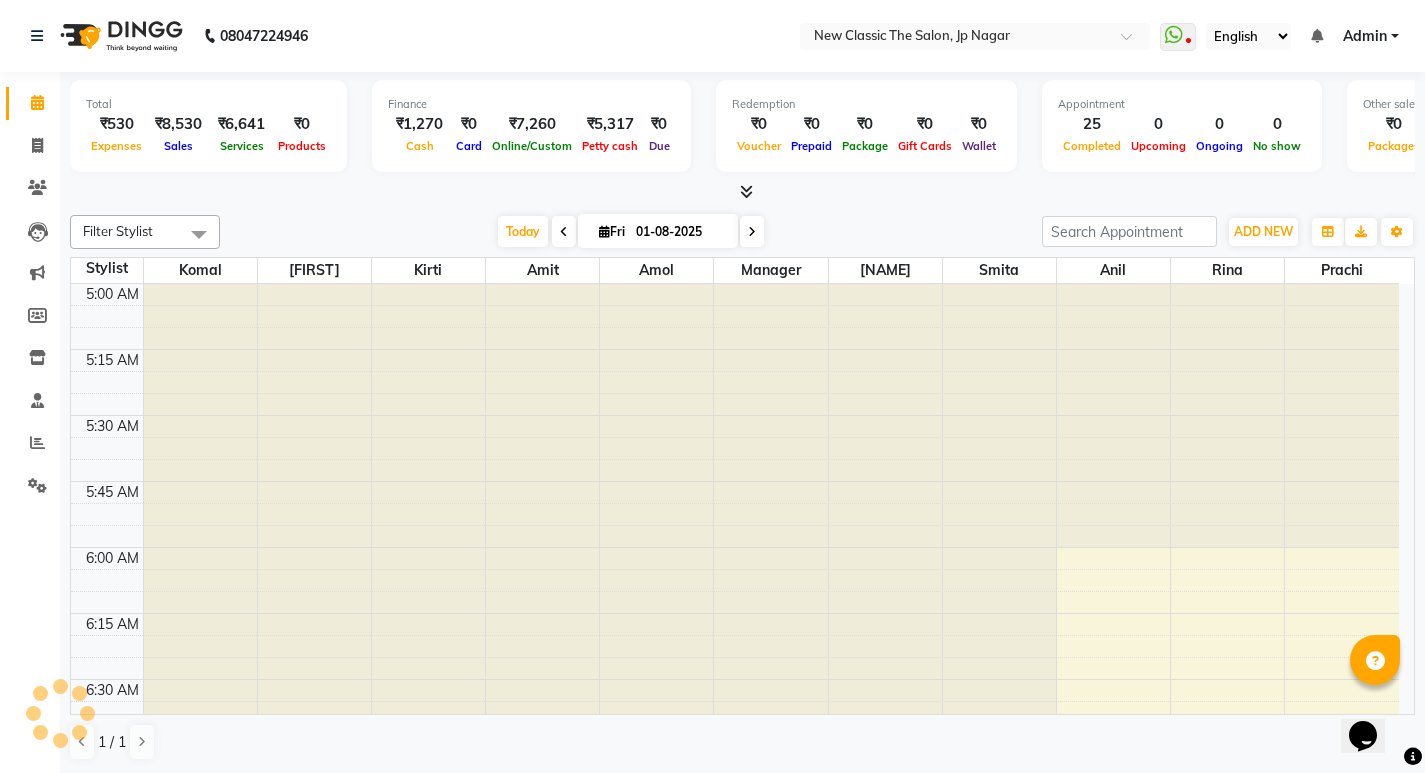 scroll, scrollTop: 265, scrollLeft: 0, axis: vertical 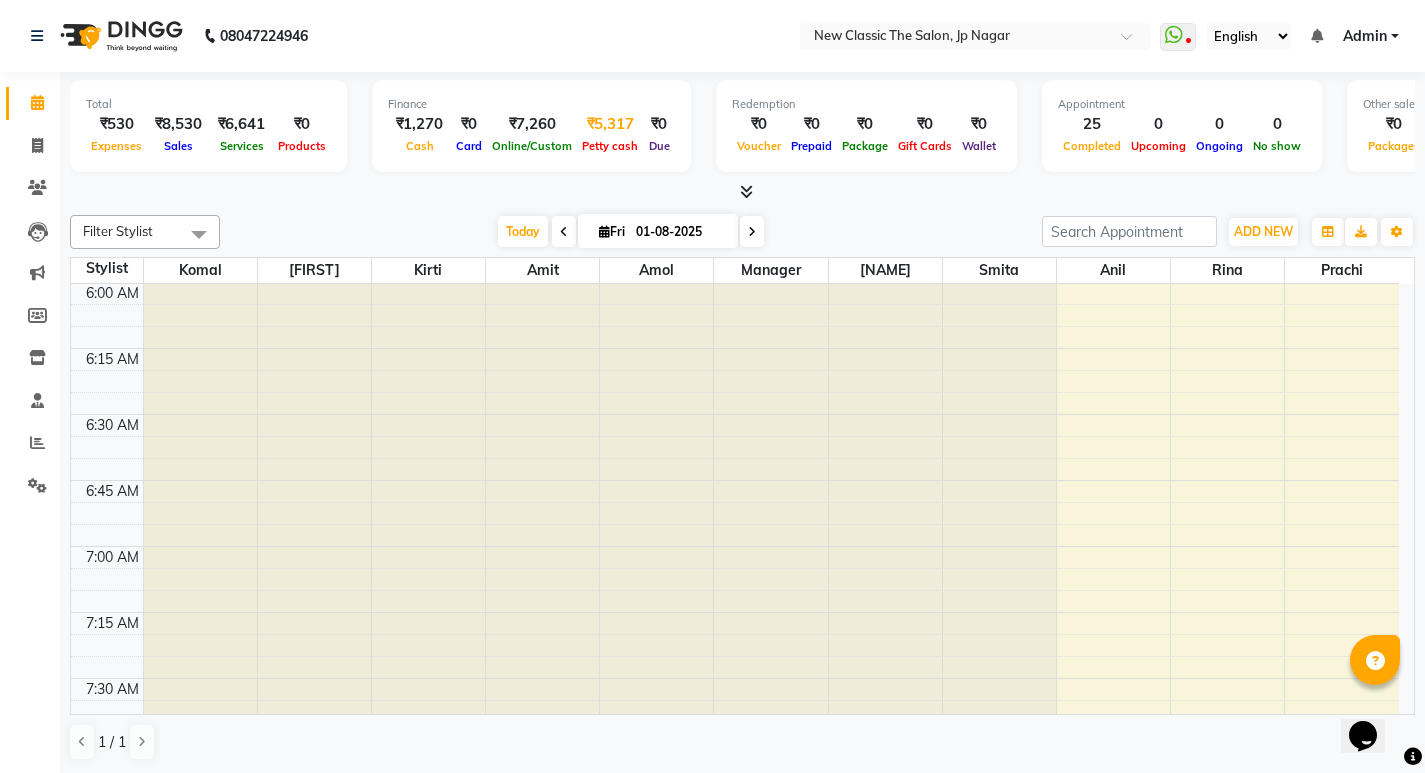 click on "Petty cash" at bounding box center (610, 146) 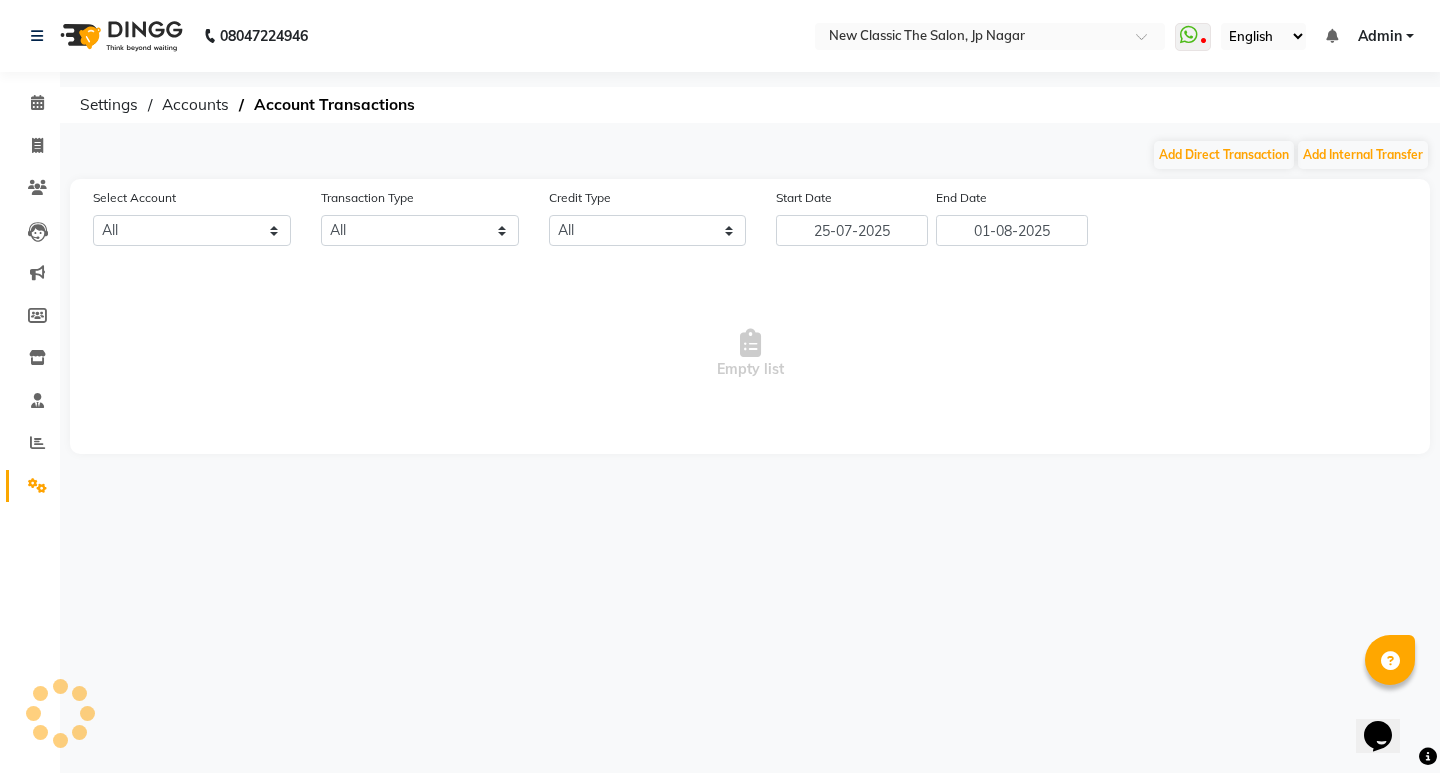 select on "3512" 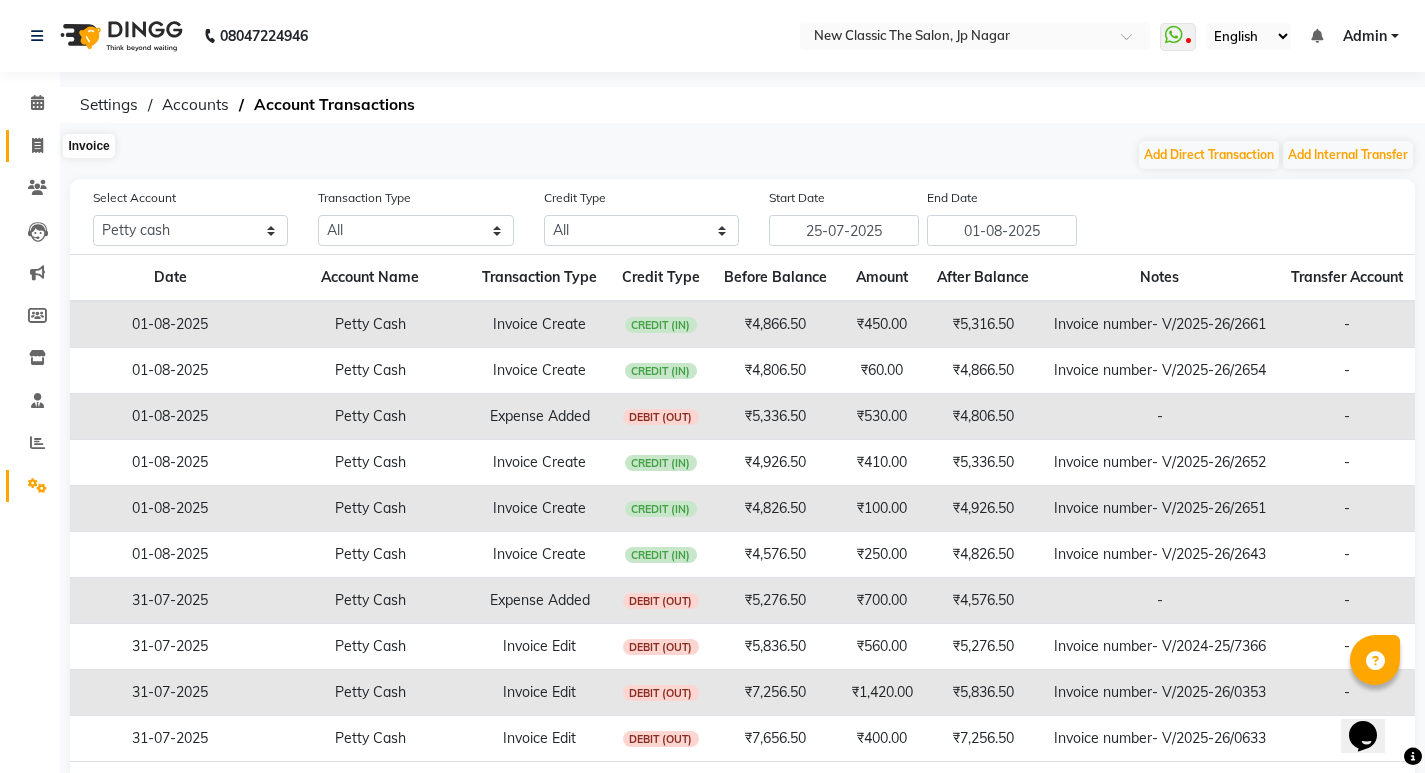 drag, startPoint x: 25, startPoint y: 150, endPoint x: 36, endPoint y: 151, distance: 11.045361 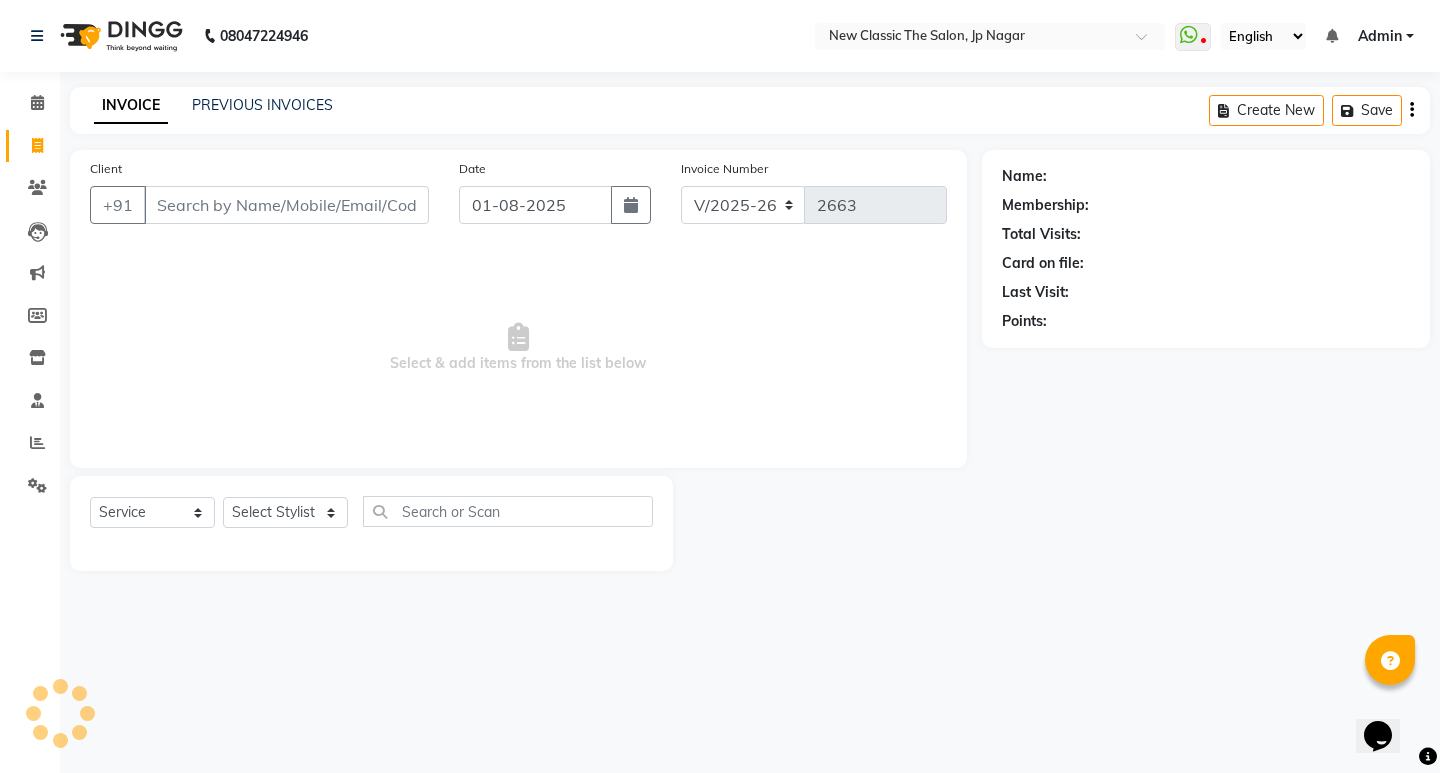click on "Client" at bounding box center [286, 205] 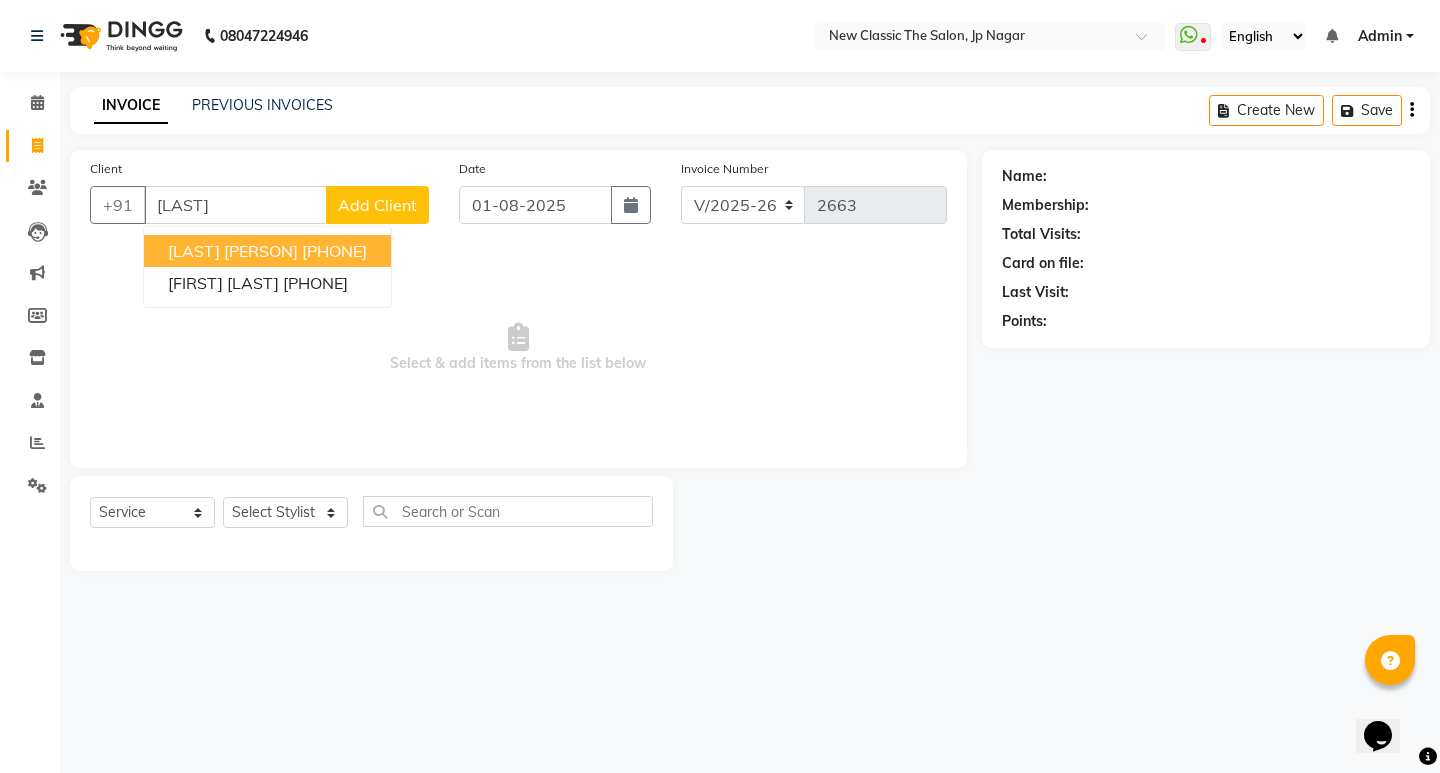 click on "[LAST] [PERSON]" at bounding box center (233, 251) 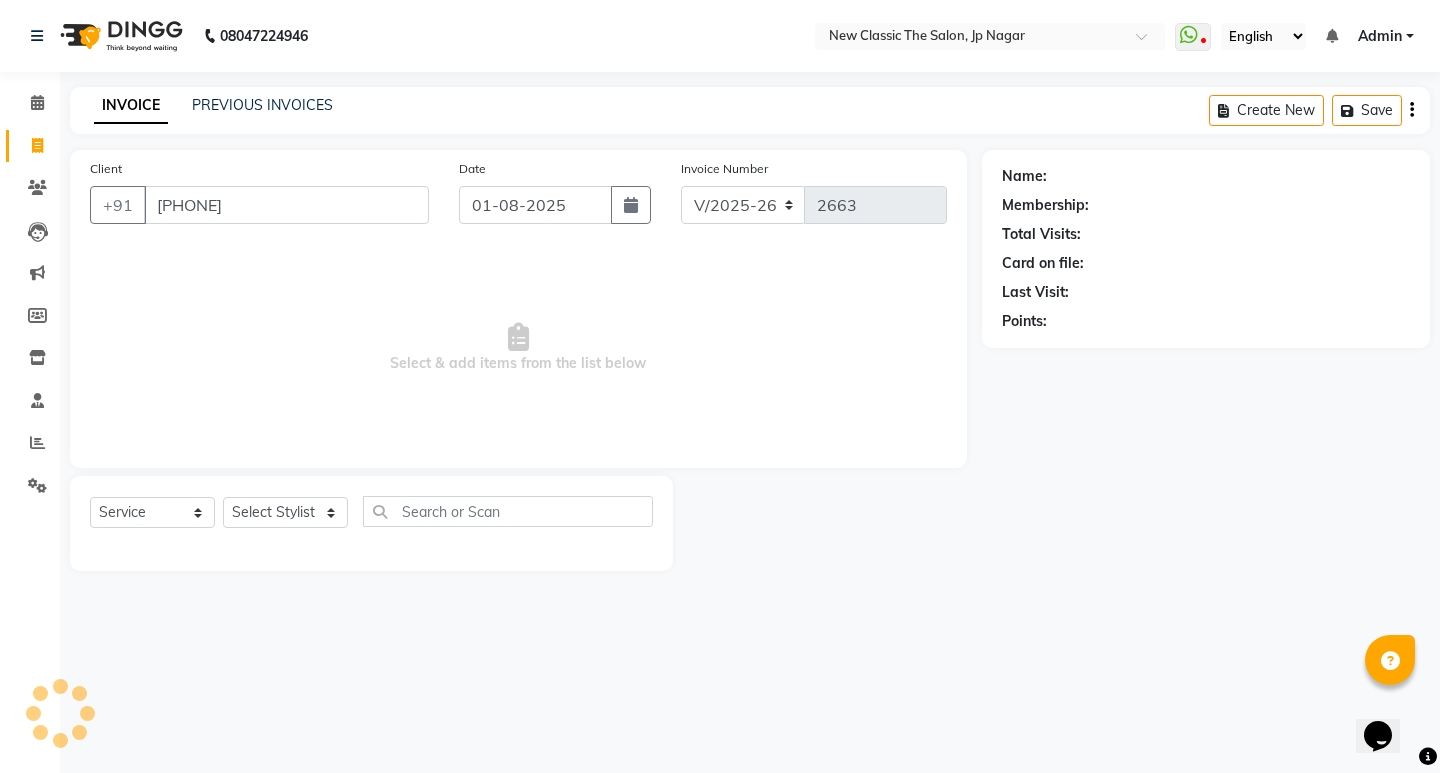 type on "[PHONE]" 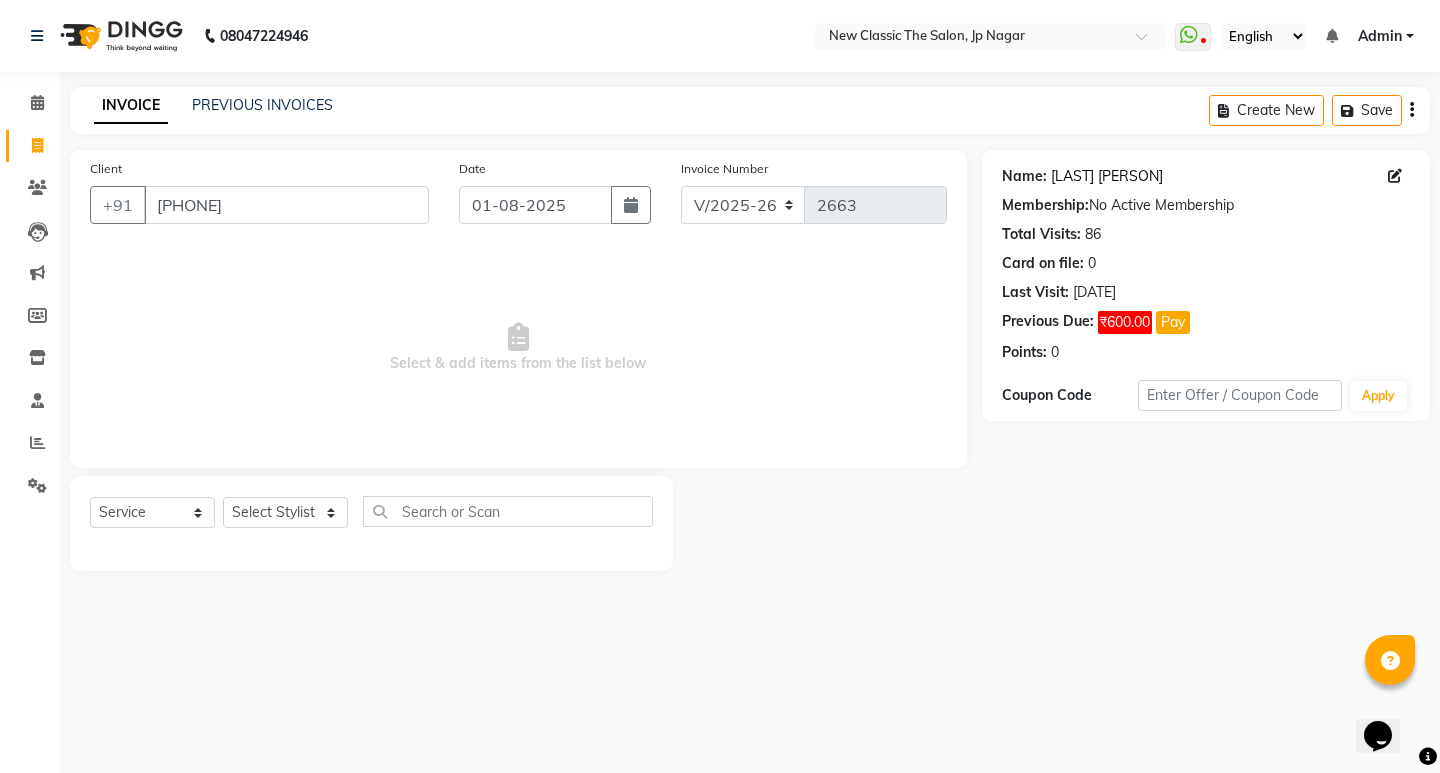 click on "[LAST] [PERSON]" 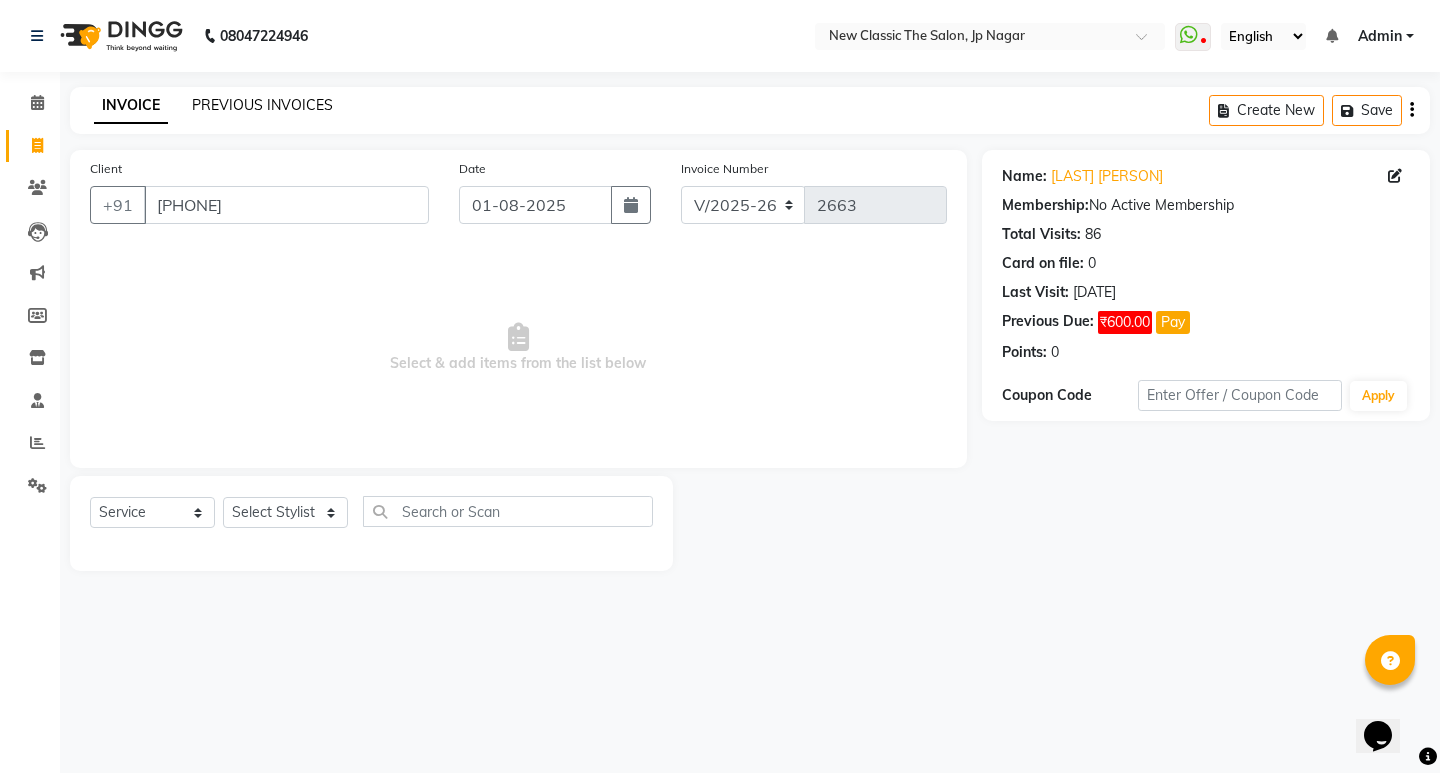 click on "PREVIOUS INVOICES" 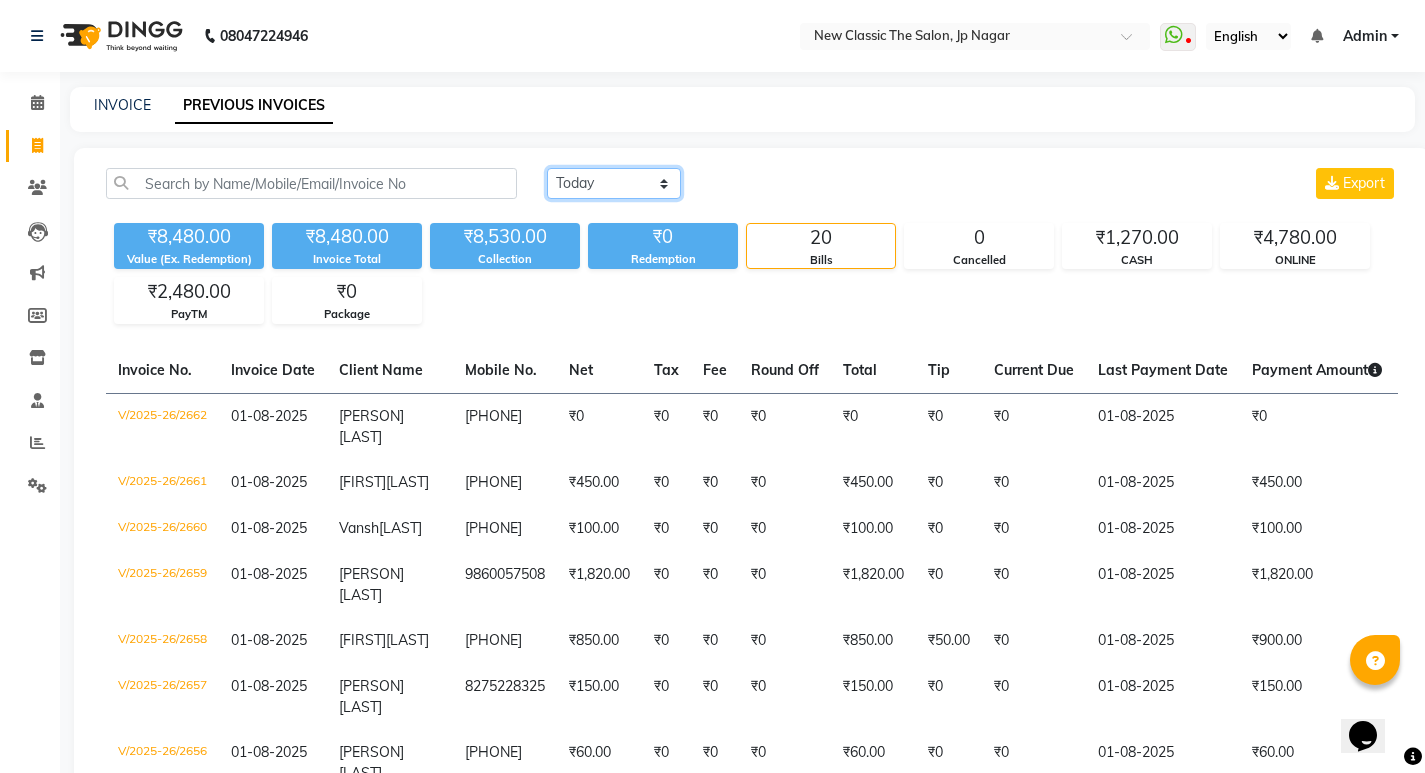click on "Today Yesterday Custom Range" 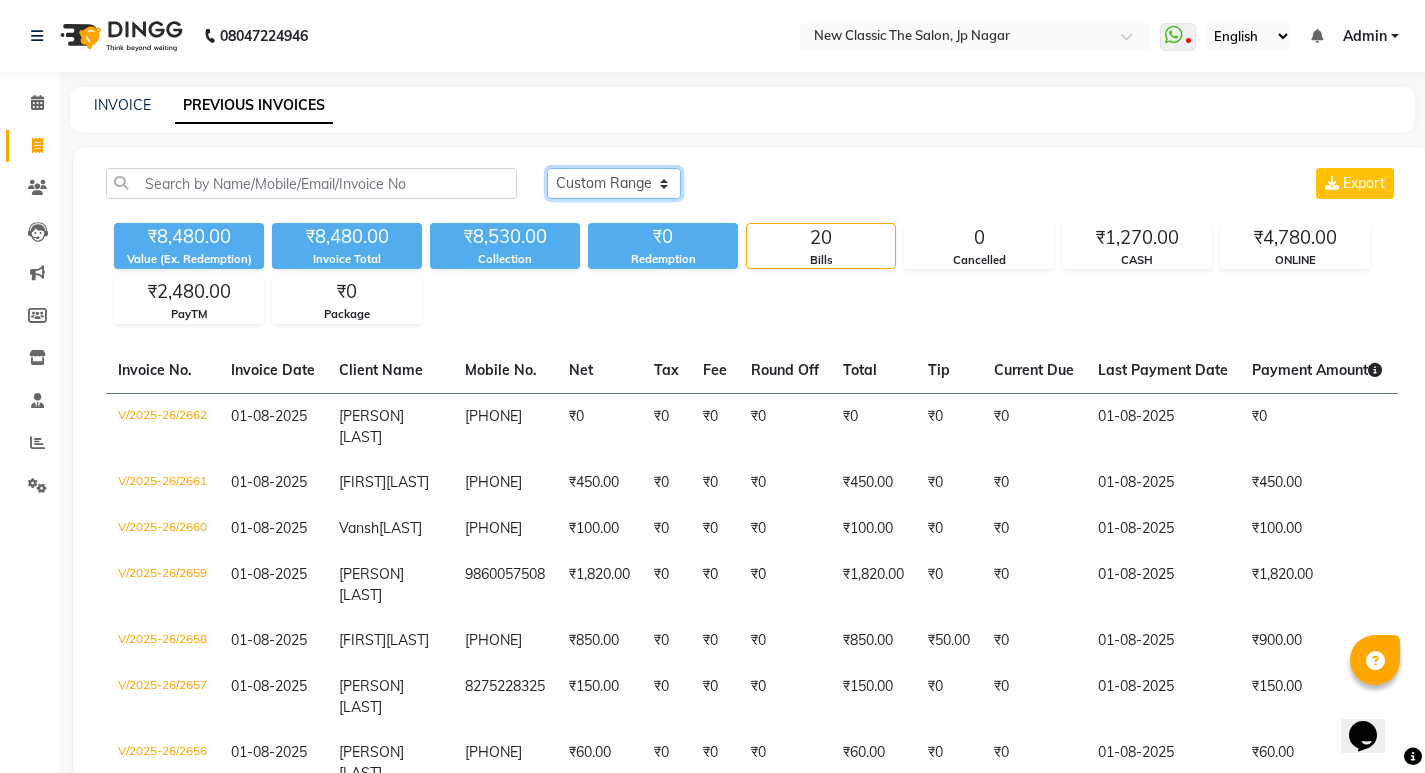 click on "Today Yesterday Custom Range" 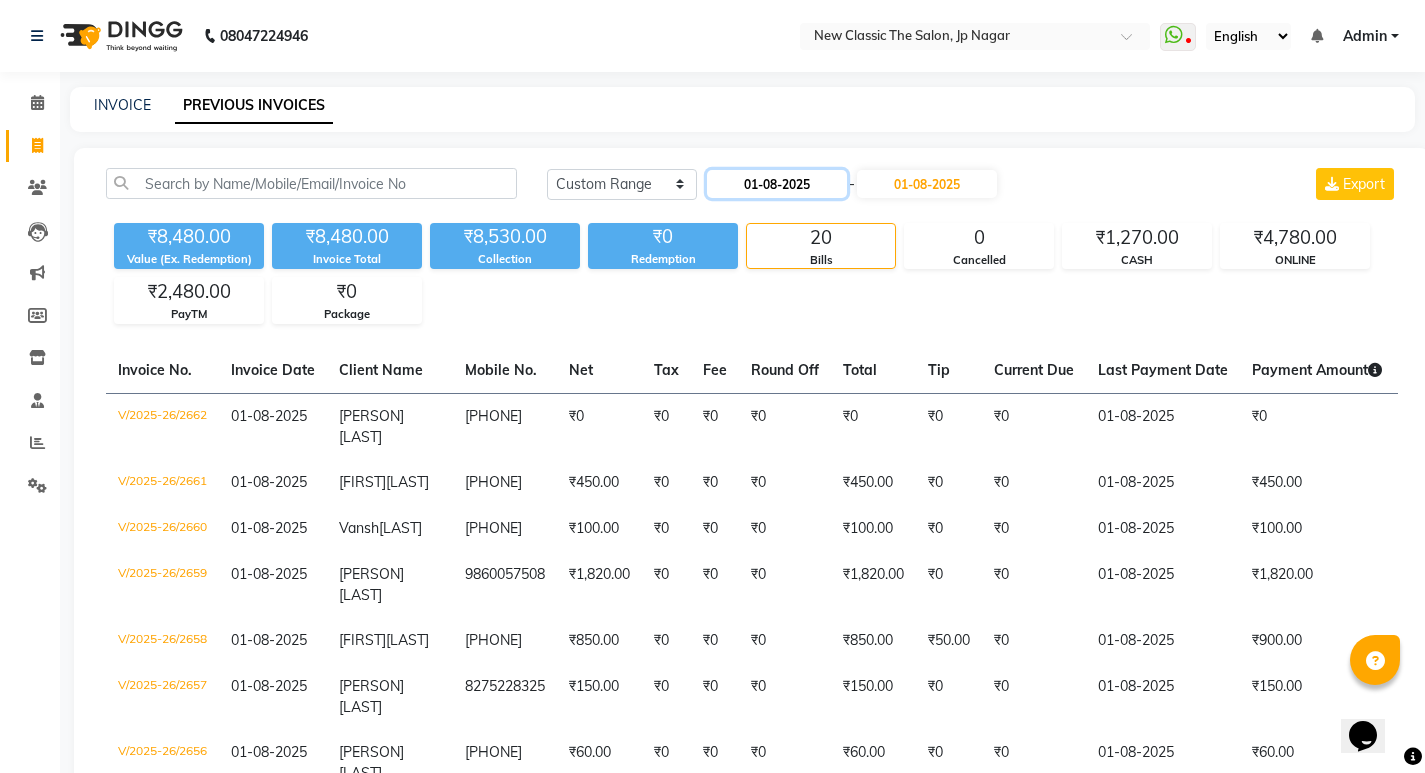 click on "01-08-2025" 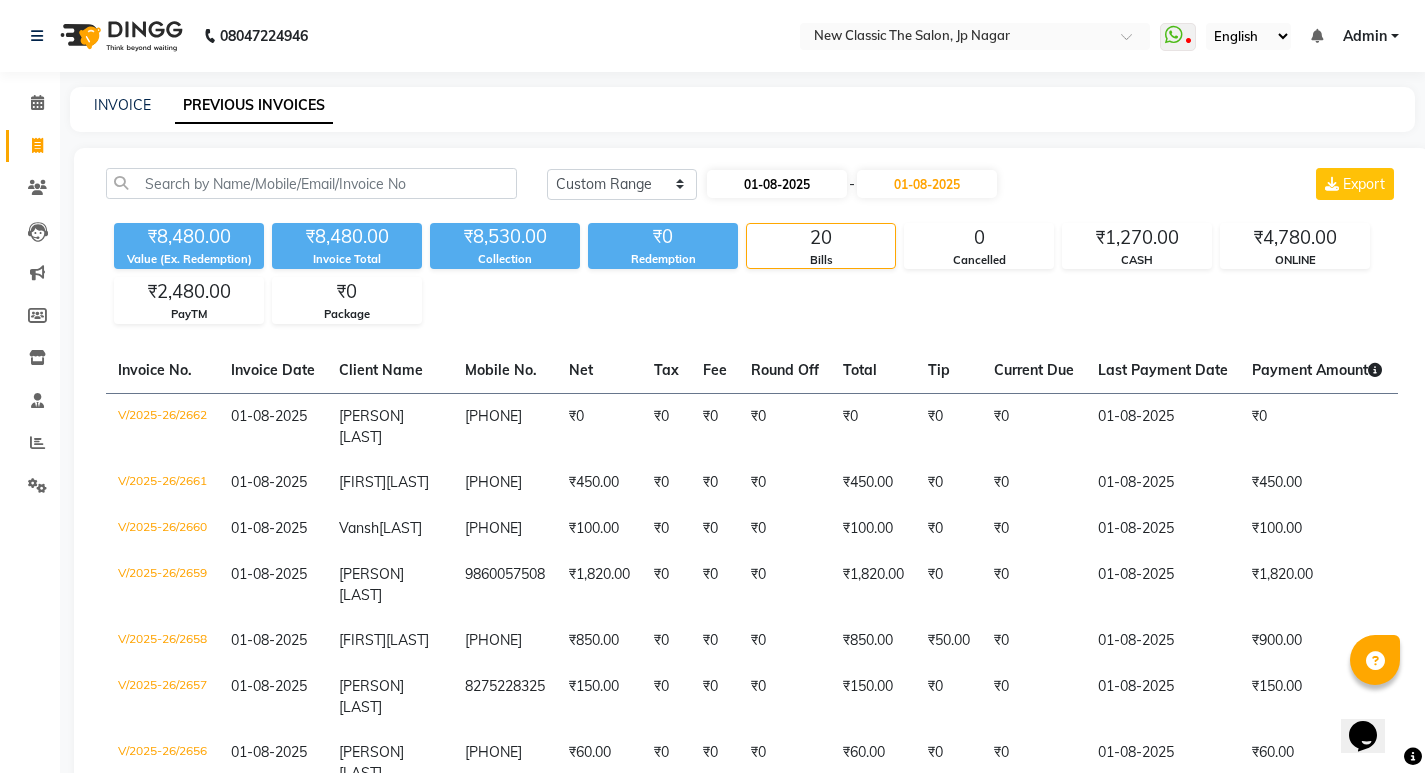 select on "8" 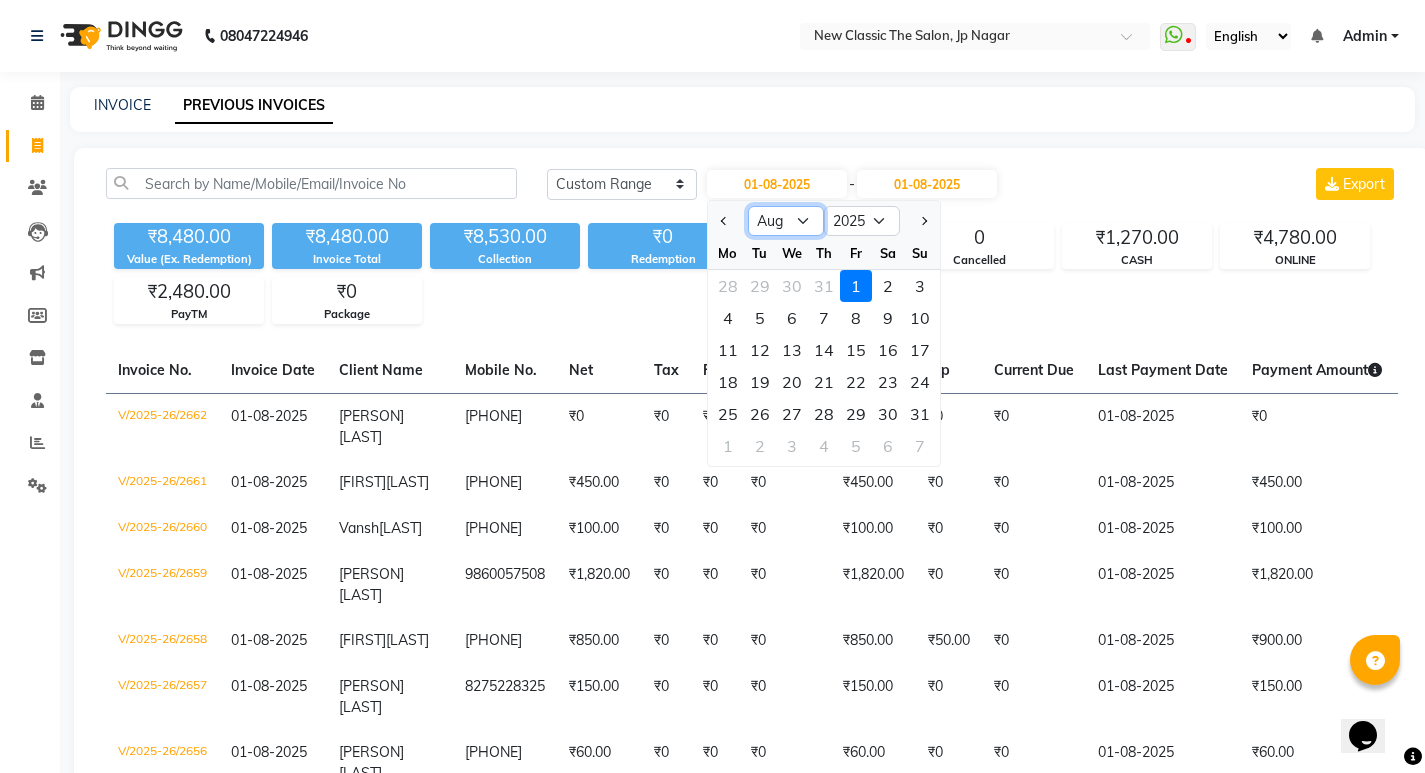click on "Jan Feb Mar Apr May Jun Jul Aug Sep Oct Nov Dec" 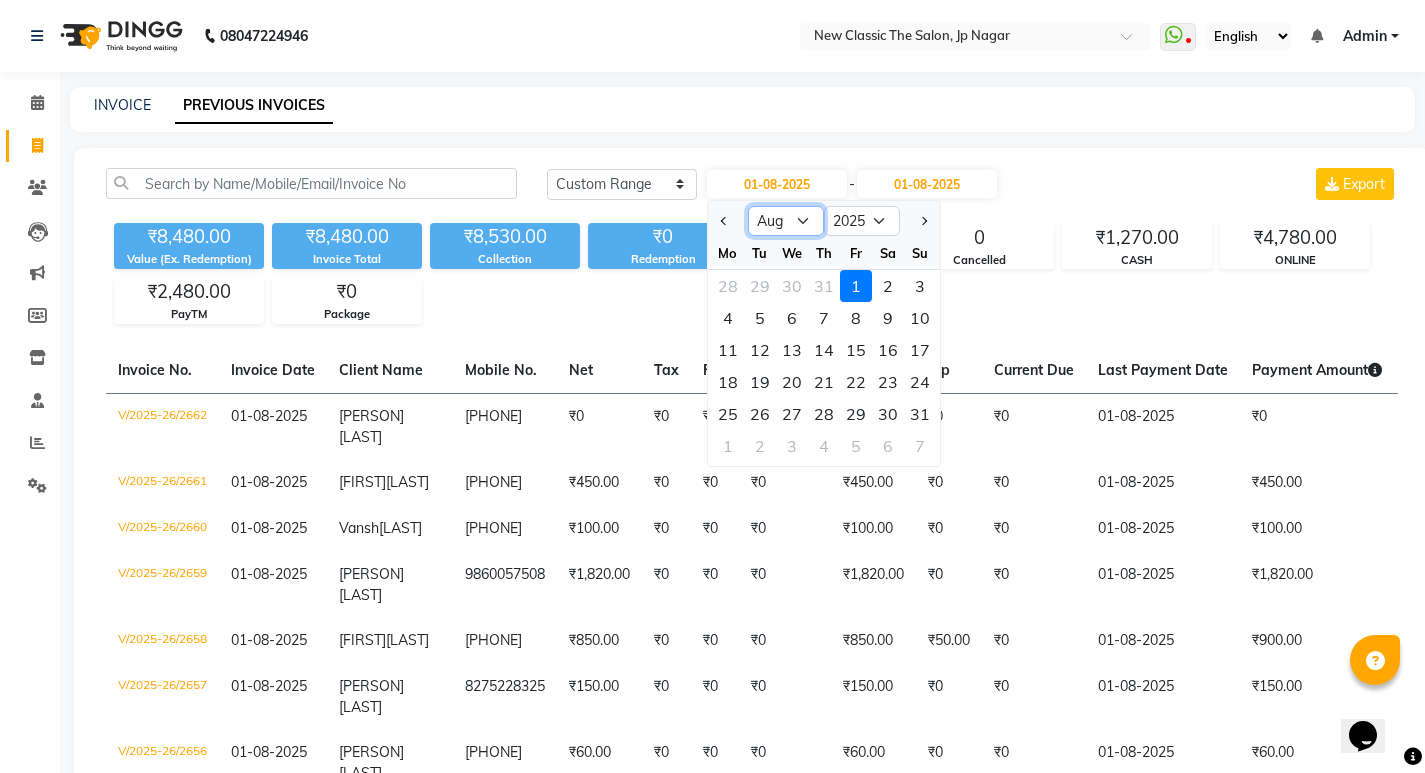 select on "7" 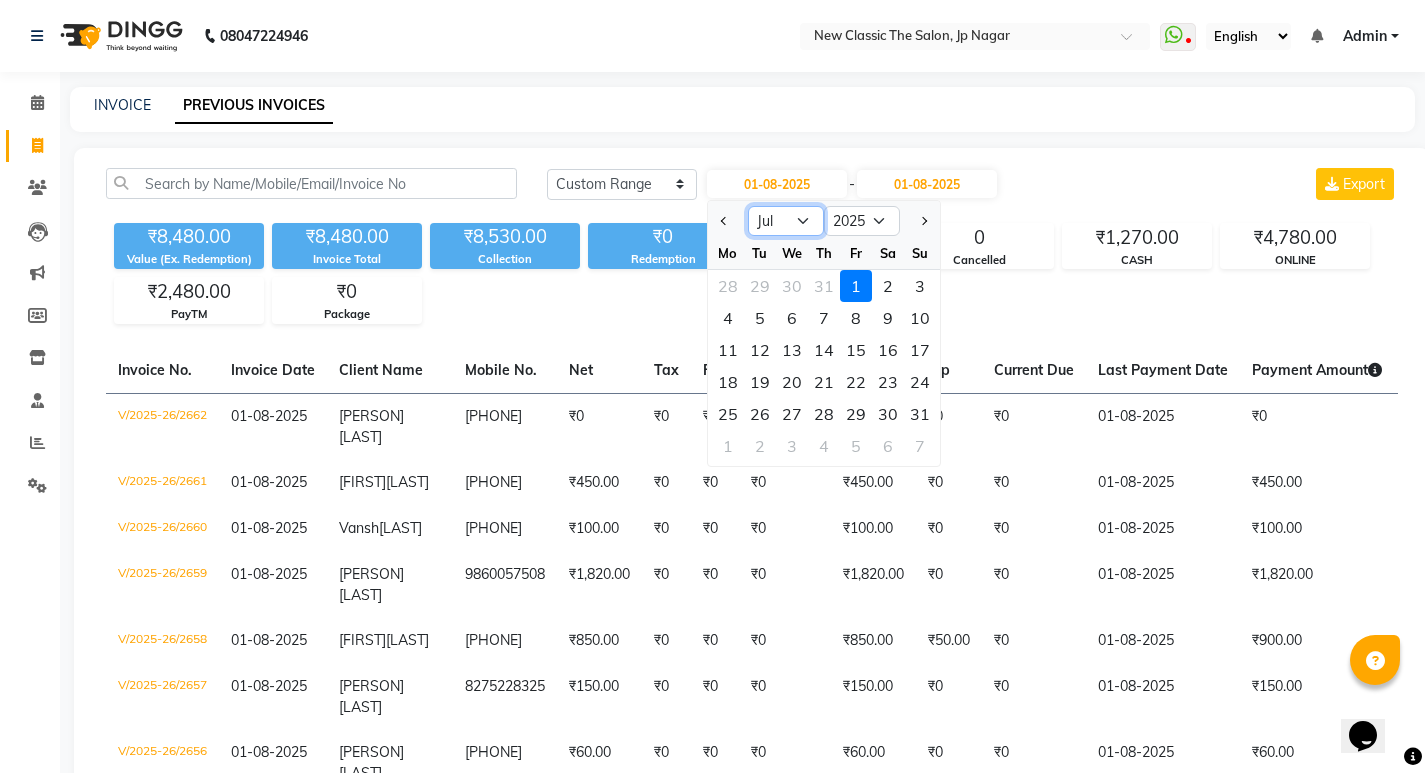 click on "Jan Feb Mar Apr May Jun Jul Aug Sep Oct Nov Dec" 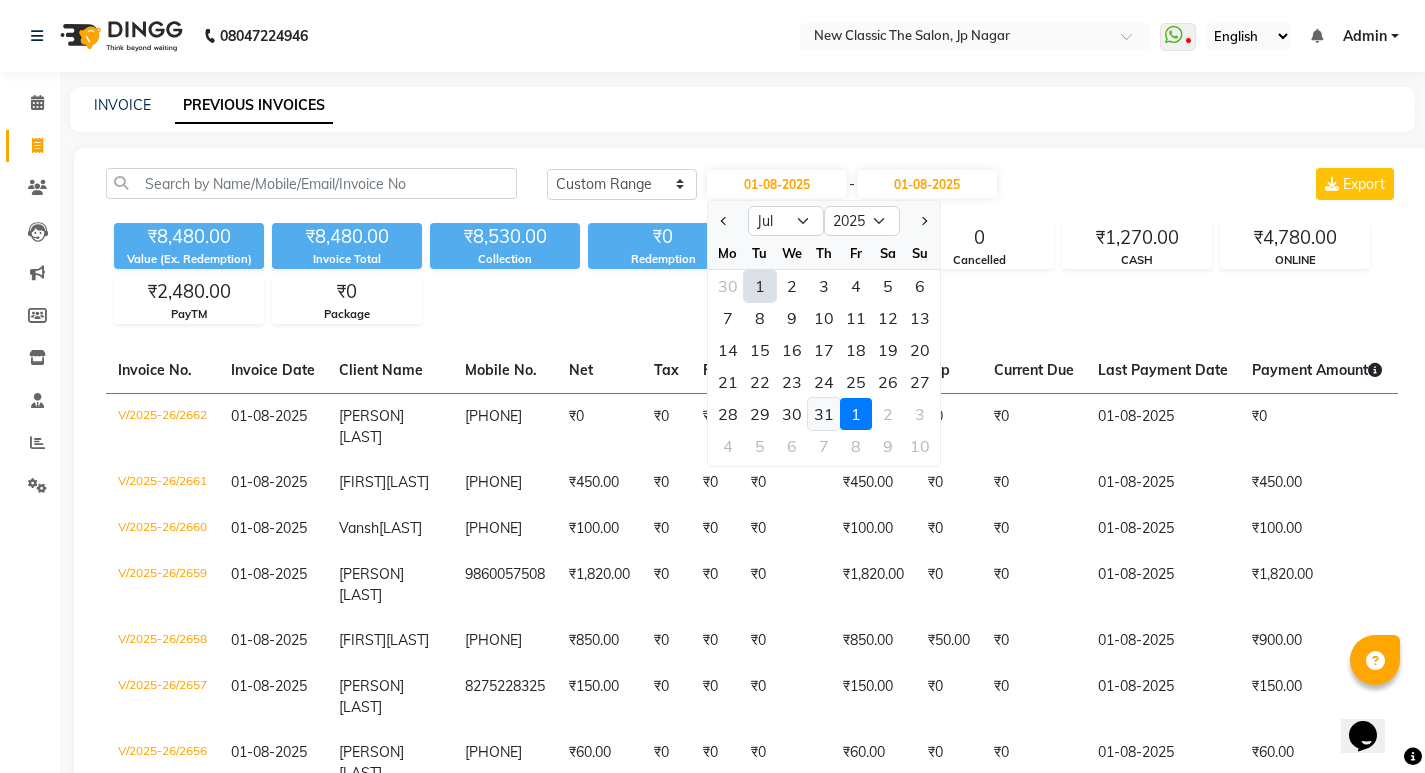 click on "31" 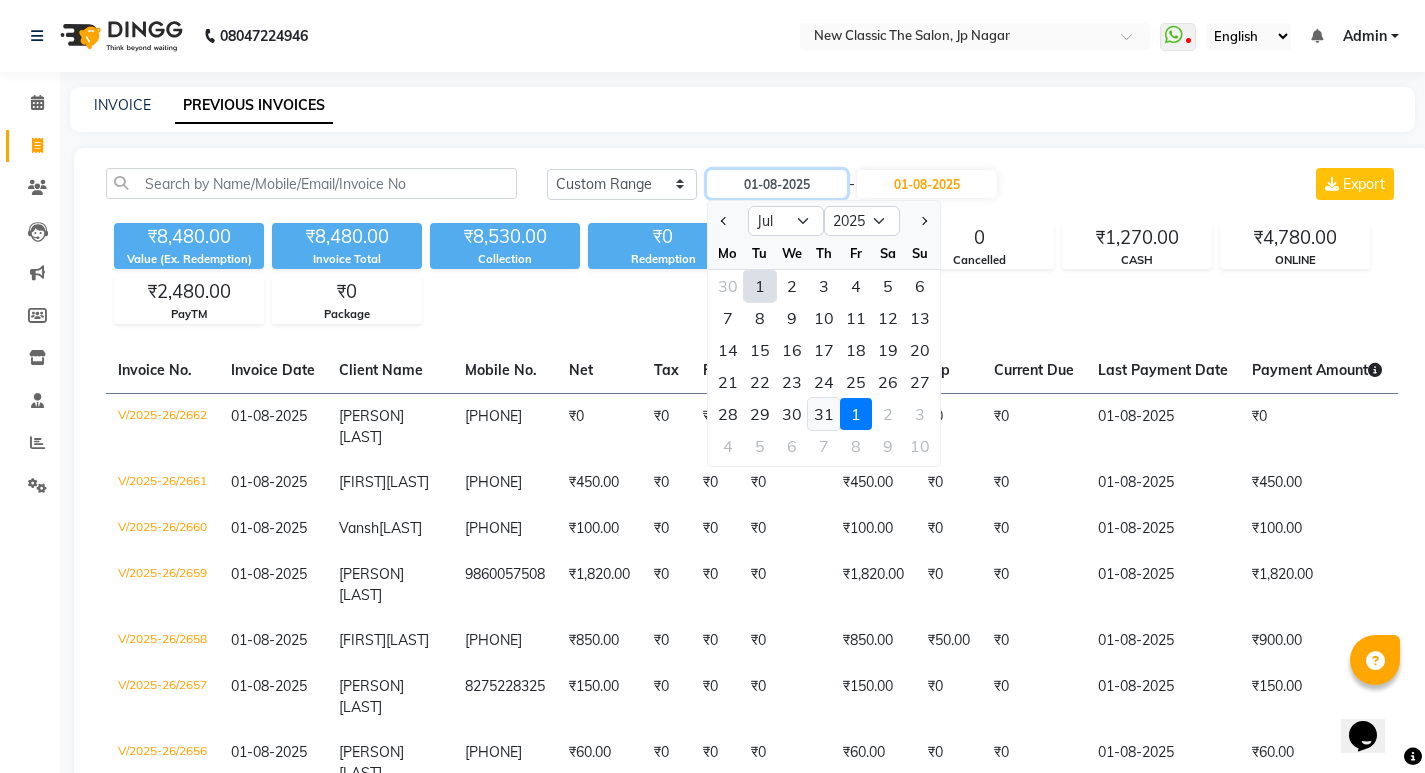 type on "31-07-2025" 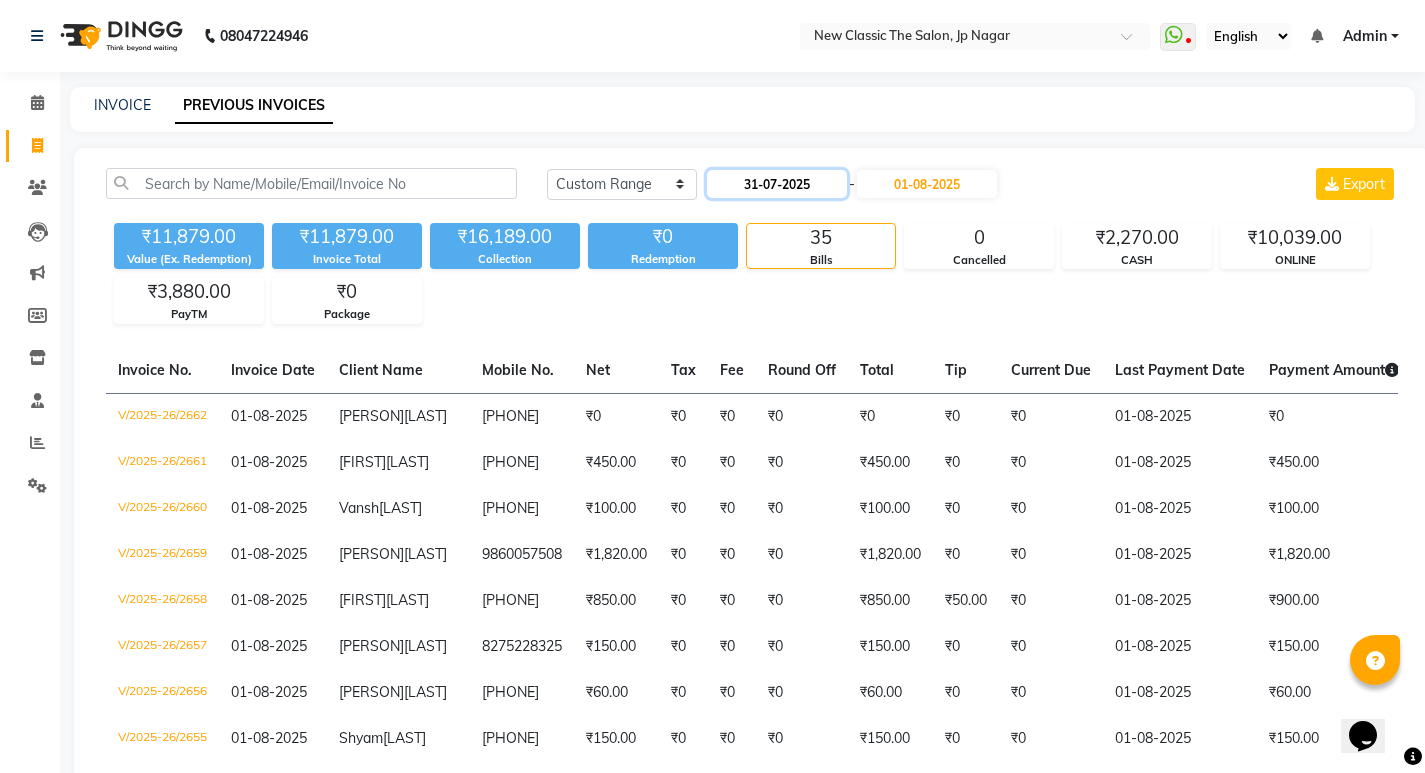 click on "31-07-2025" 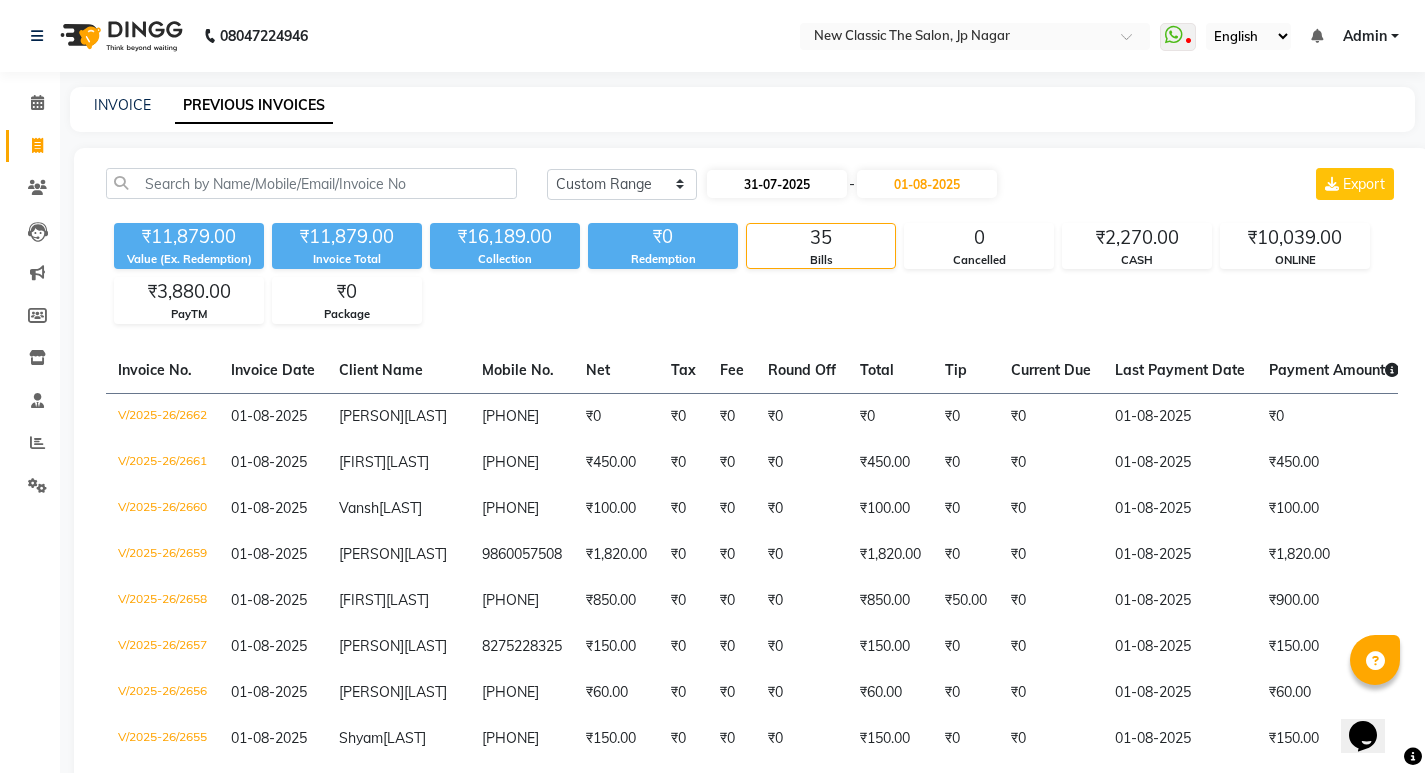 select on "7" 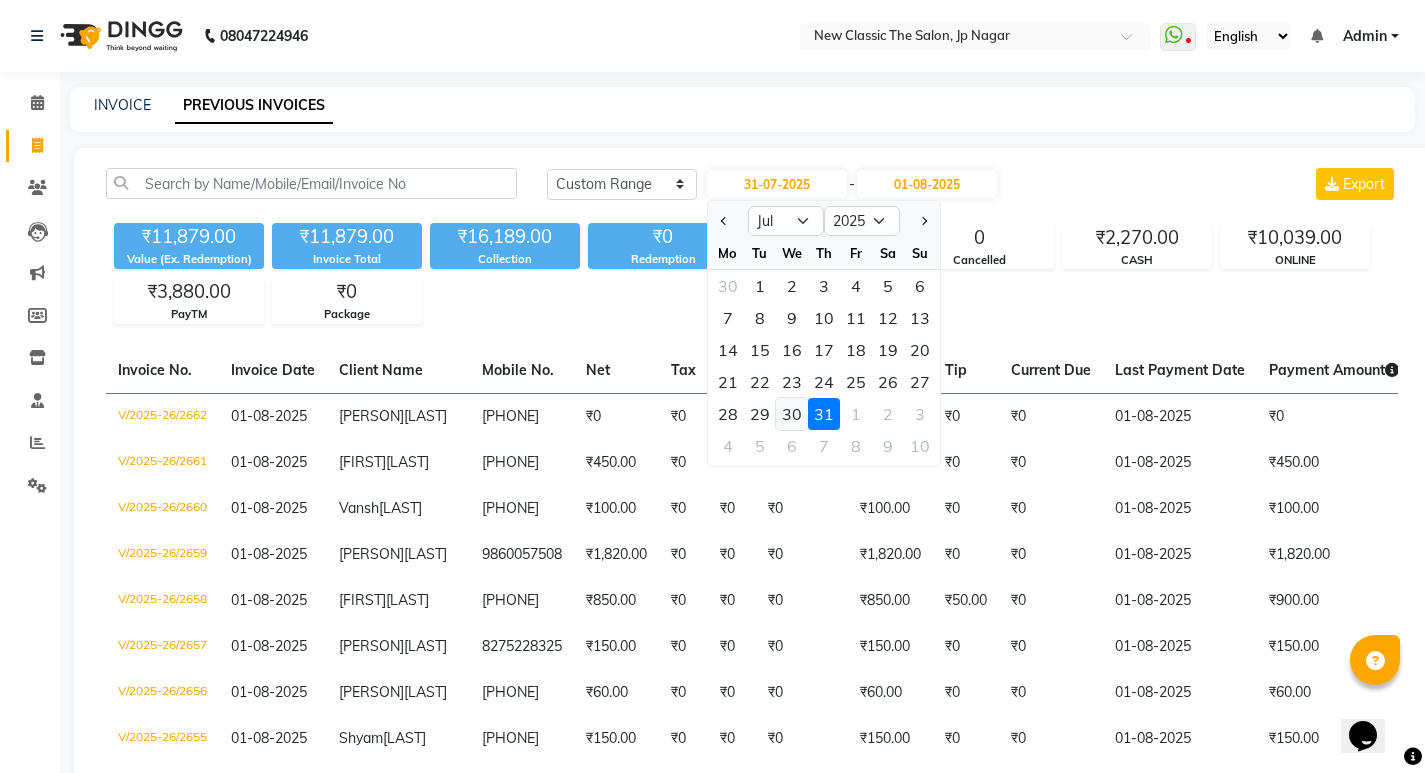 click on "30" 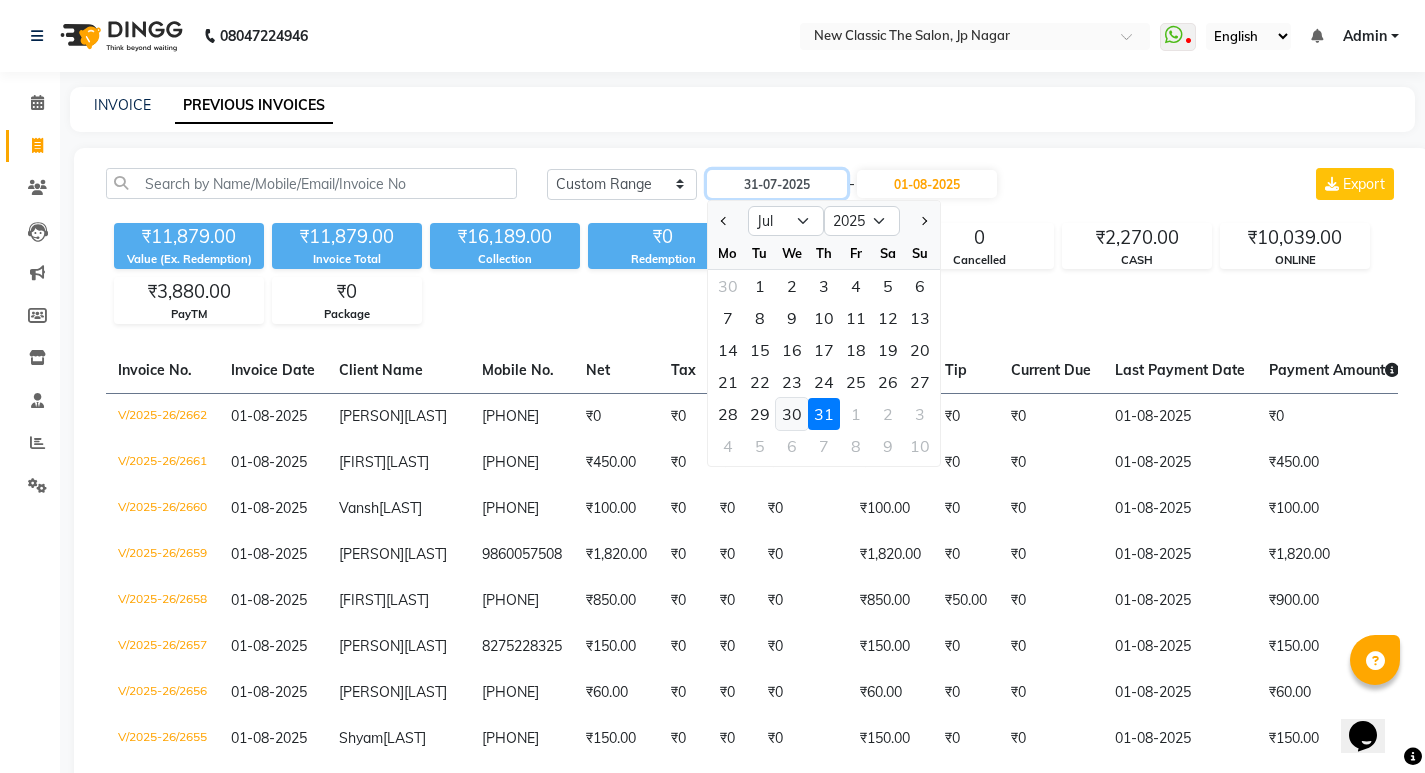 type on "[DATE]" 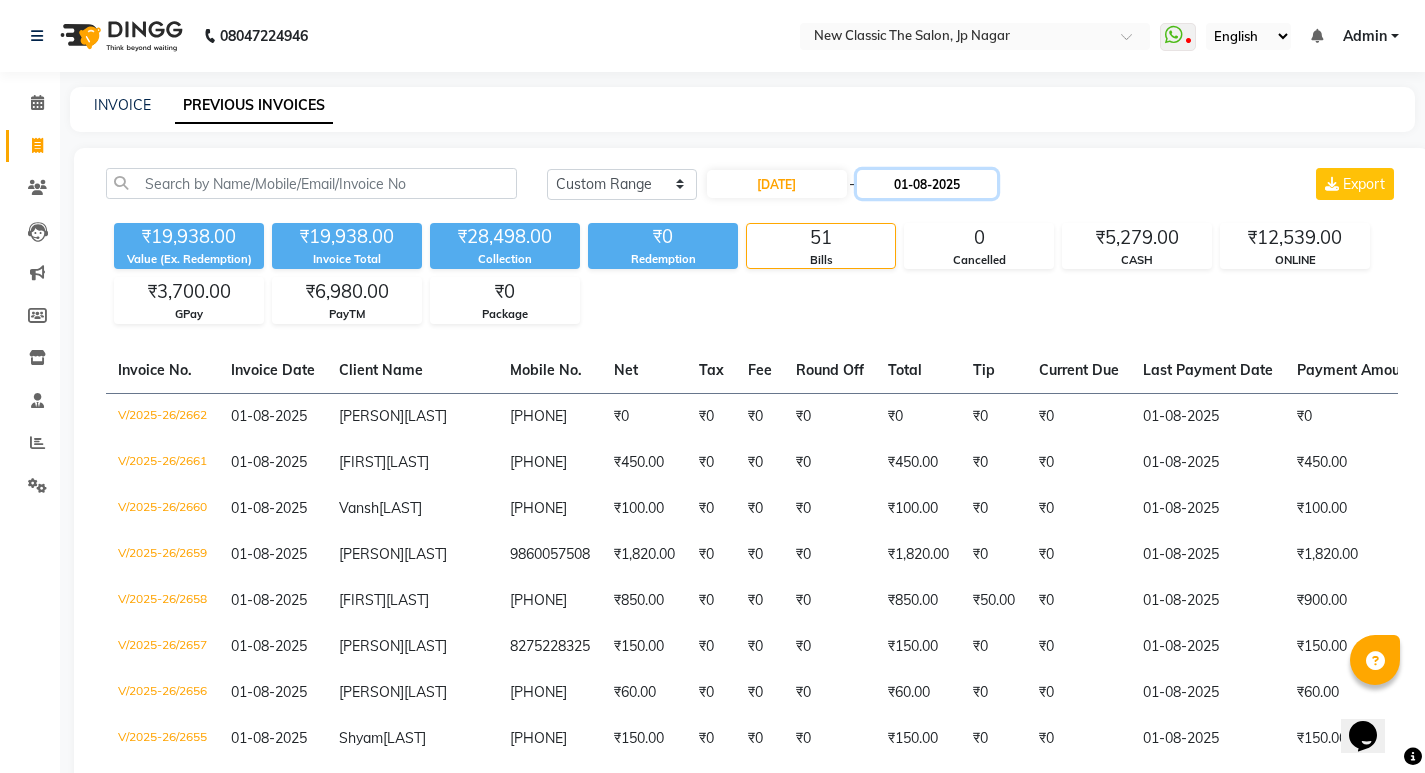 click on "01-08-2025" 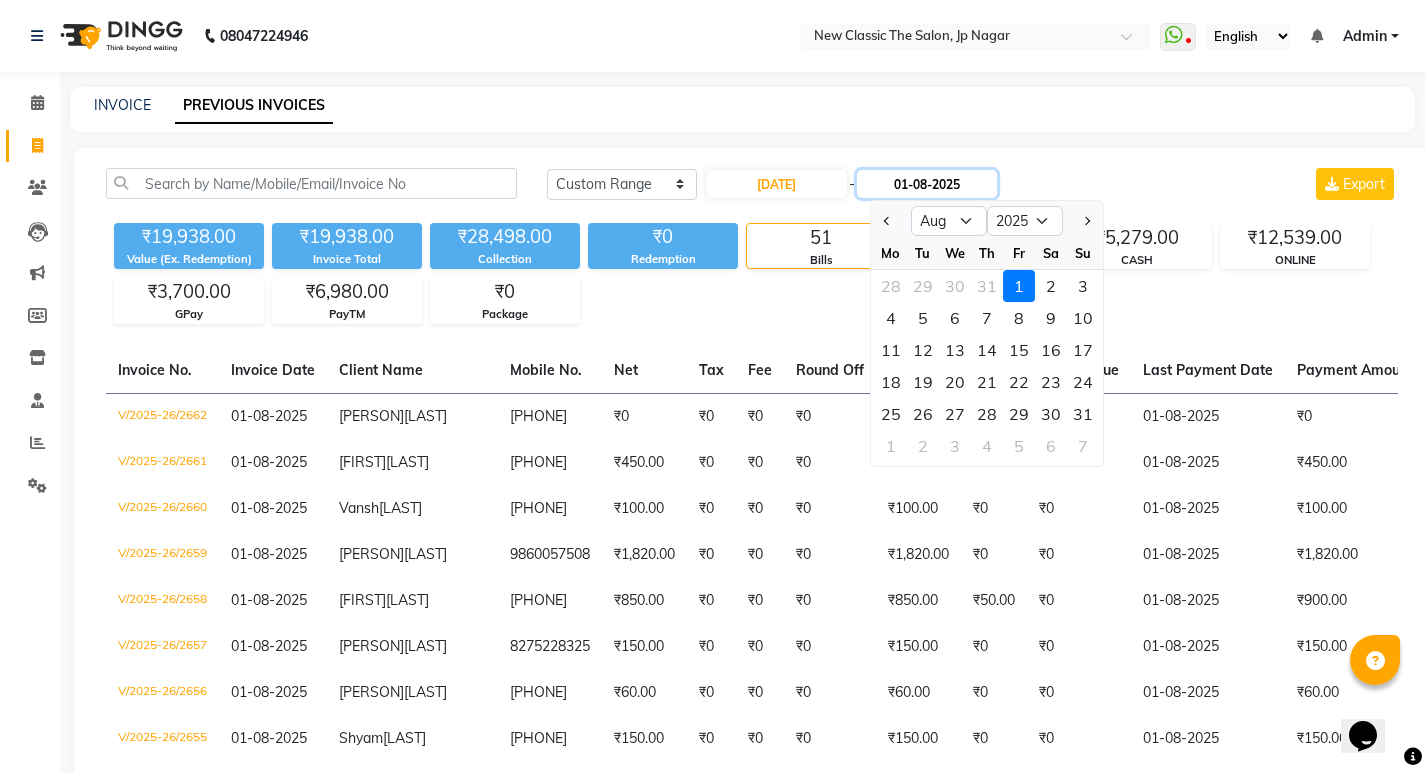 click on "01-08-2025" 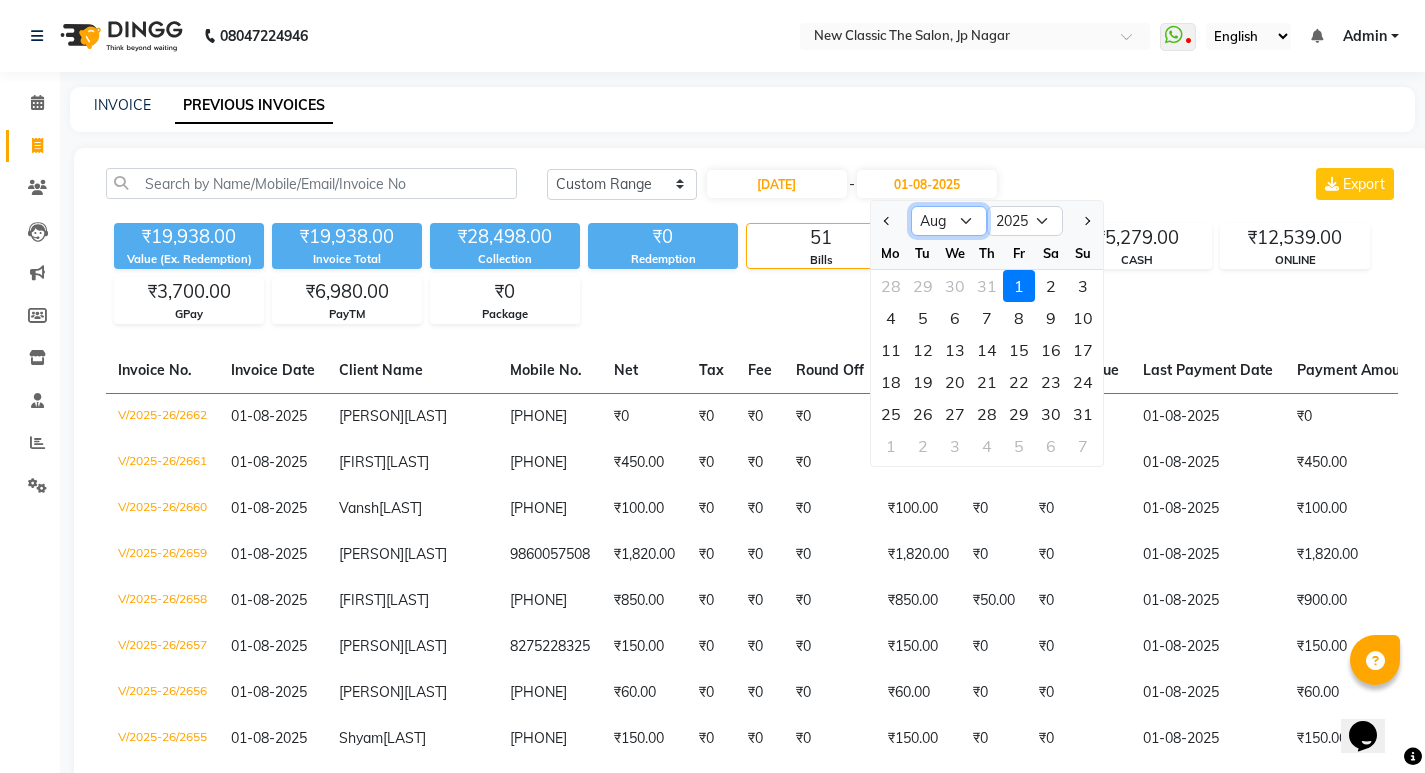 click on "Jul Aug Sep Oct Nov Dec" 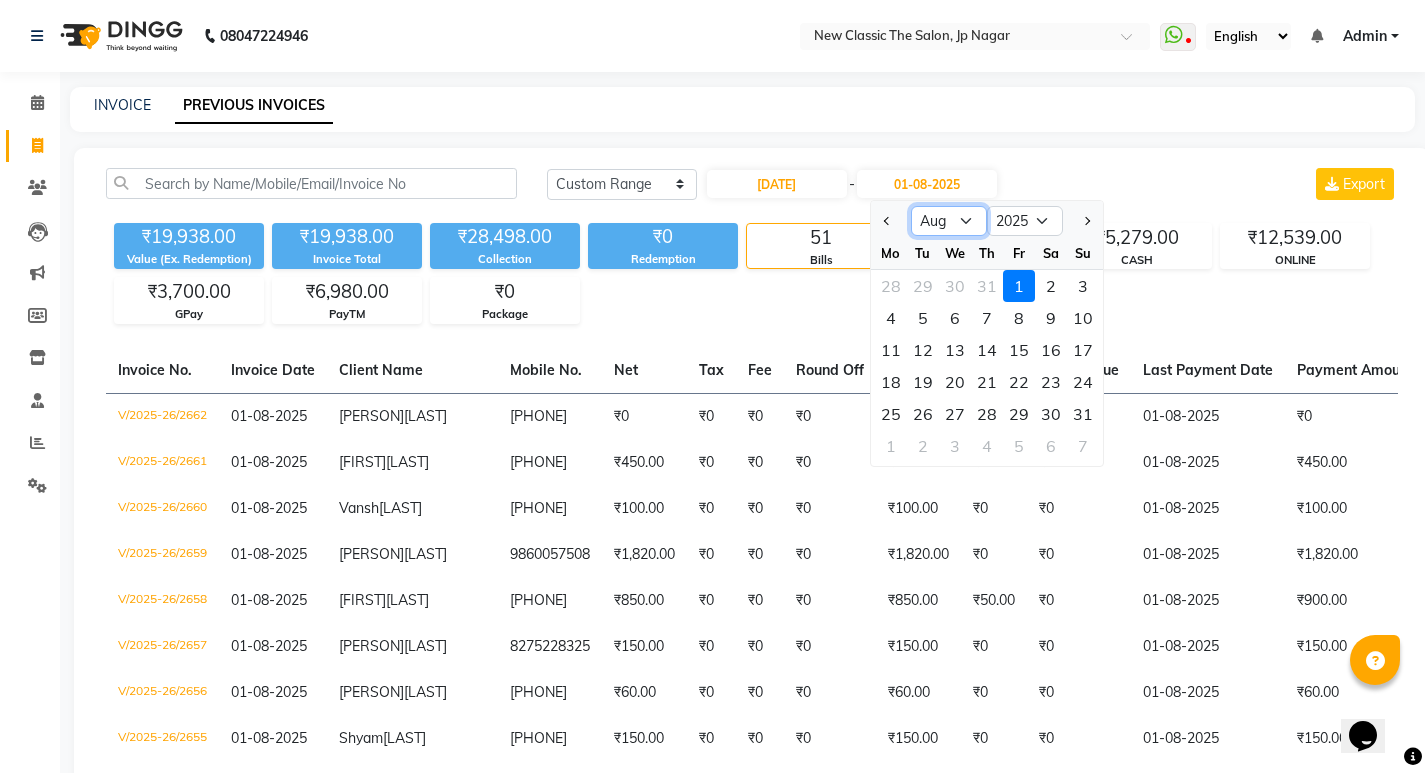 select on "7" 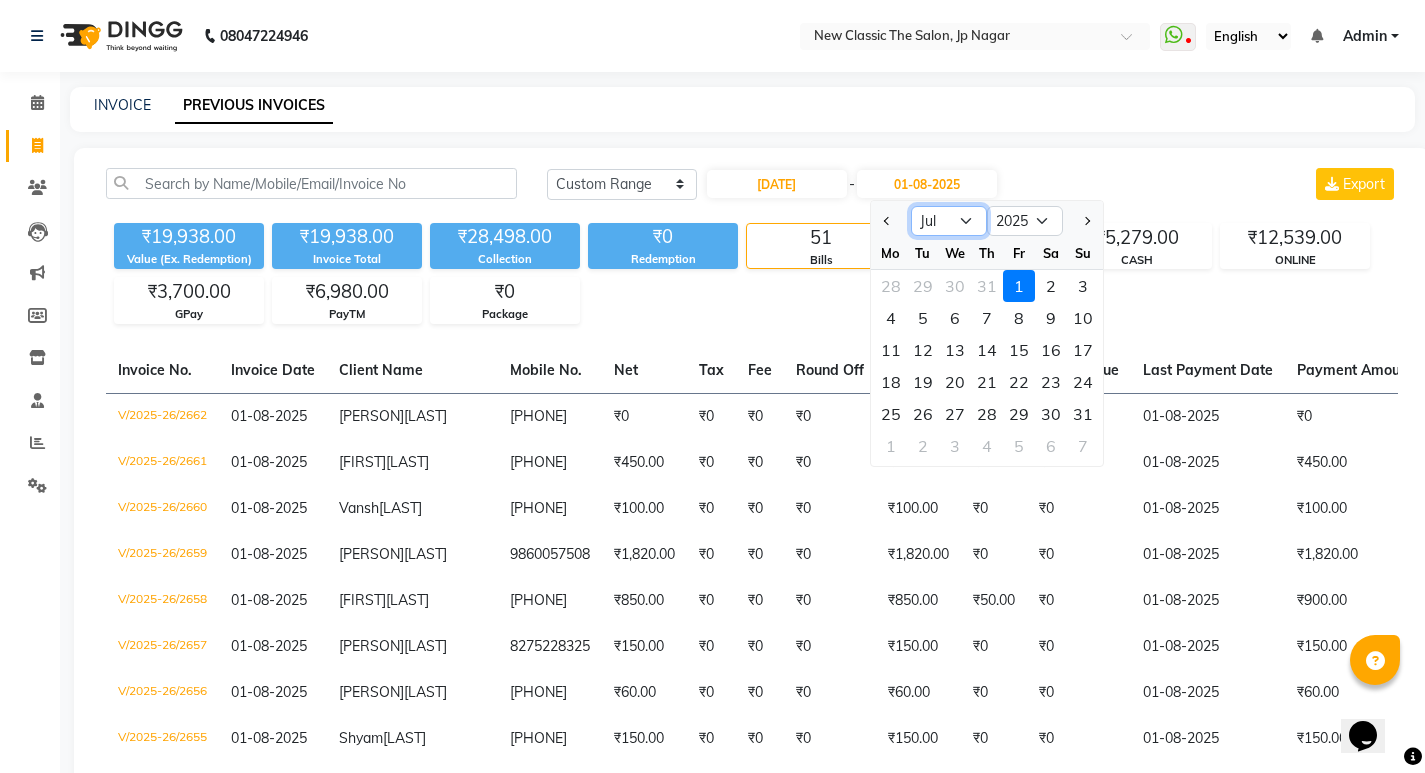 click on "Jul Aug Sep Oct Nov Dec" 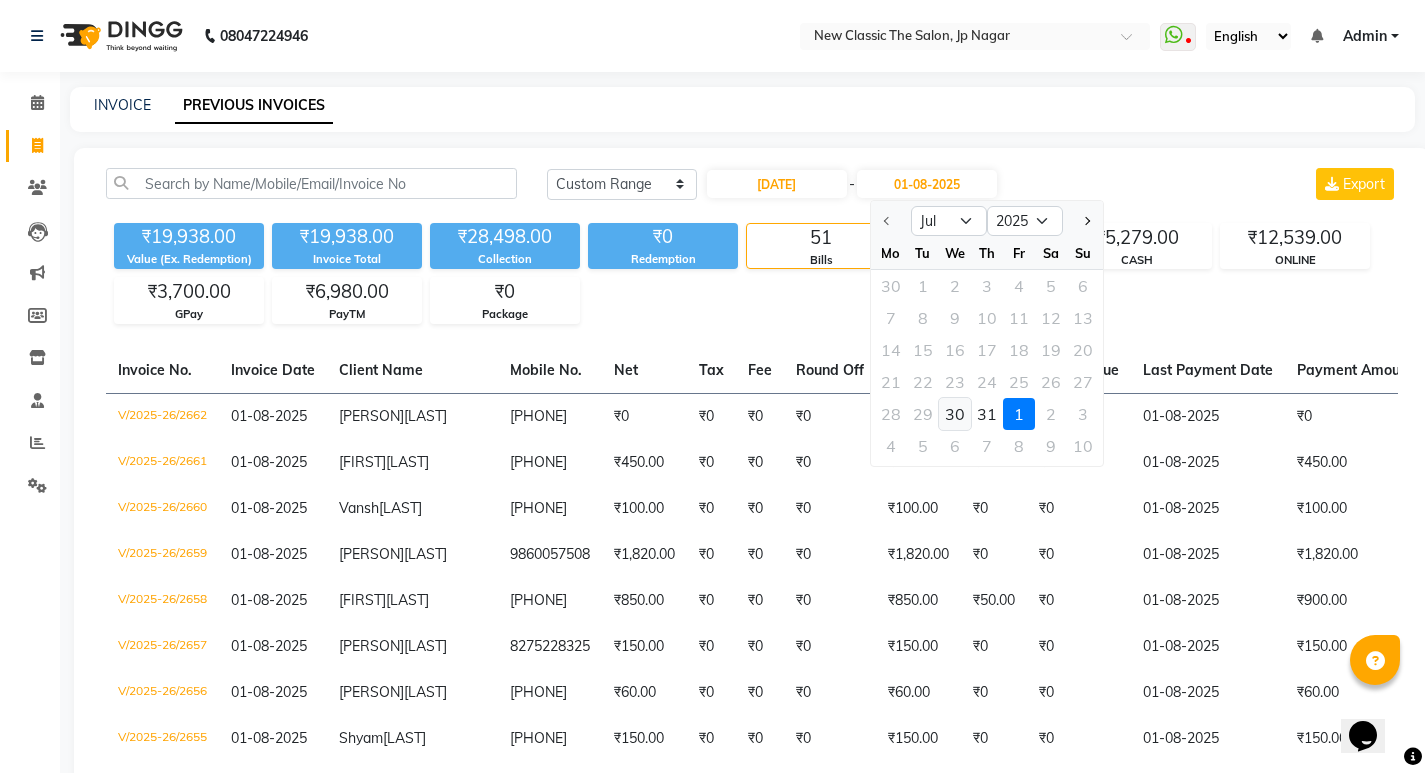 click on "30" 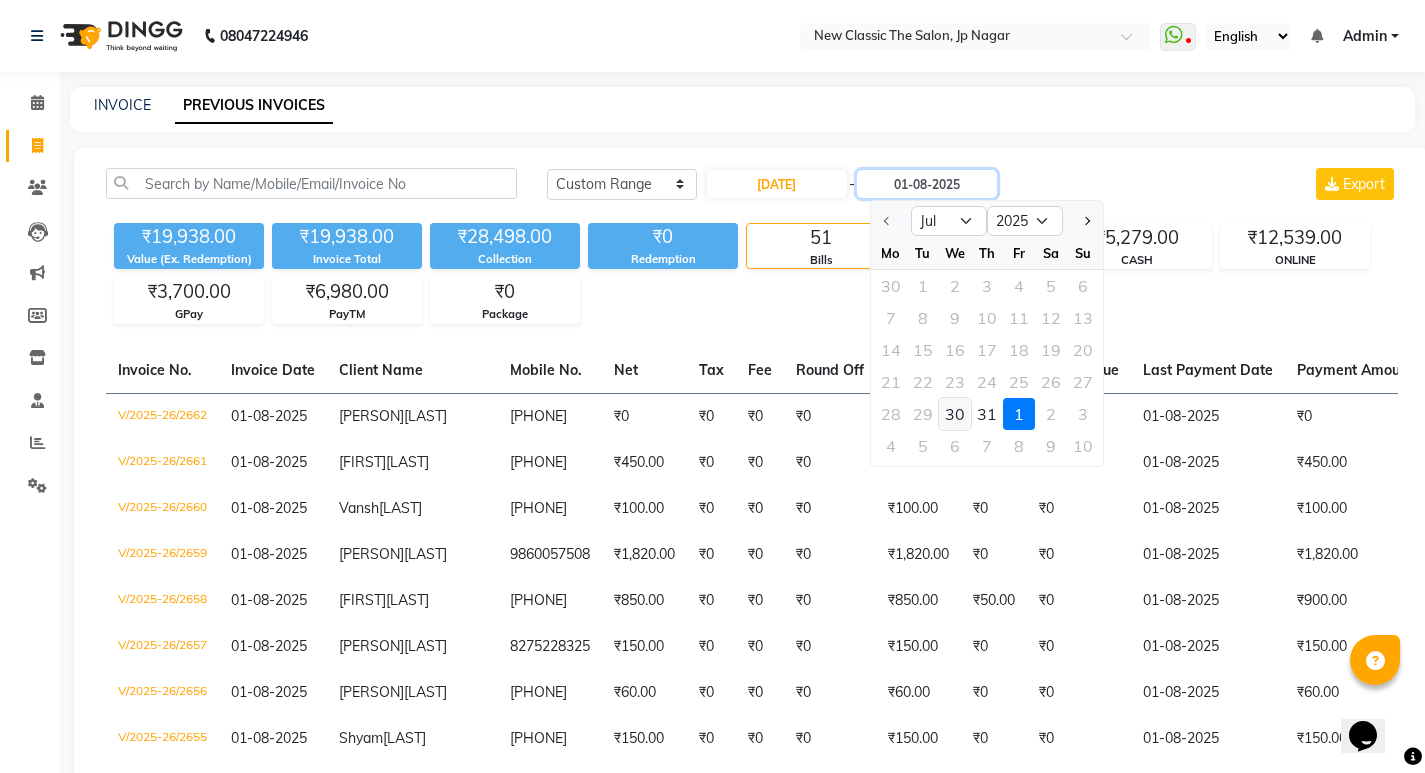 type on "[DATE]" 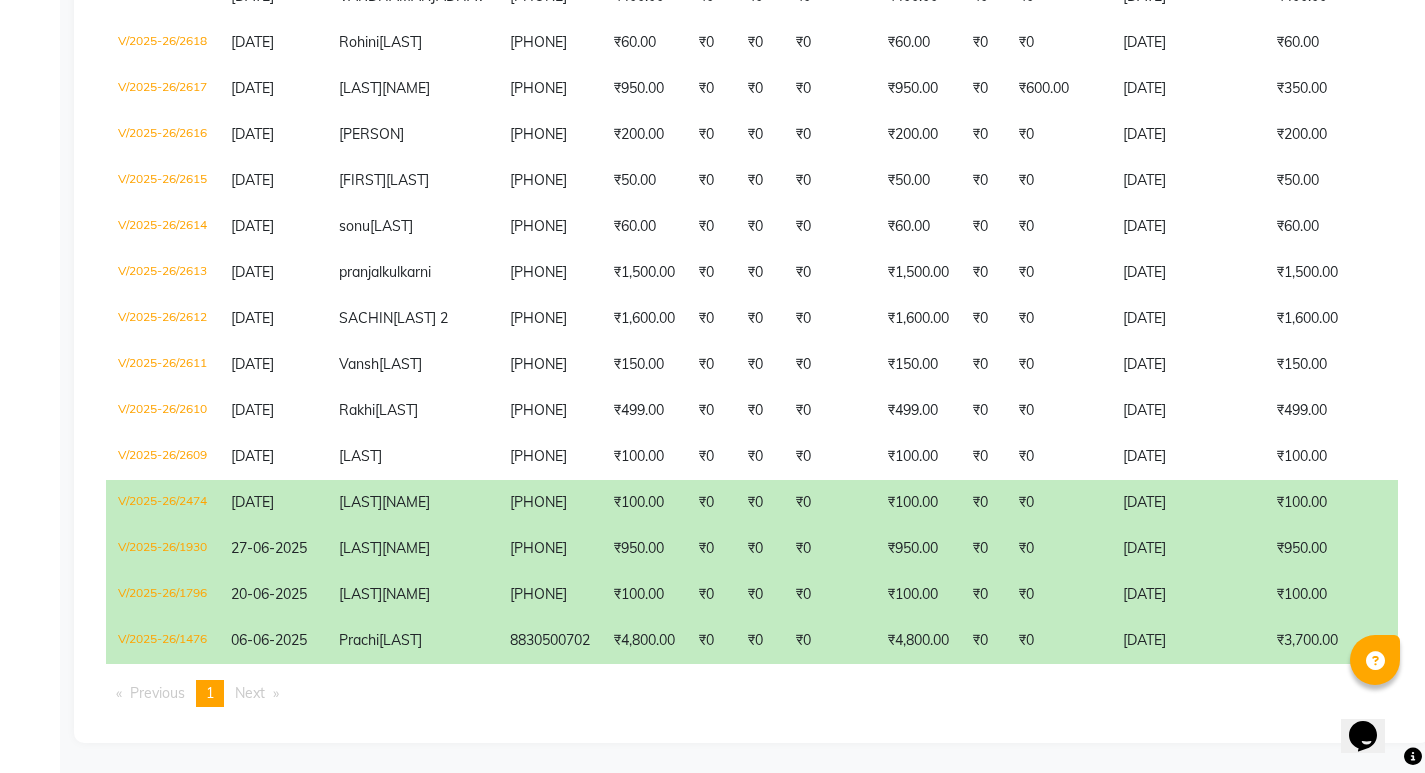 scroll, scrollTop: 966, scrollLeft: 0, axis: vertical 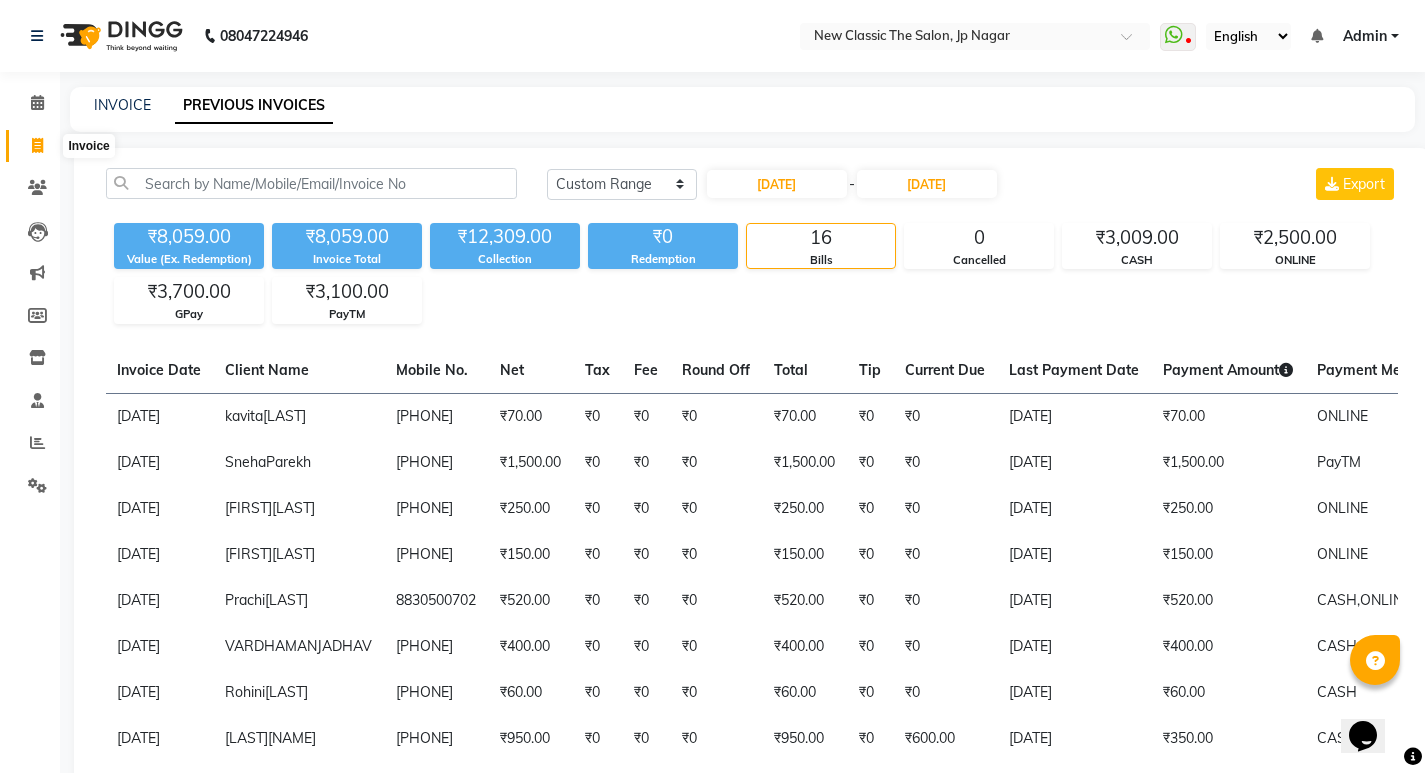 click 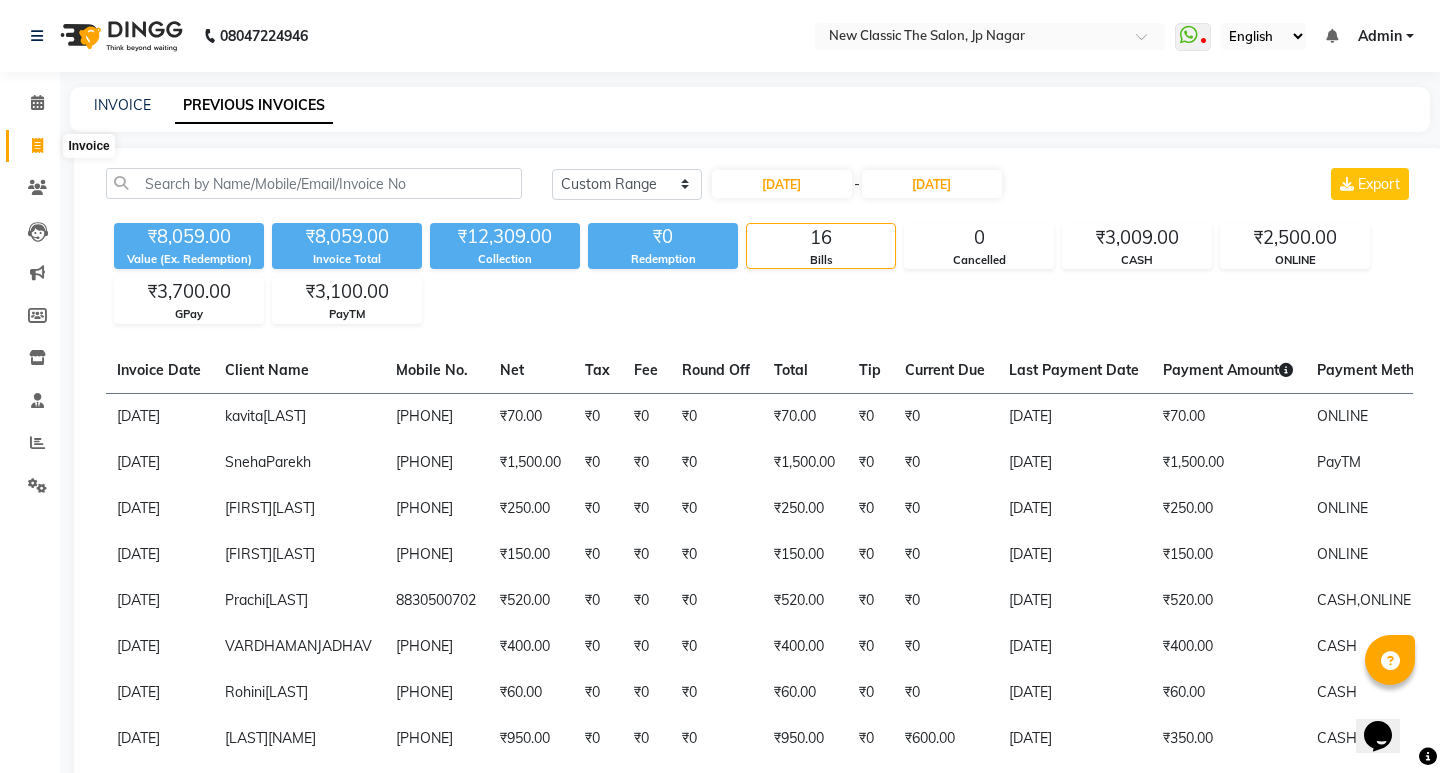 select on "4678" 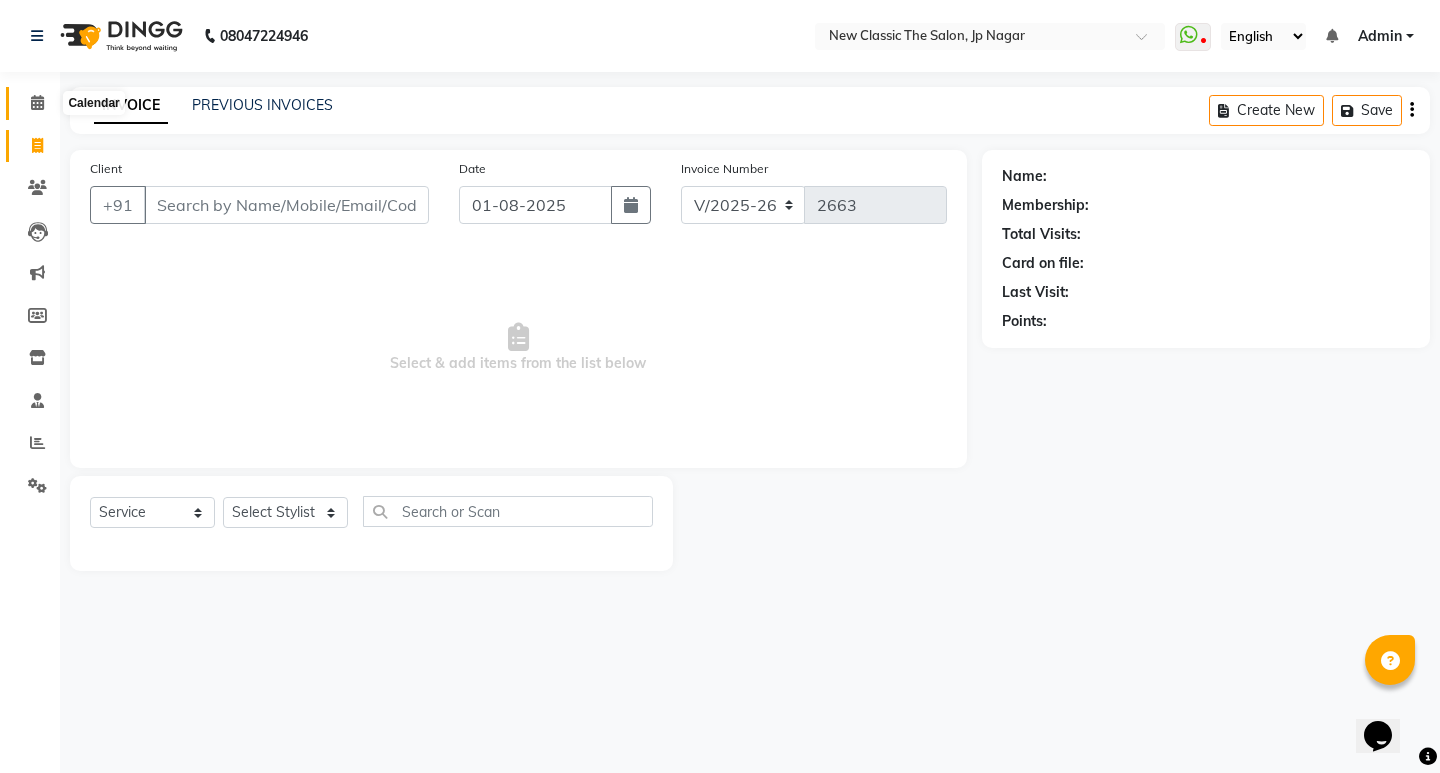 click 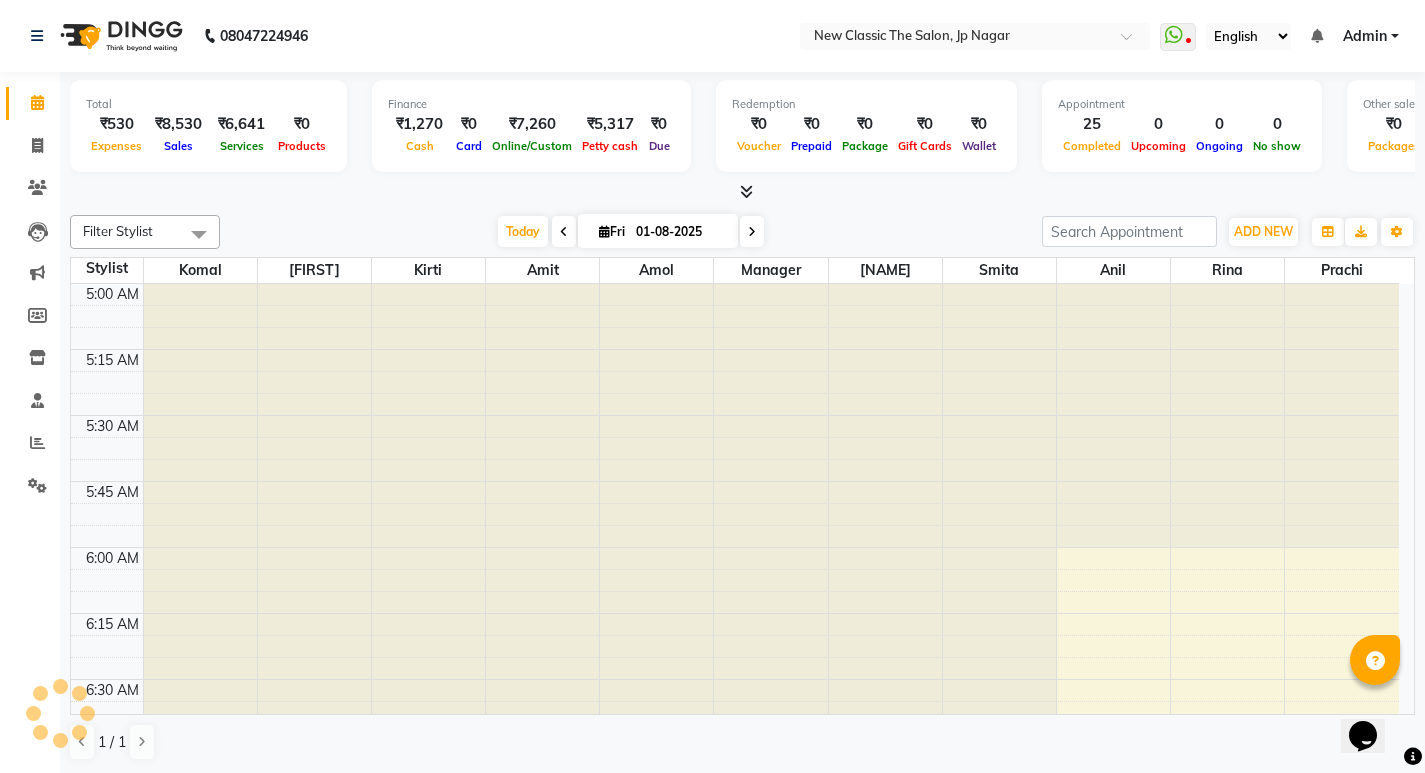 scroll, scrollTop: 265, scrollLeft: 0, axis: vertical 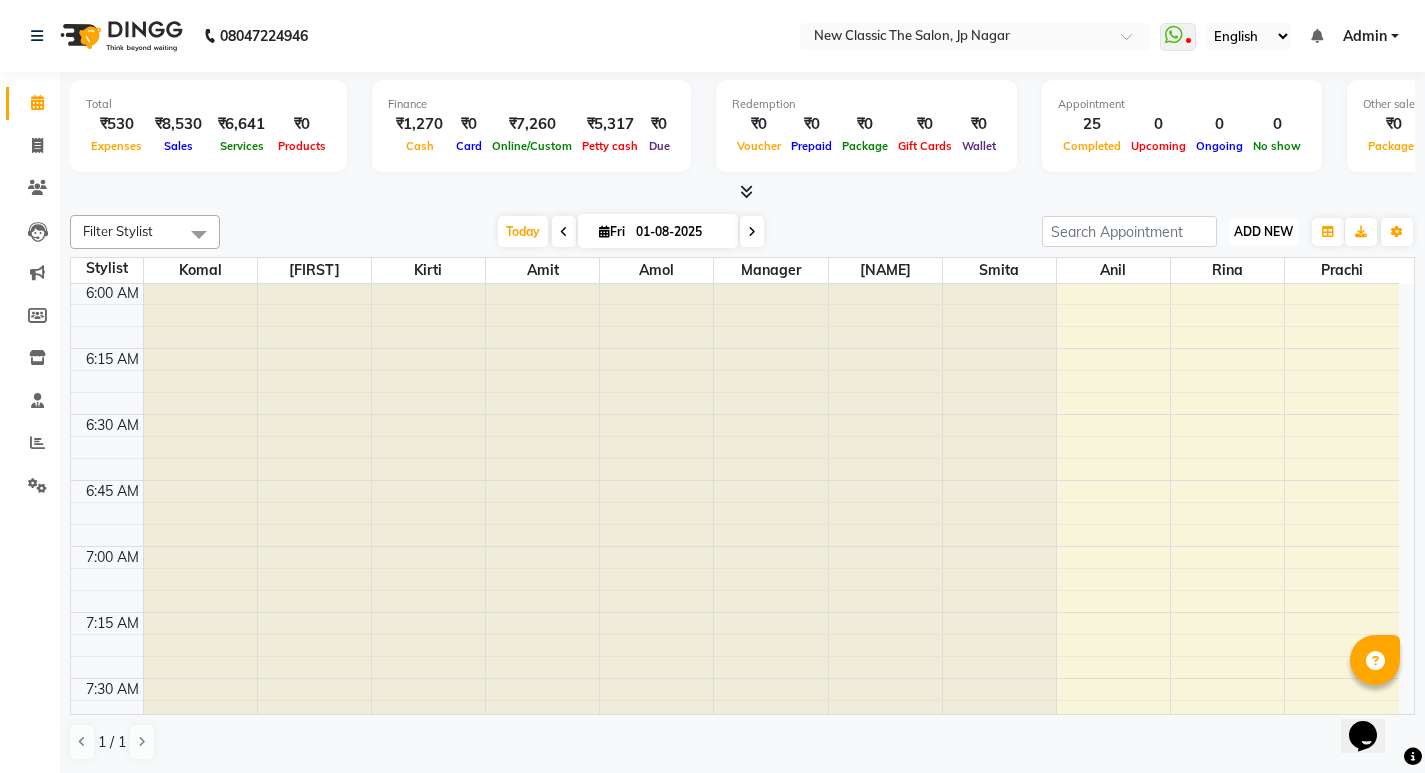 click on "ADD NEW Toggle Dropdown" at bounding box center [1263, 232] 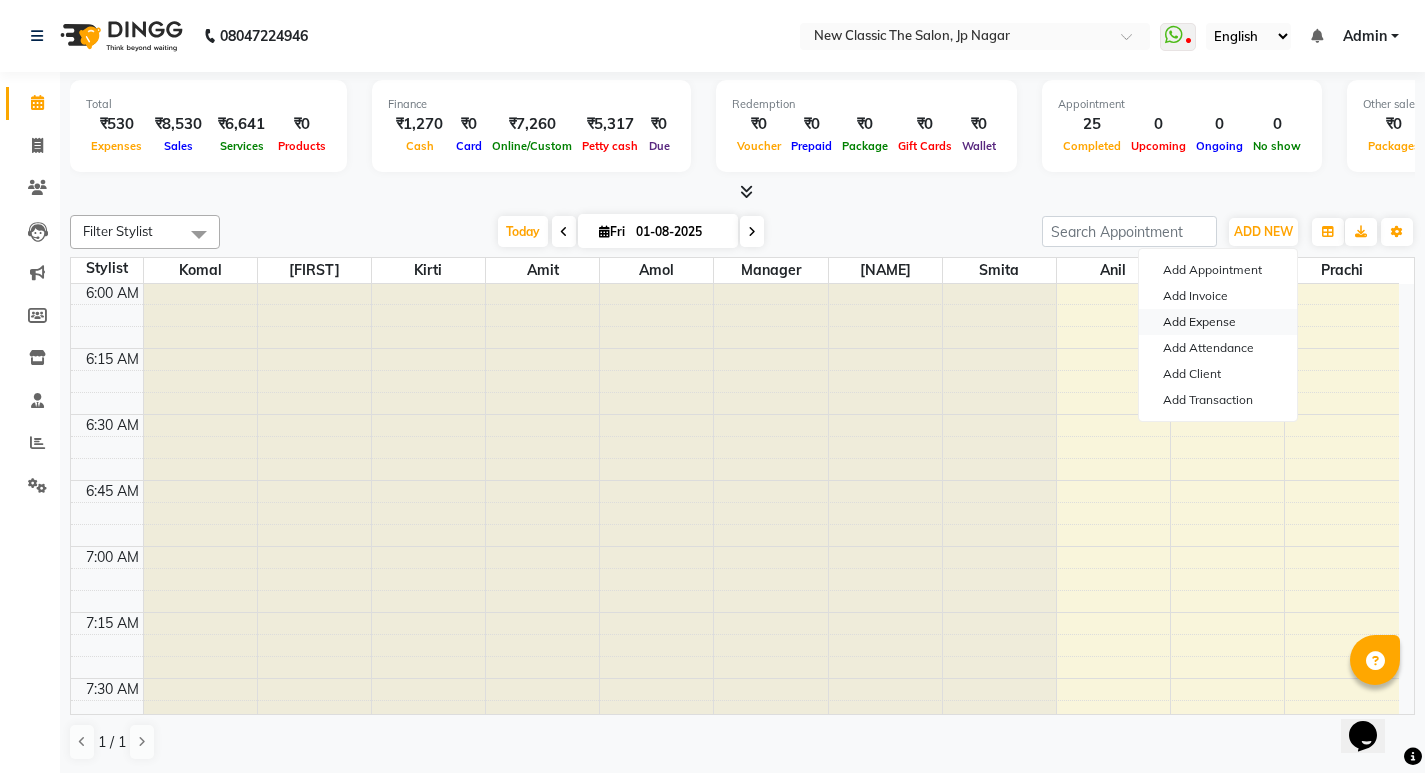 click on "Add Expense" at bounding box center (1218, 322) 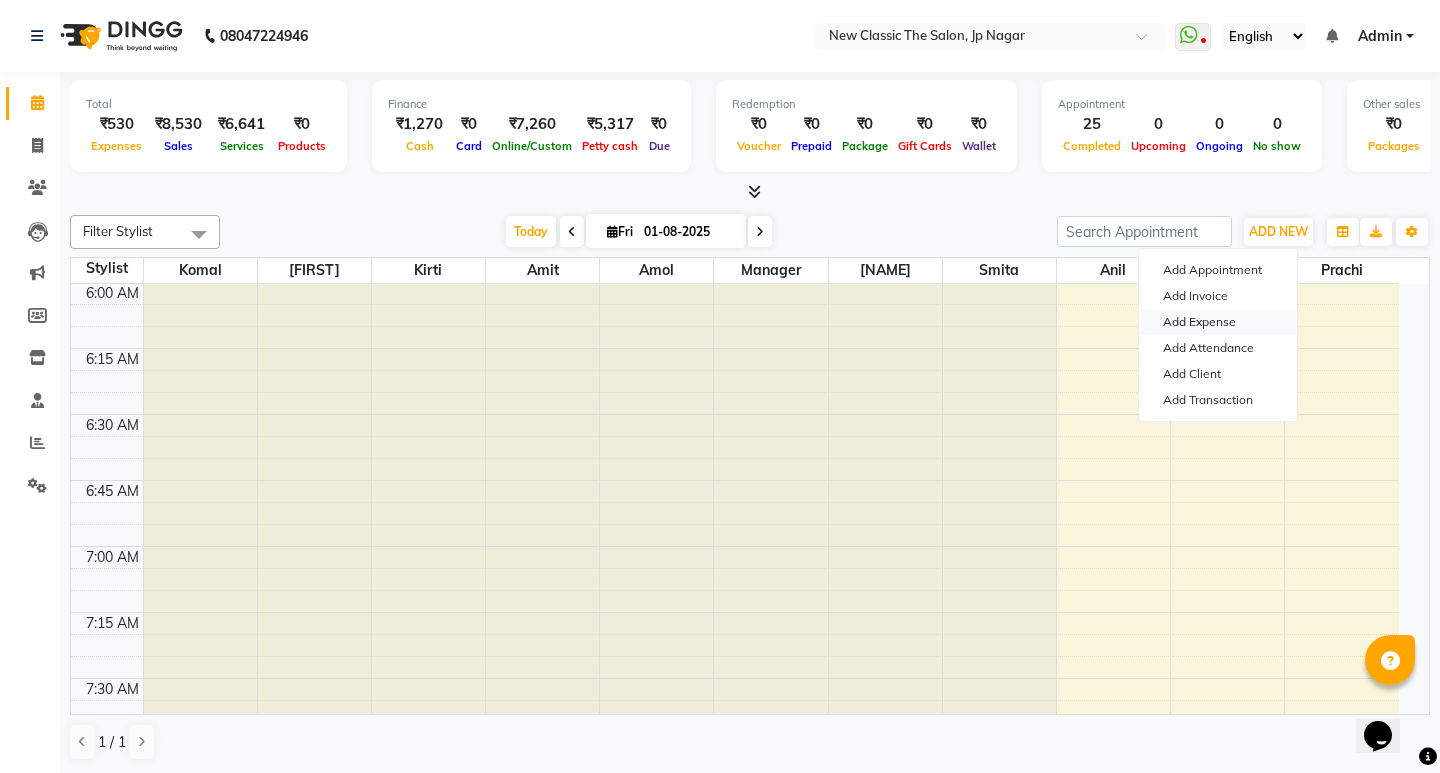 select on "1" 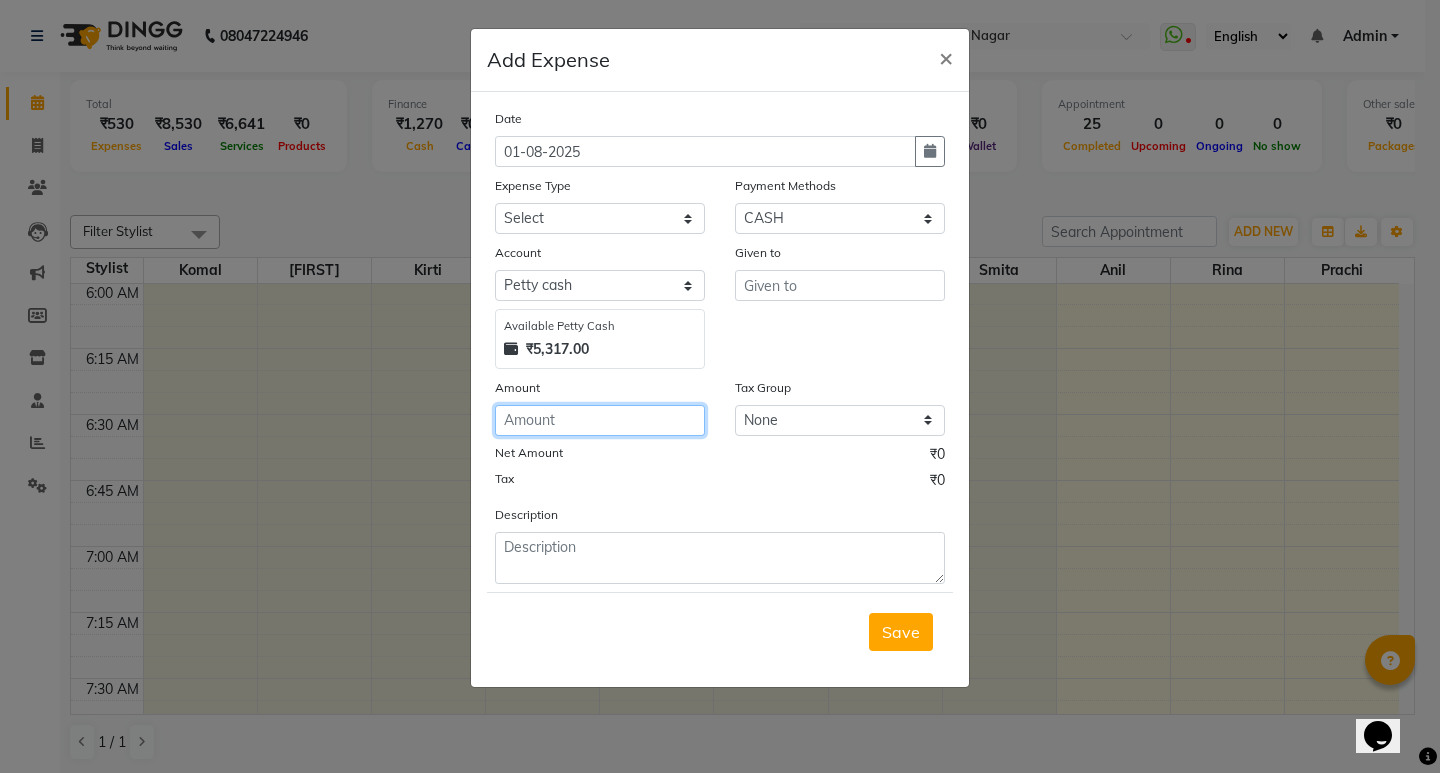 click 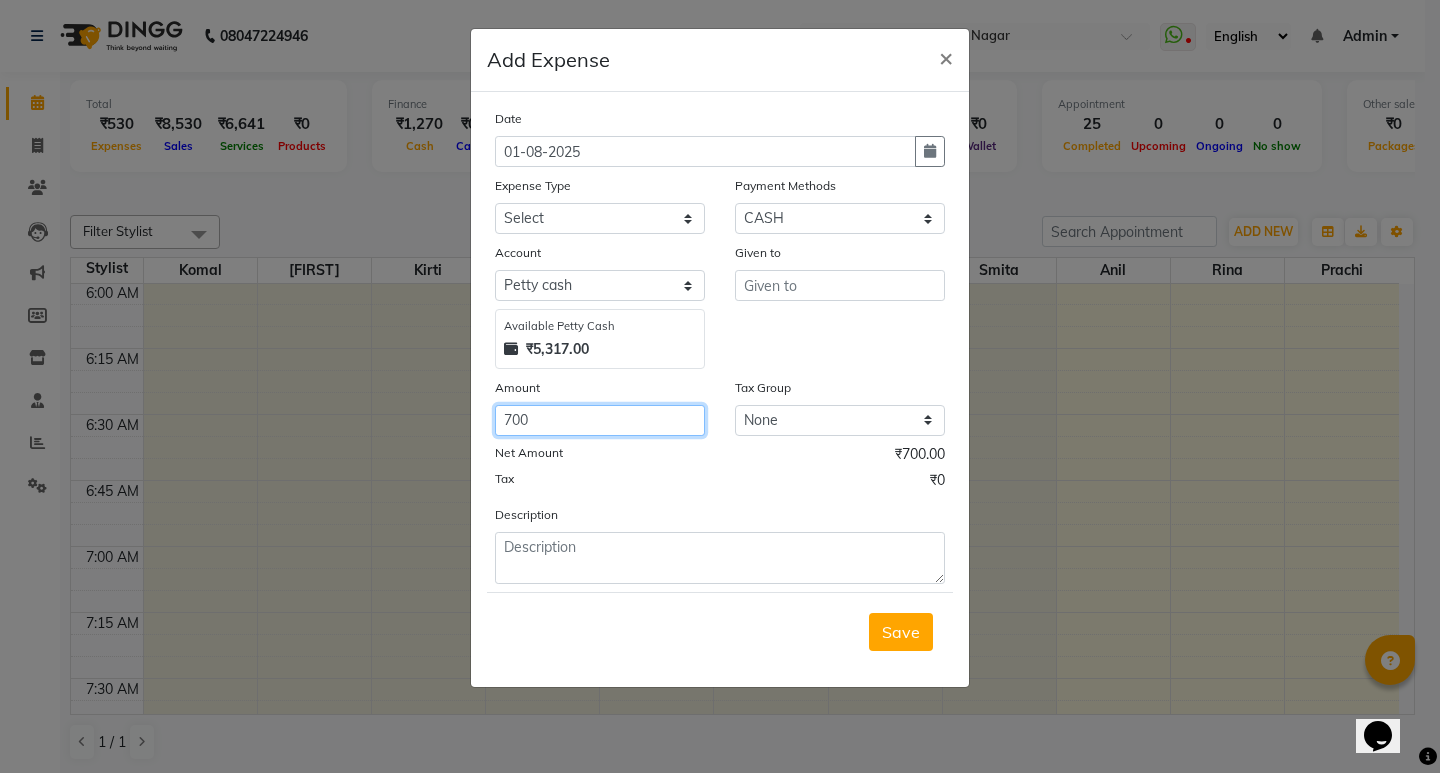 type on "700" 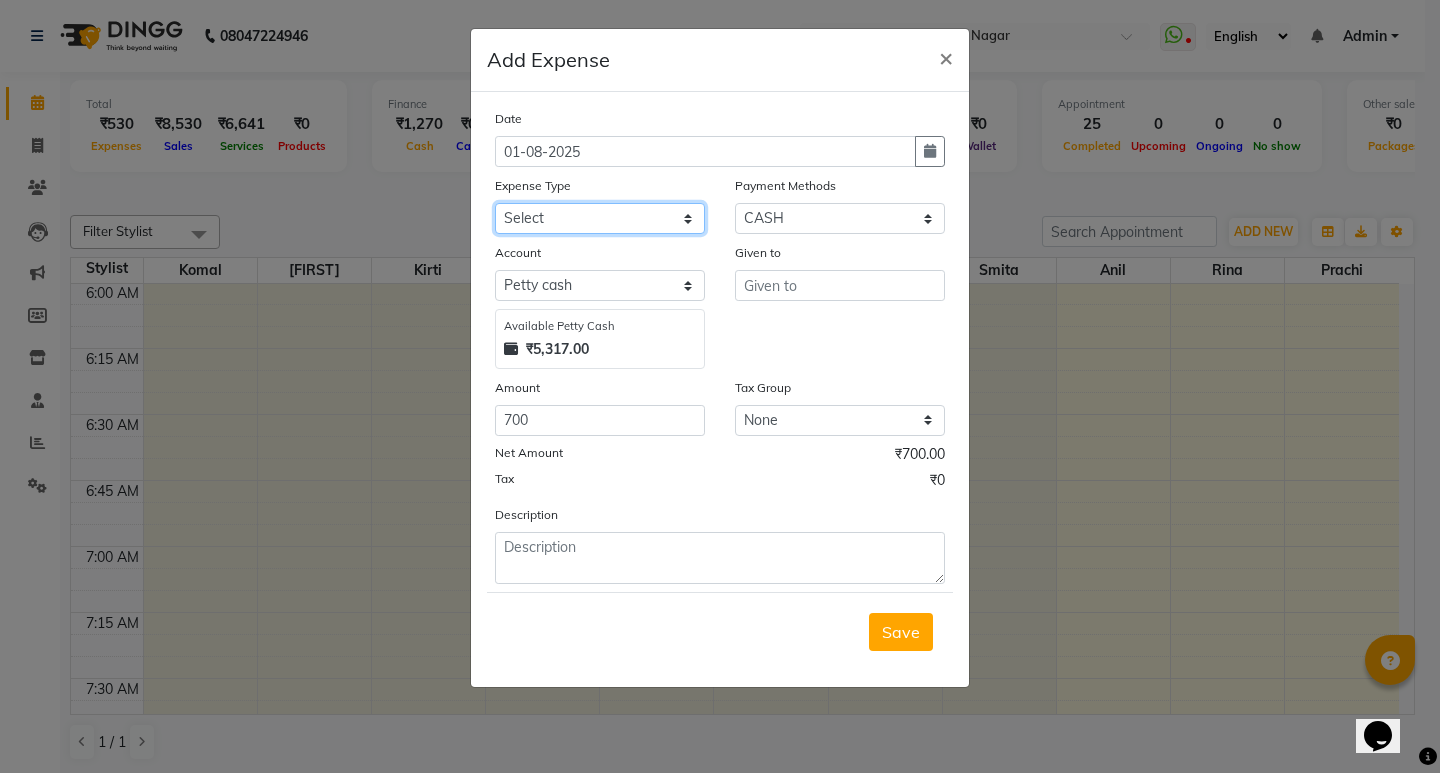 click on "Select Advance Salary Bank charges Car maintenance  Cash transfer to bank Cash transfer to hub Client Snacks Clinical charges Equipment Fuel Govt fee Incentive Insurance International purchase Loan Repayment Maintenance Marketing Miscellaneous MRA Other Pantry Product Rent Salary Staff Snacks Tax Tea & Refreshment Utilities" 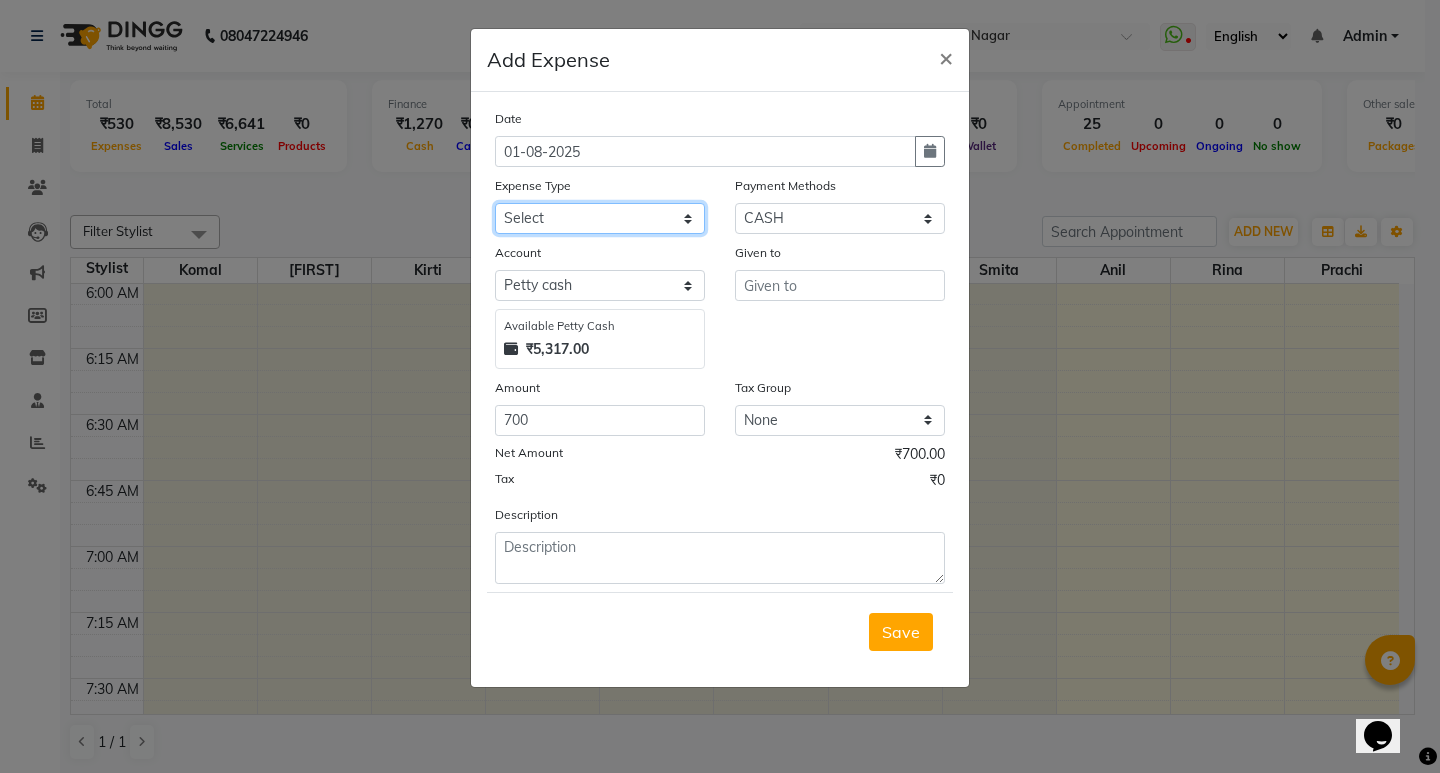 select on "10" 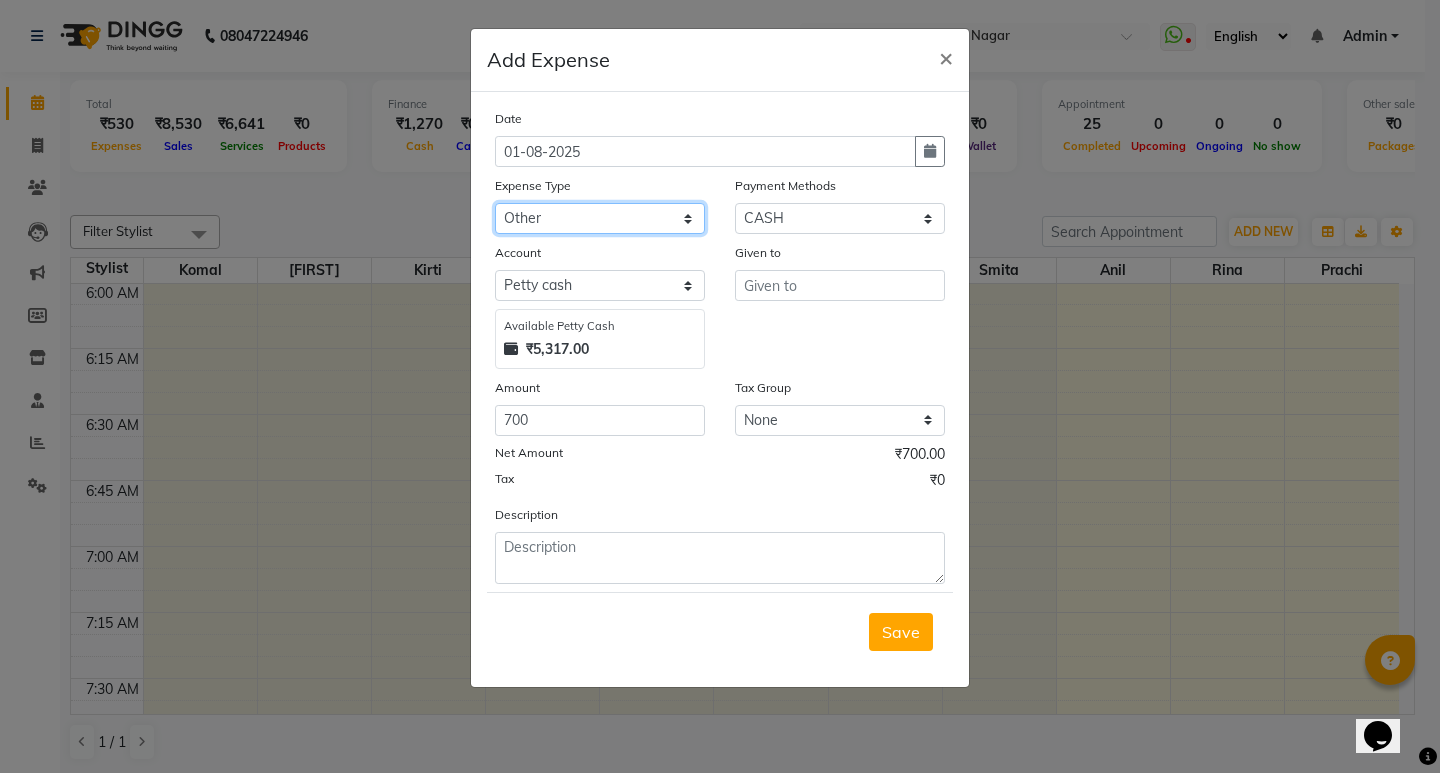 click on "Select Advance Salary Bank charges Car maintenance  Cash transfer to bank Cash transfer to hub Client Snacks Clinical charges Equipment Fuel Govt fee Incentive Insurance International purchase Loan Repayment Maintenance Marketing Miscellaneous MRA Other Pantry Product Rent Salary Staff Snacks Tax Tea & Refreshment Utilities" 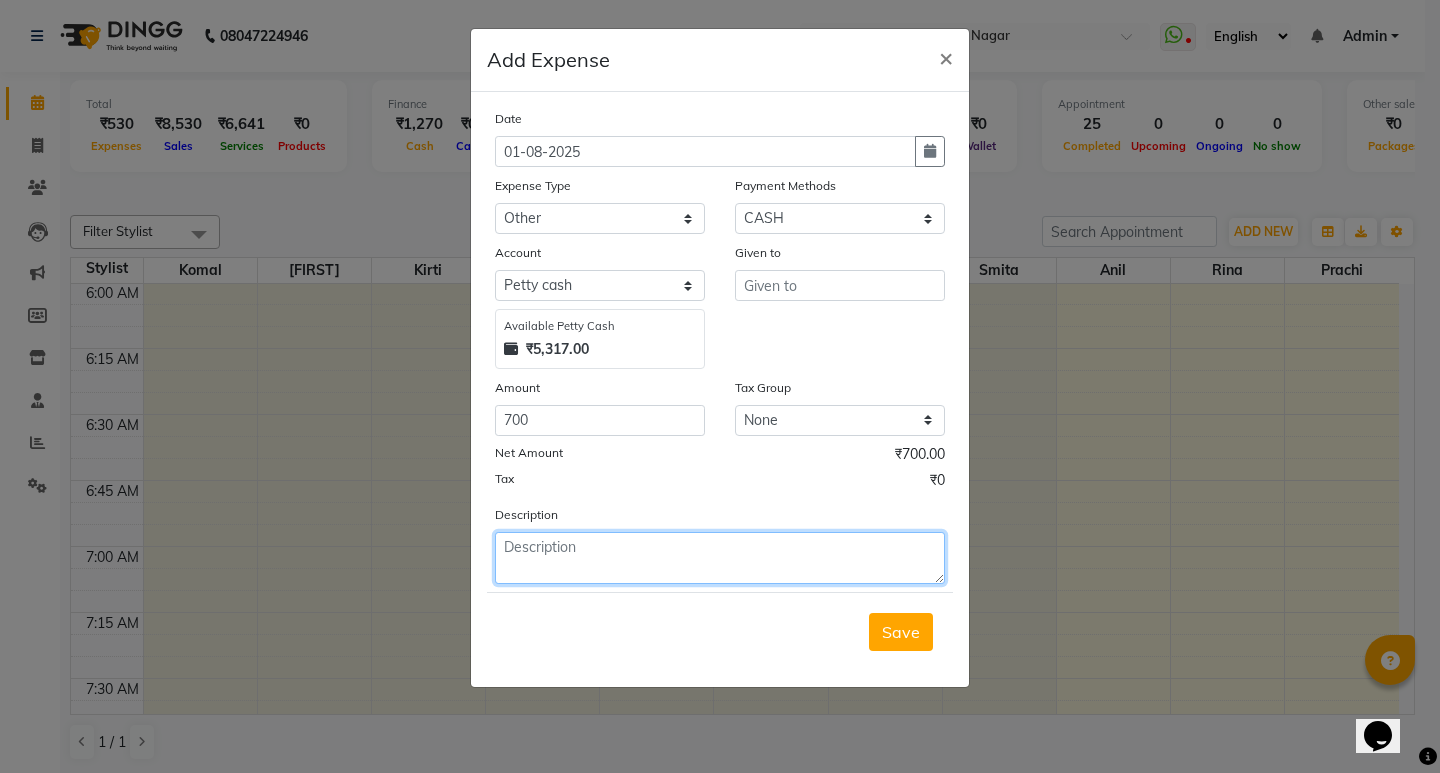 click 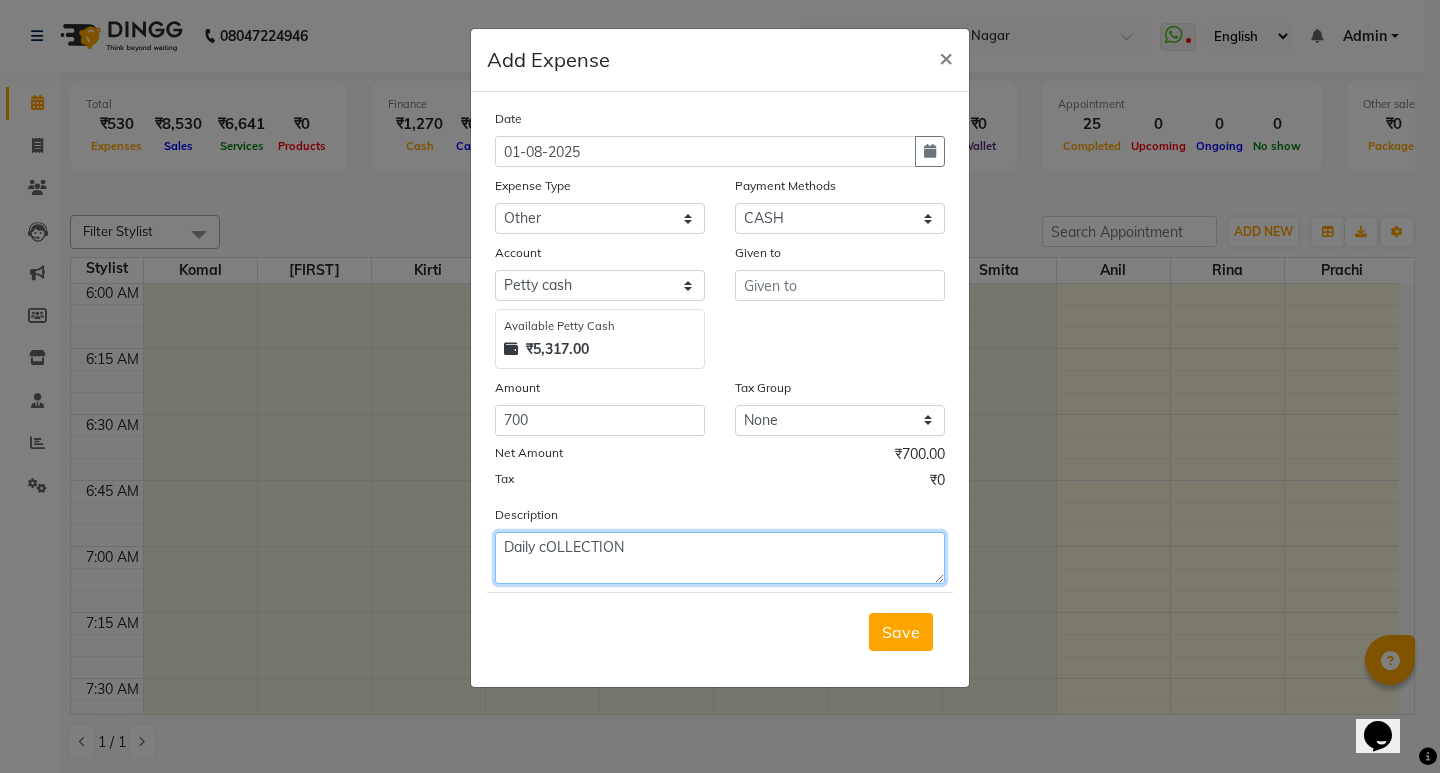 drag, startPoint x: 637, startPoint y: 546, endPoint x: 539, endPoint y: 550, distance: 98.0816 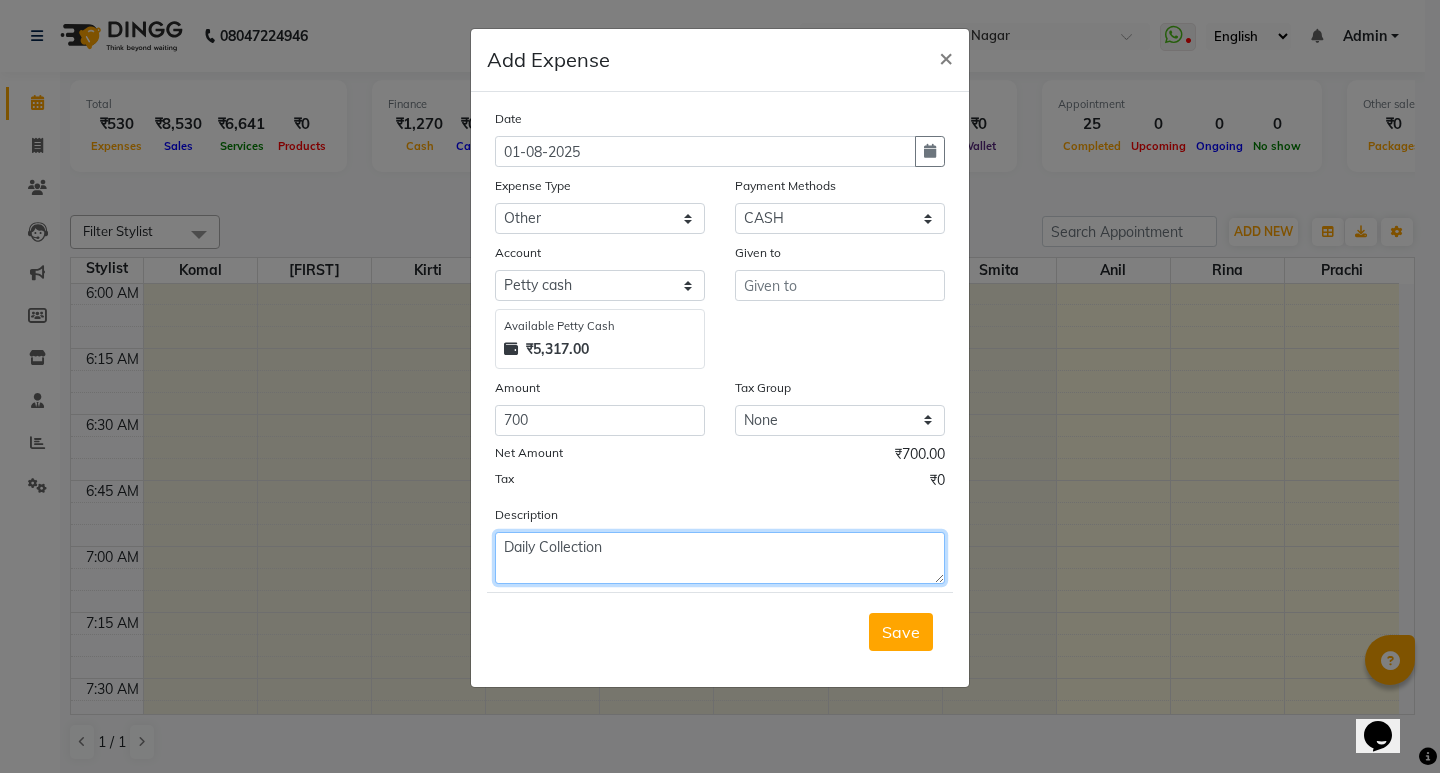 type on "Daily Collection" 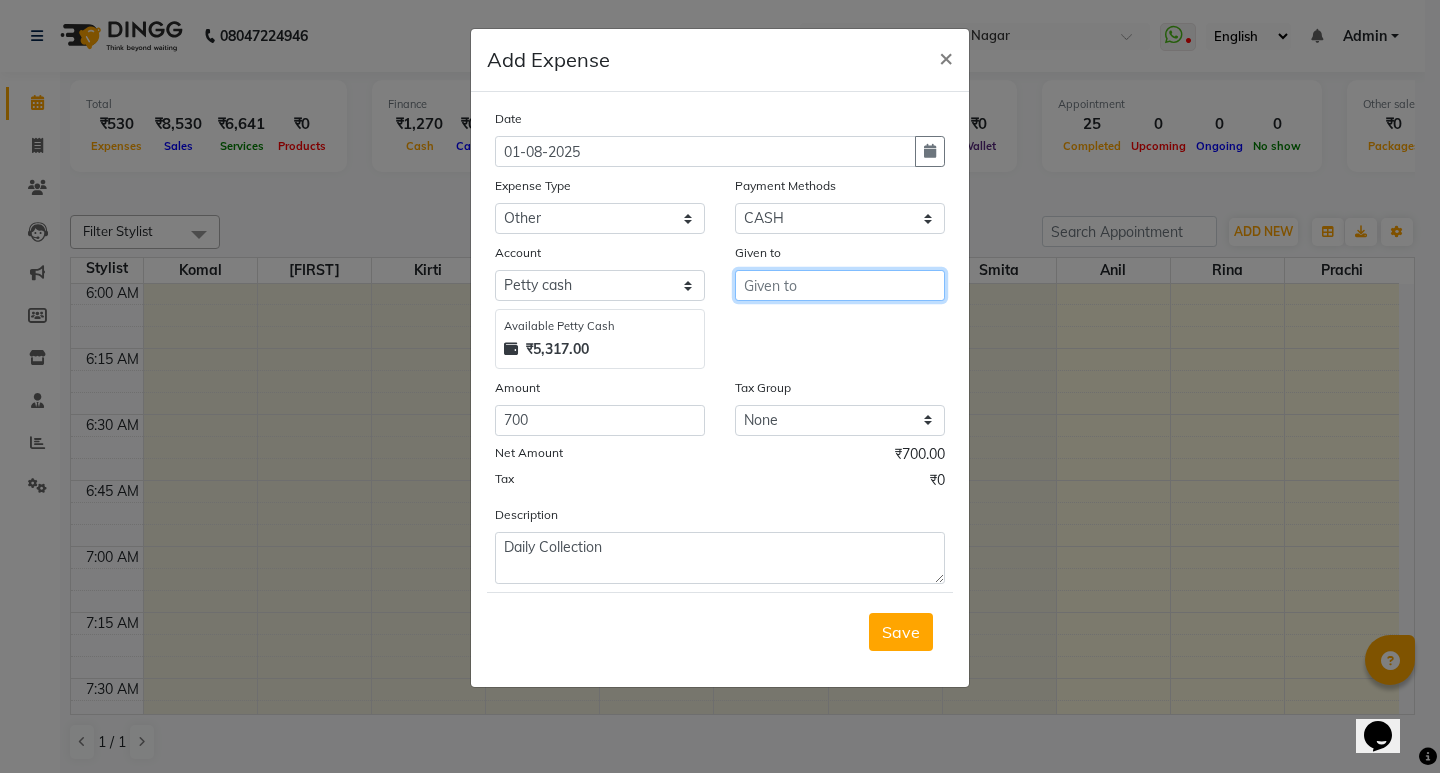 click at bounding box center [840, 285] 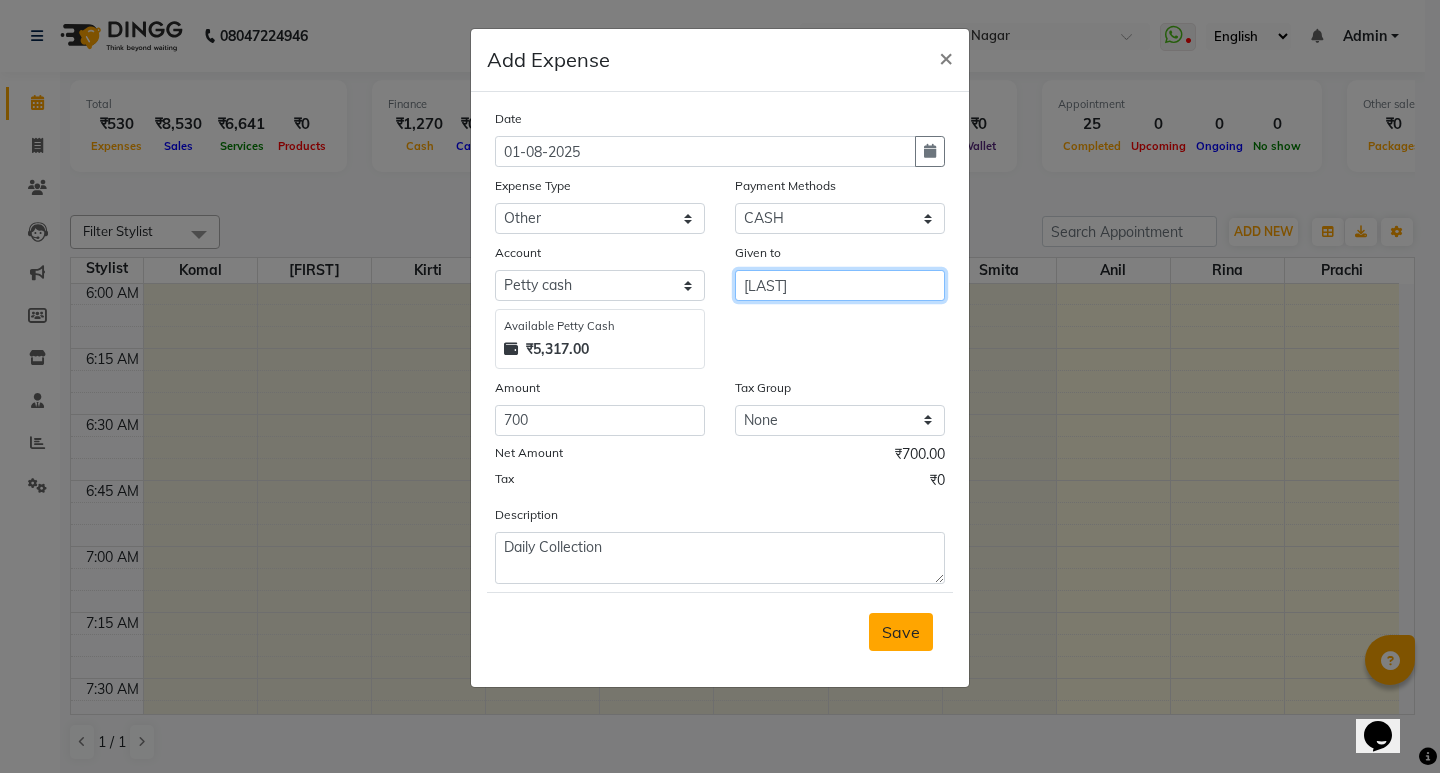 type on "[LAST]" 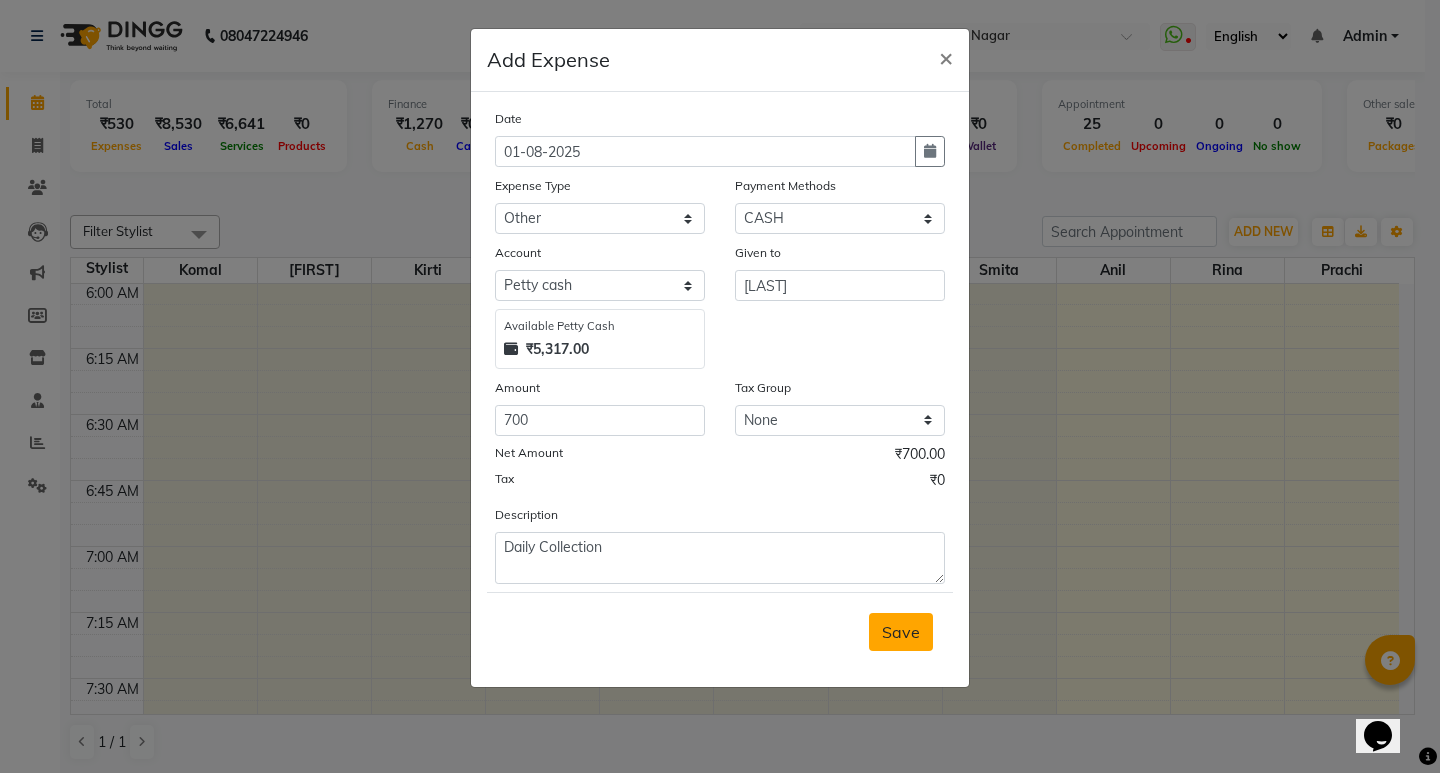 click on "Save" at bounding box center (901, 632) 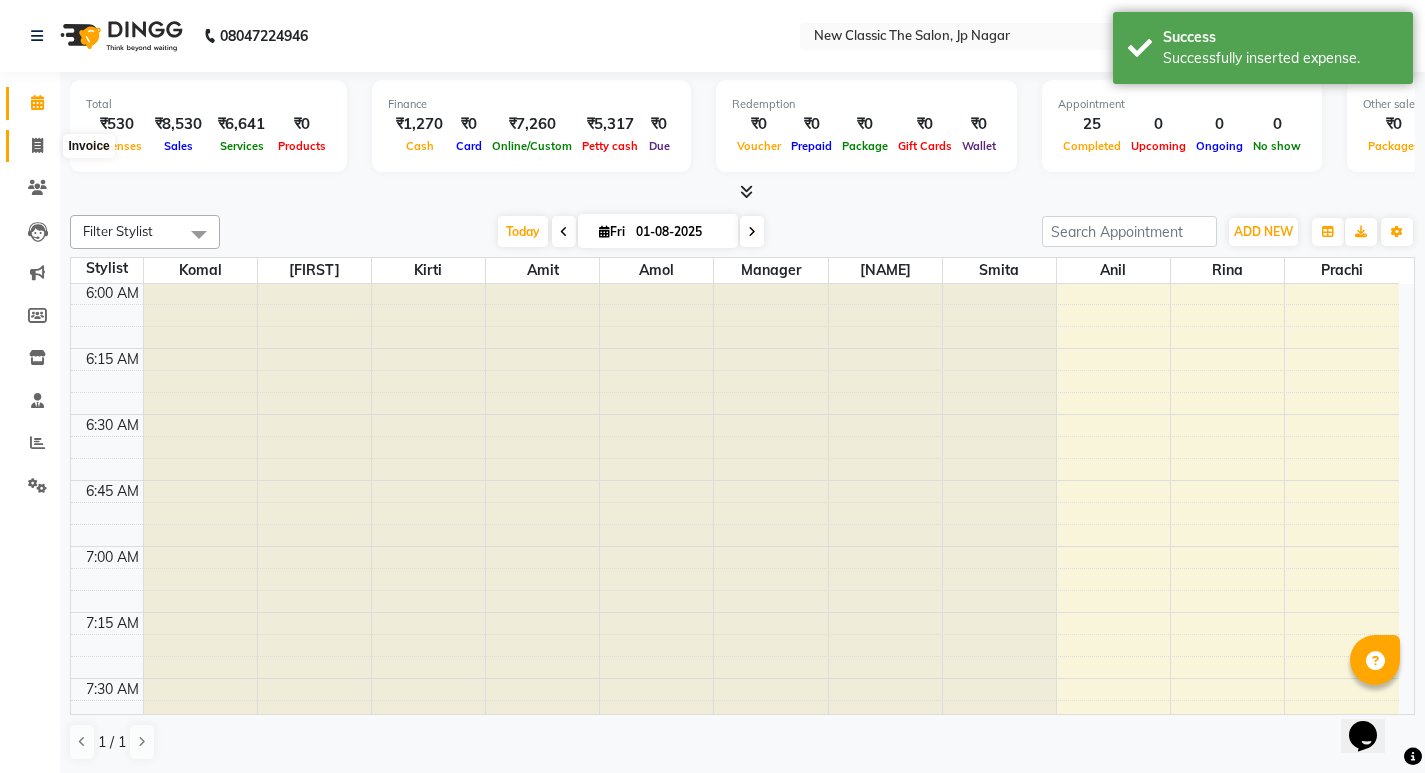 click 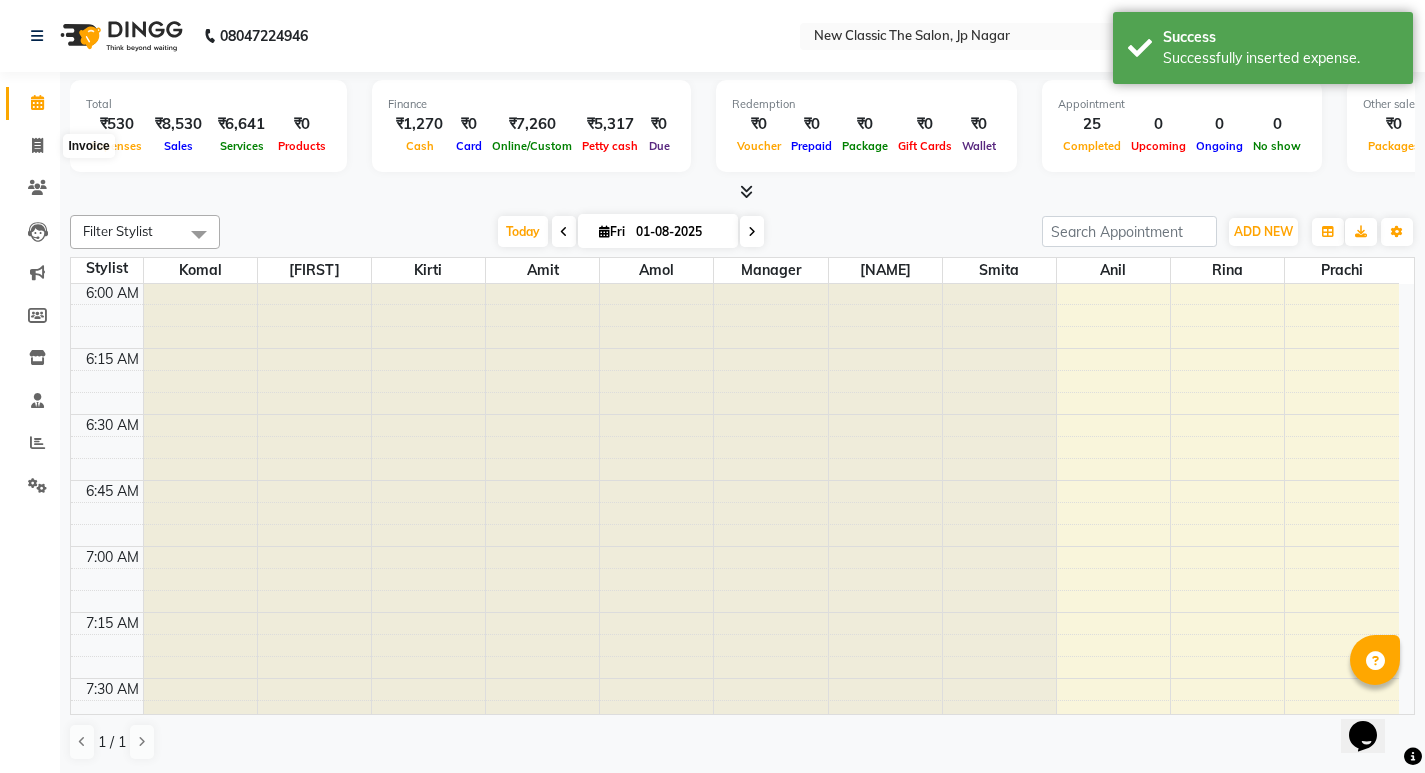 select on "4678" 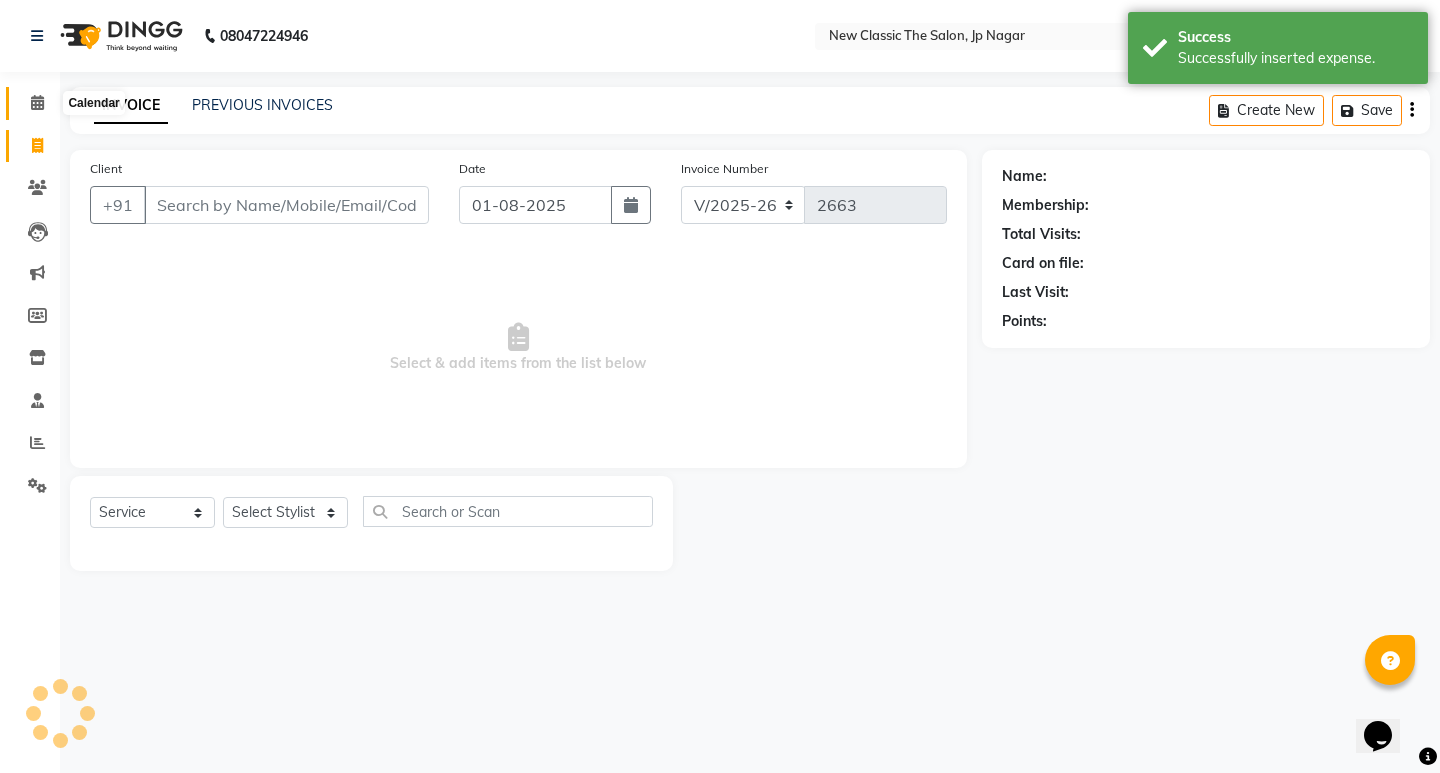 click 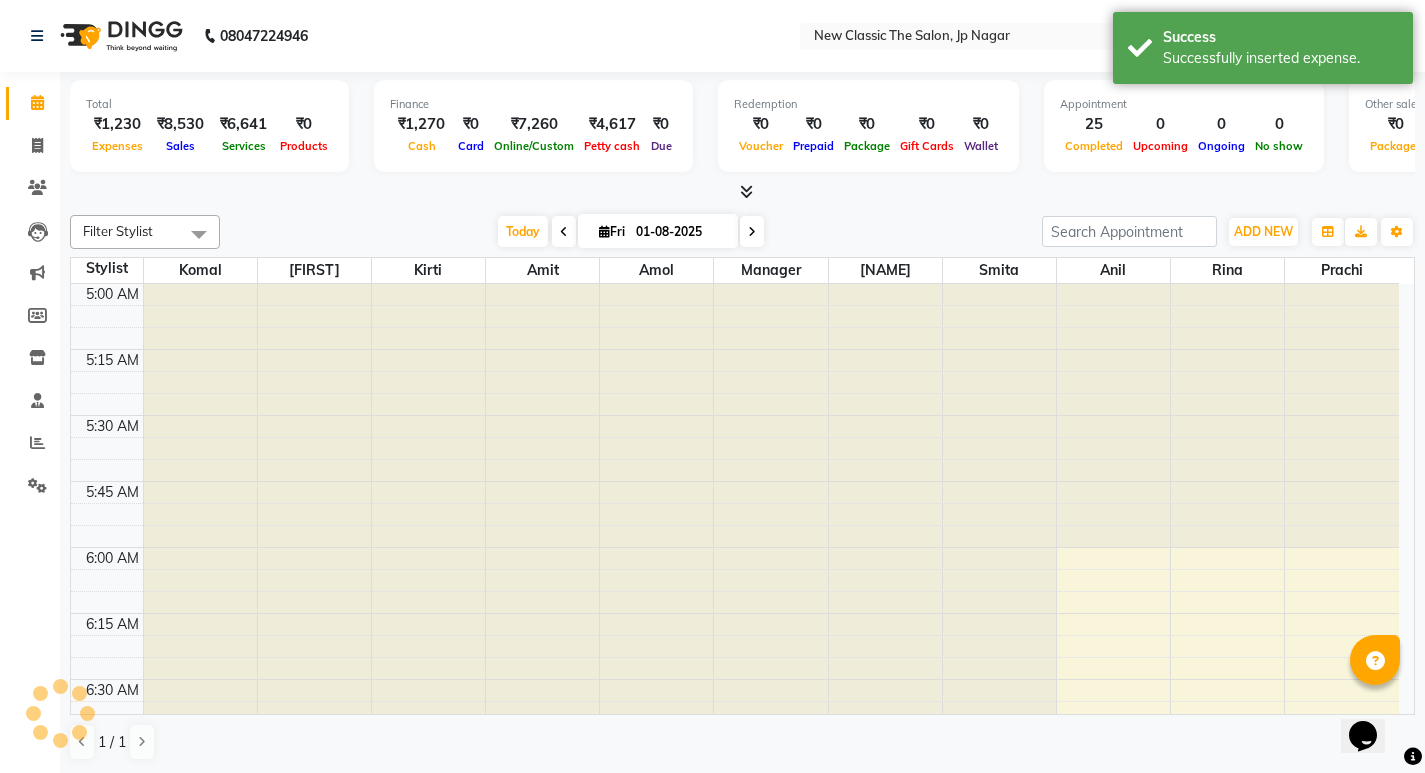 scroll, scrollTop: 265, scrollLeft: 0, axis: vertical 